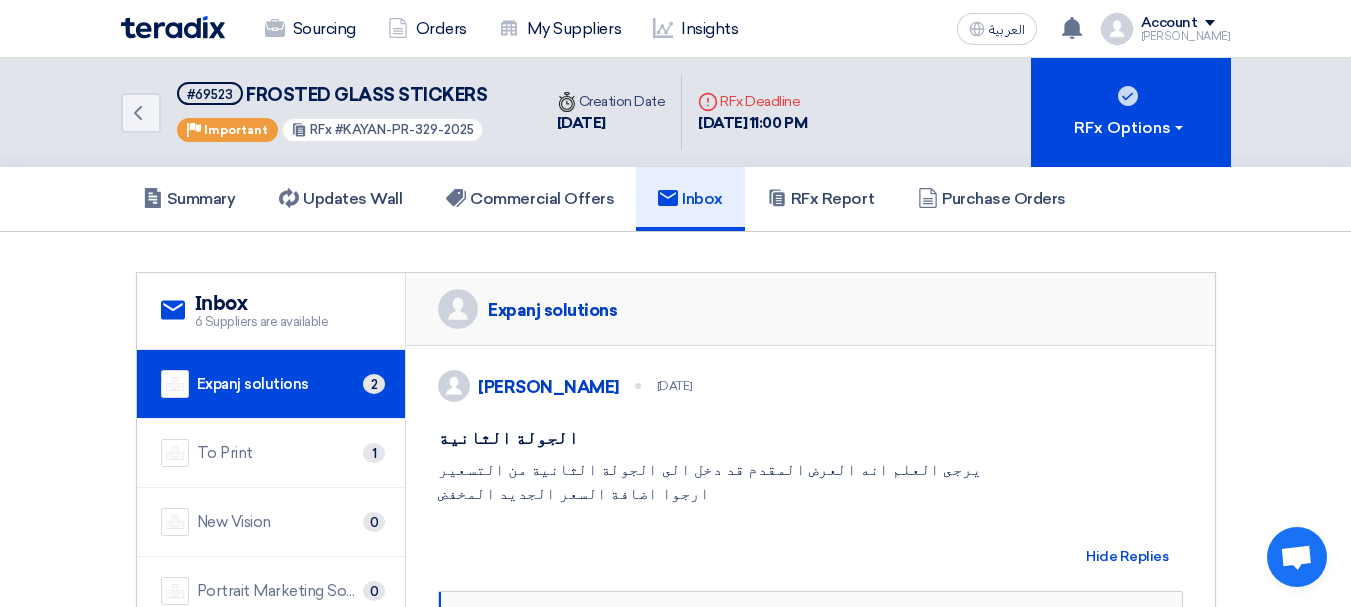 scroll, scrollTop: 200, scrollLeft: 0, axis: vertical 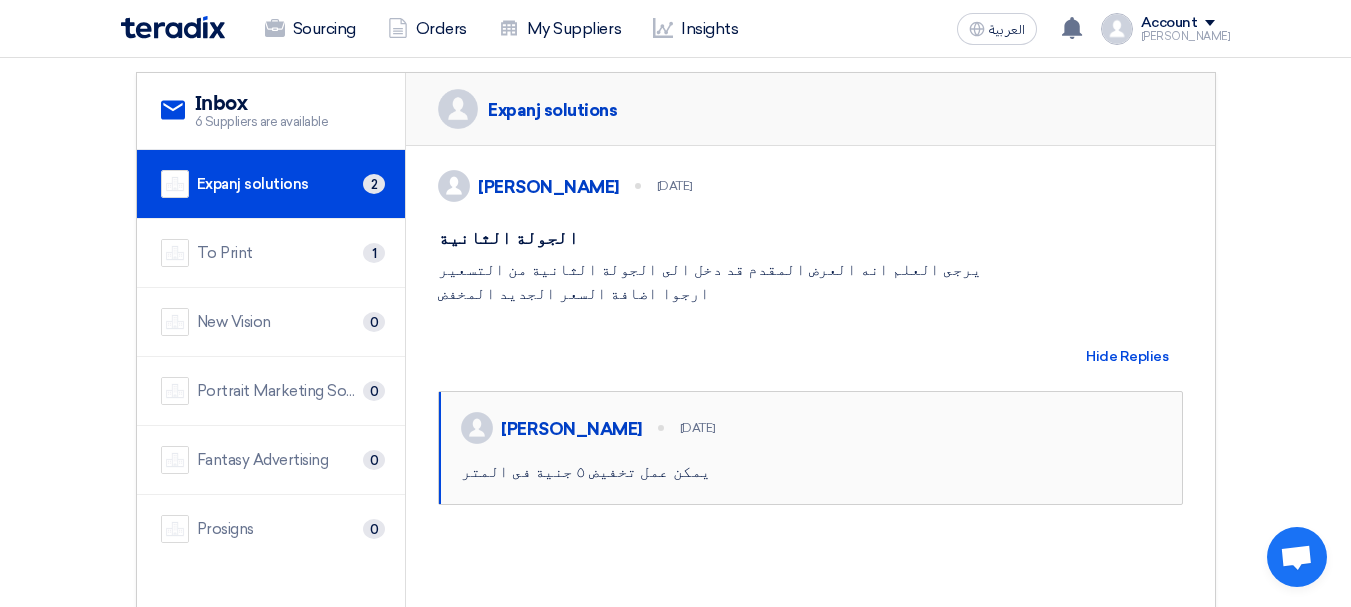 click 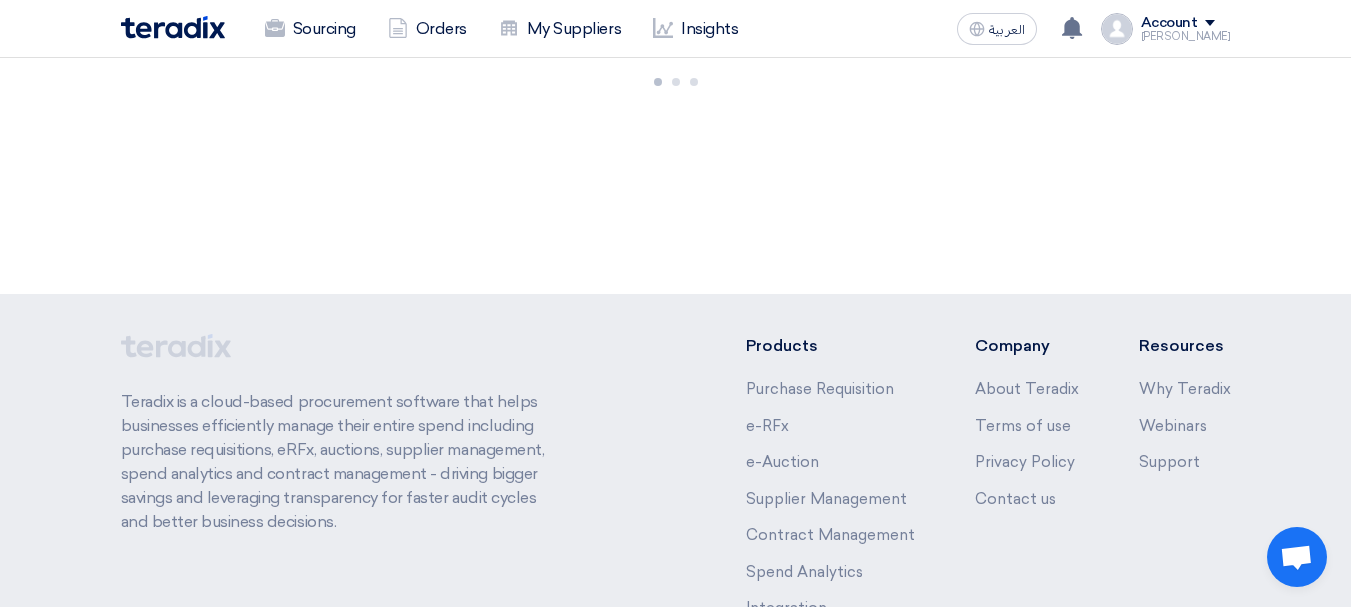 scroll, scrollTop: 0, scrollLeft: 0, axis: both 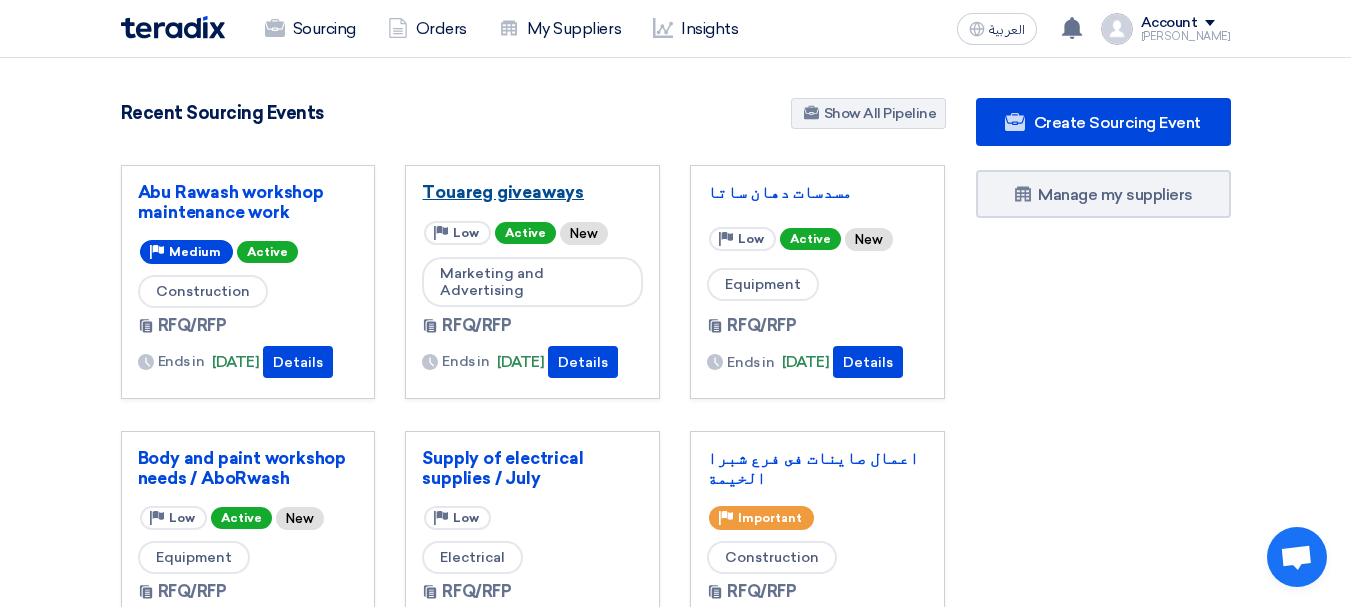 click on "Touareg giveaways" 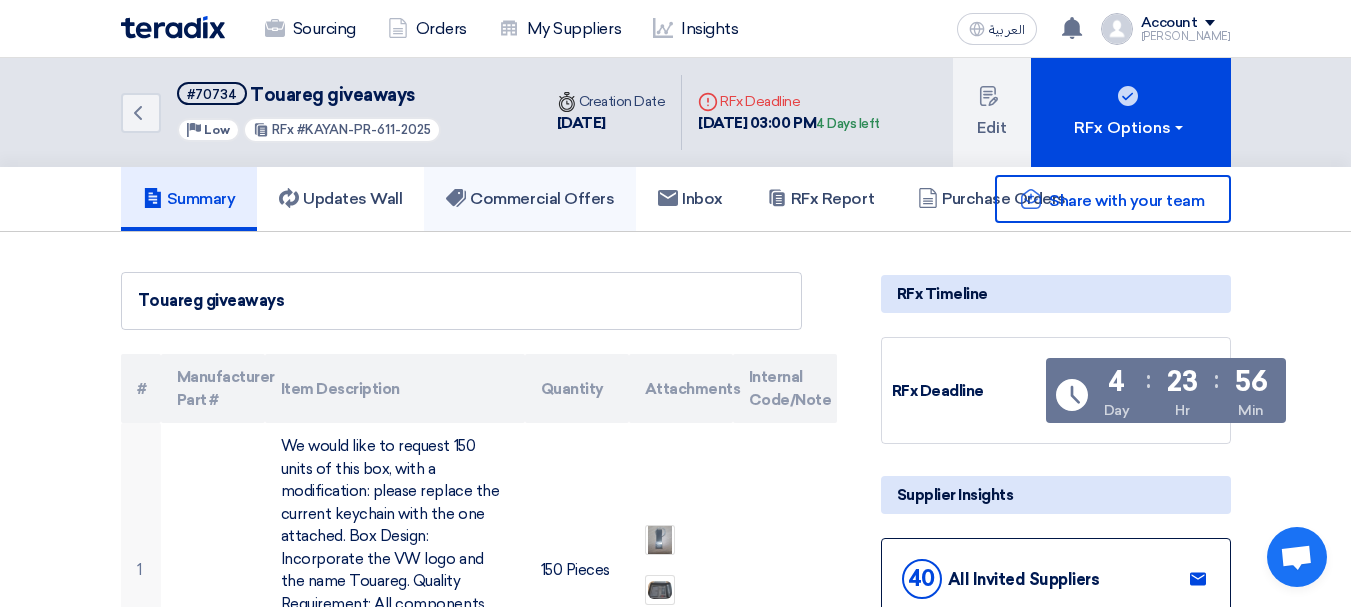 click on "Commercial Offers" 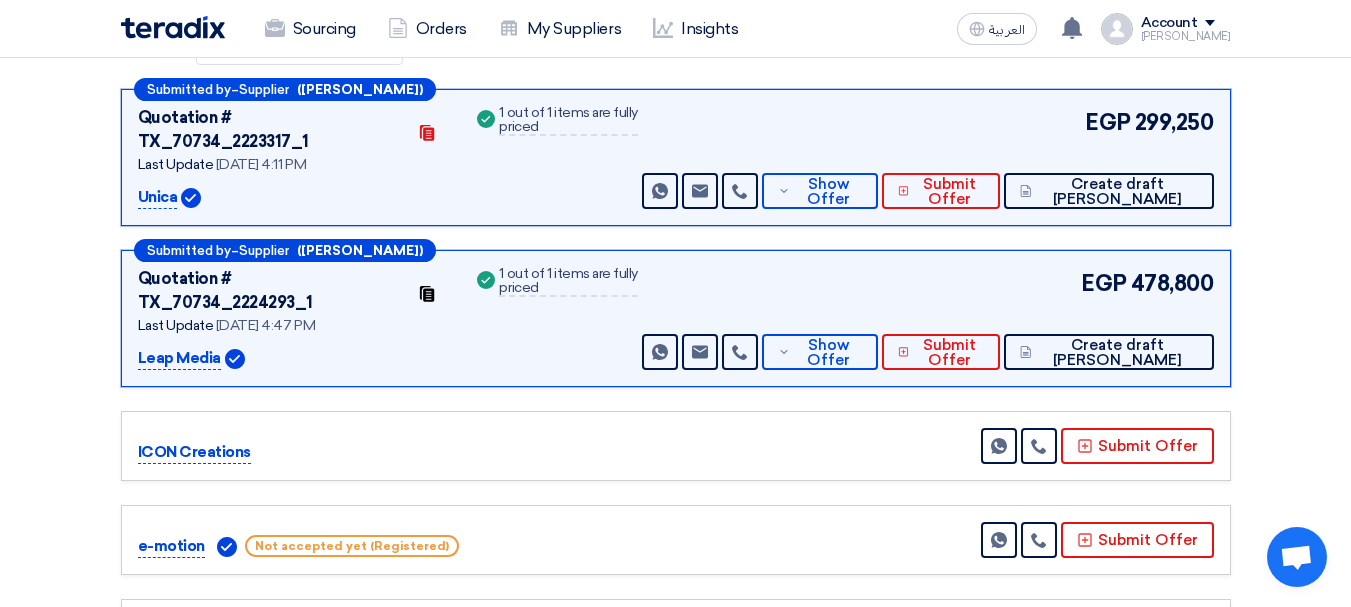 scroll, scrollTop: 400, scrollLeft: 0, axis: vertical 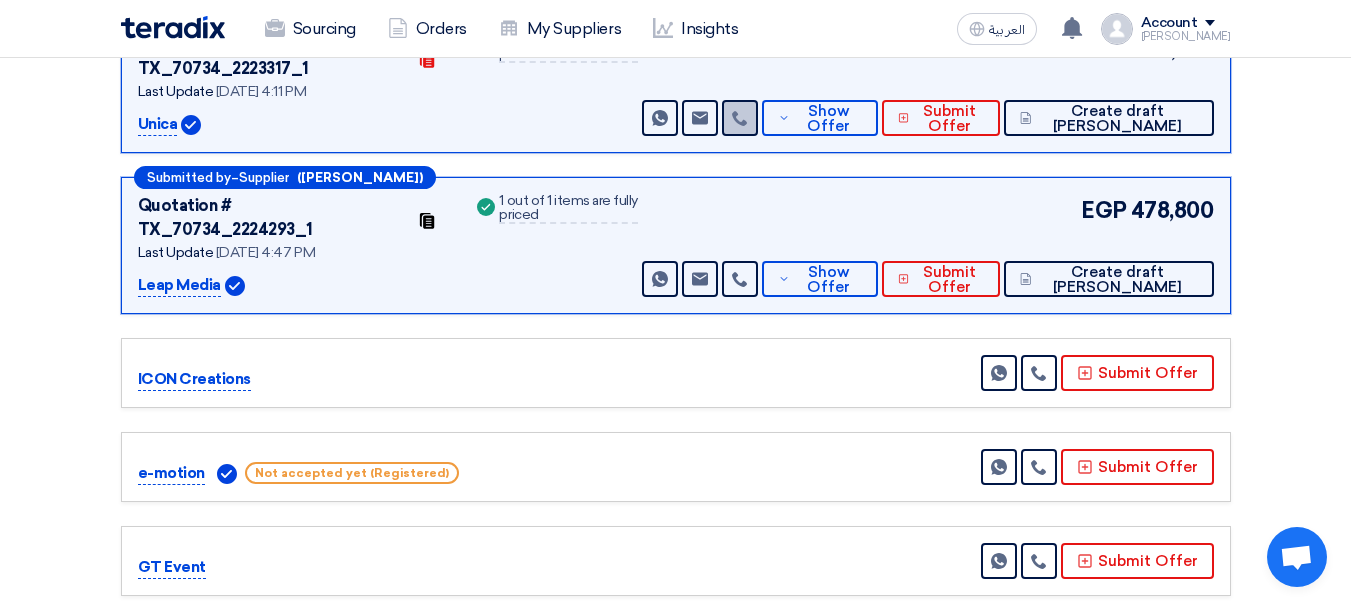 click 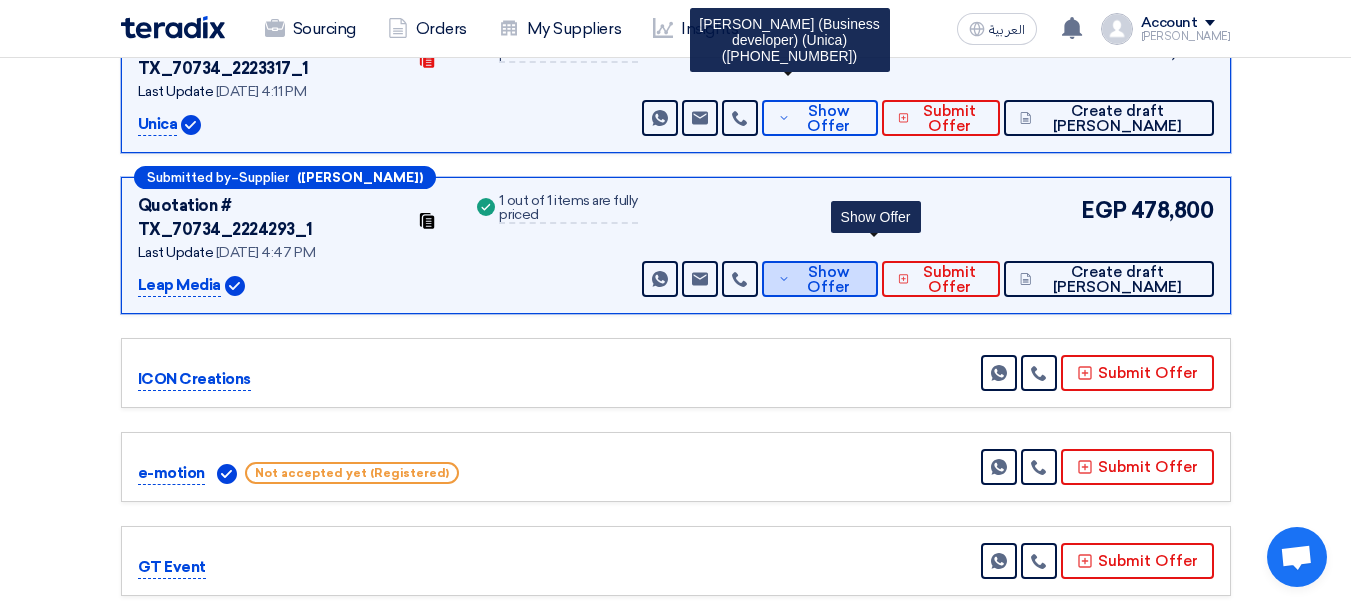 scroll, scrollTop: 200, scrollLeft: 0, axis: vertical 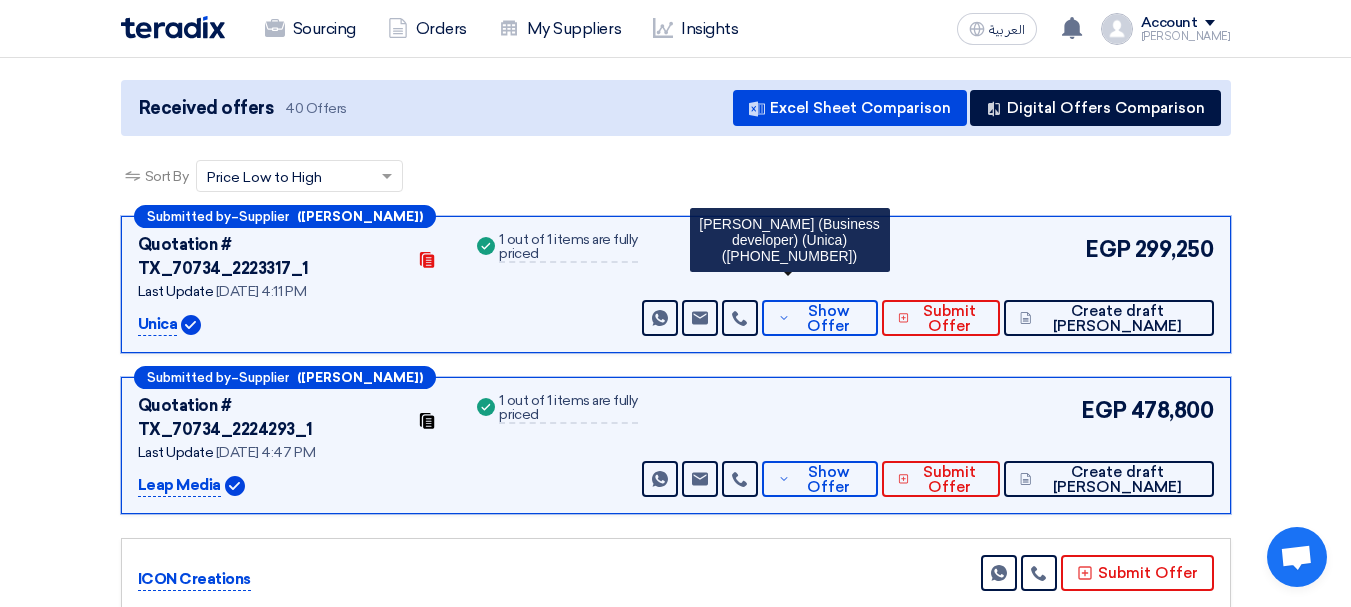 click on "Received offers
40 Offers
Excel Sheet Comparison
Digital Offers Comparison
Sort By
Sort by
×
Price Low to High
×
Submitted by
–
Supplier
Contacts" 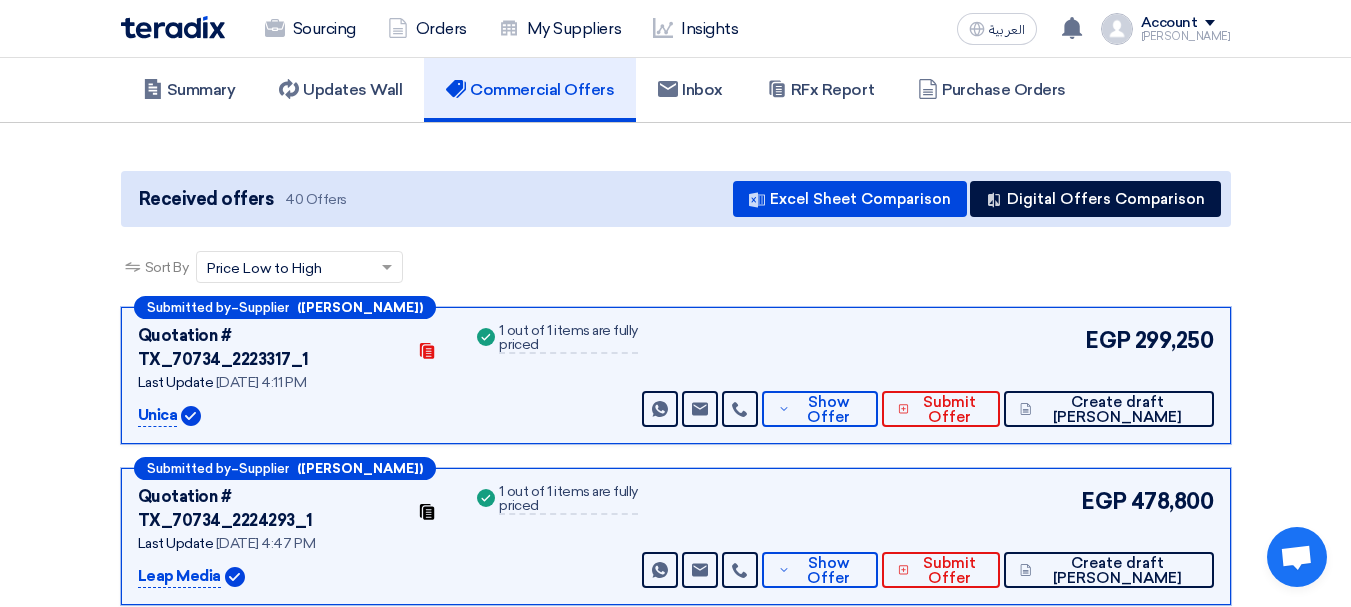 scroll, scrollTop: 105, scrollLeft: 0, axis: vertical 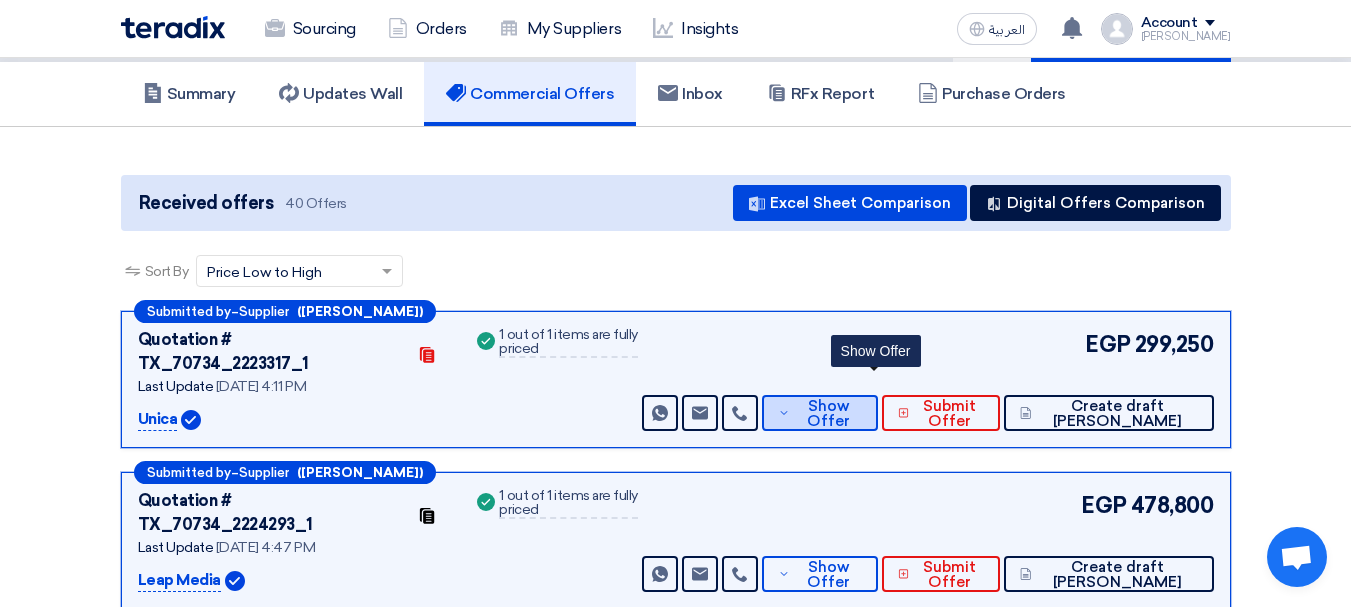 click on "Show Offer" at bounding box center [828, 414] 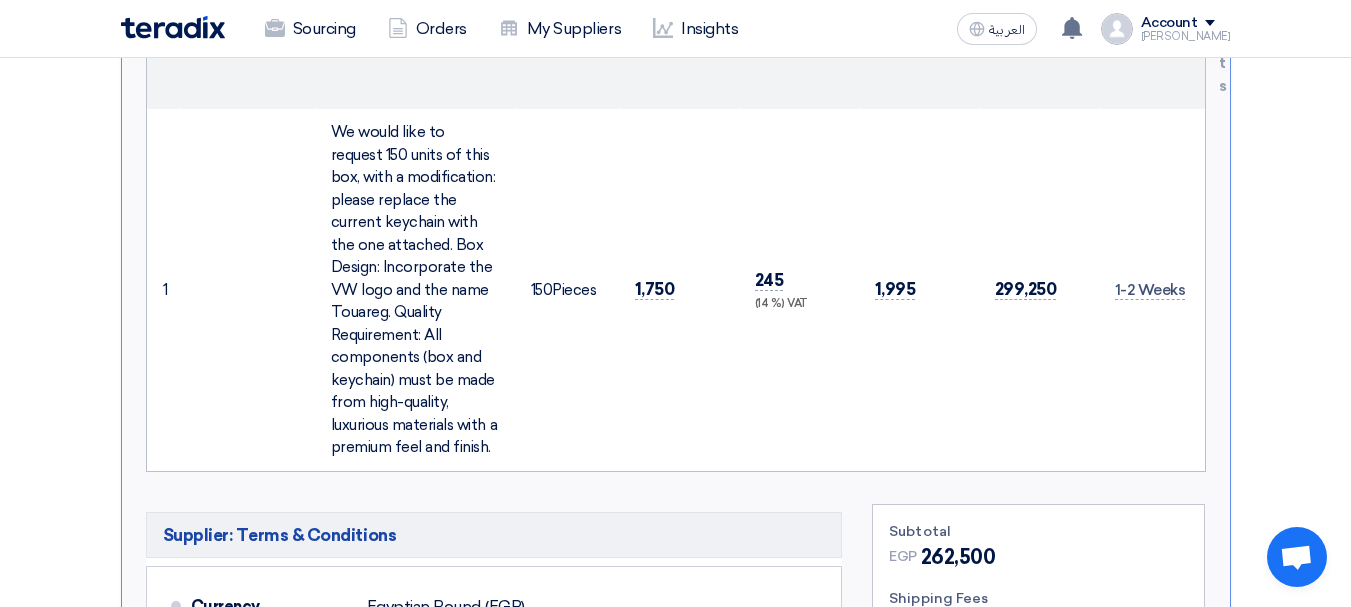 scroll, scrollTop: 811, scrollLeft: 0, axis: vertical 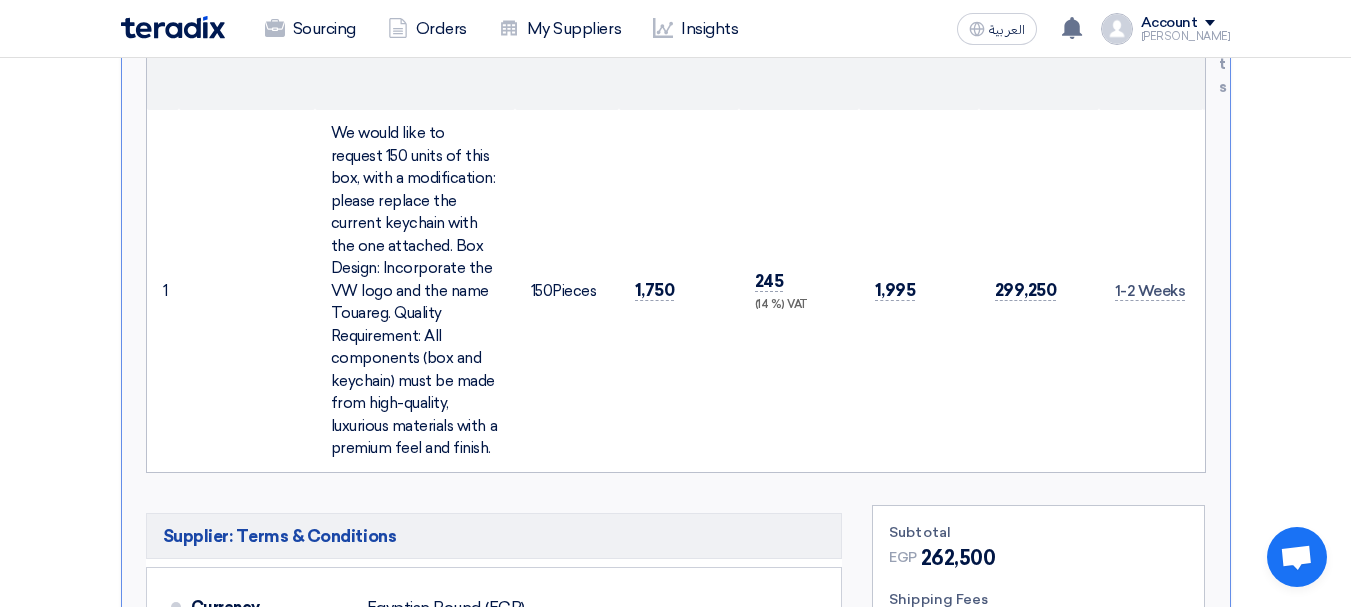 click on "1,750" at bounding box center [679, 291] 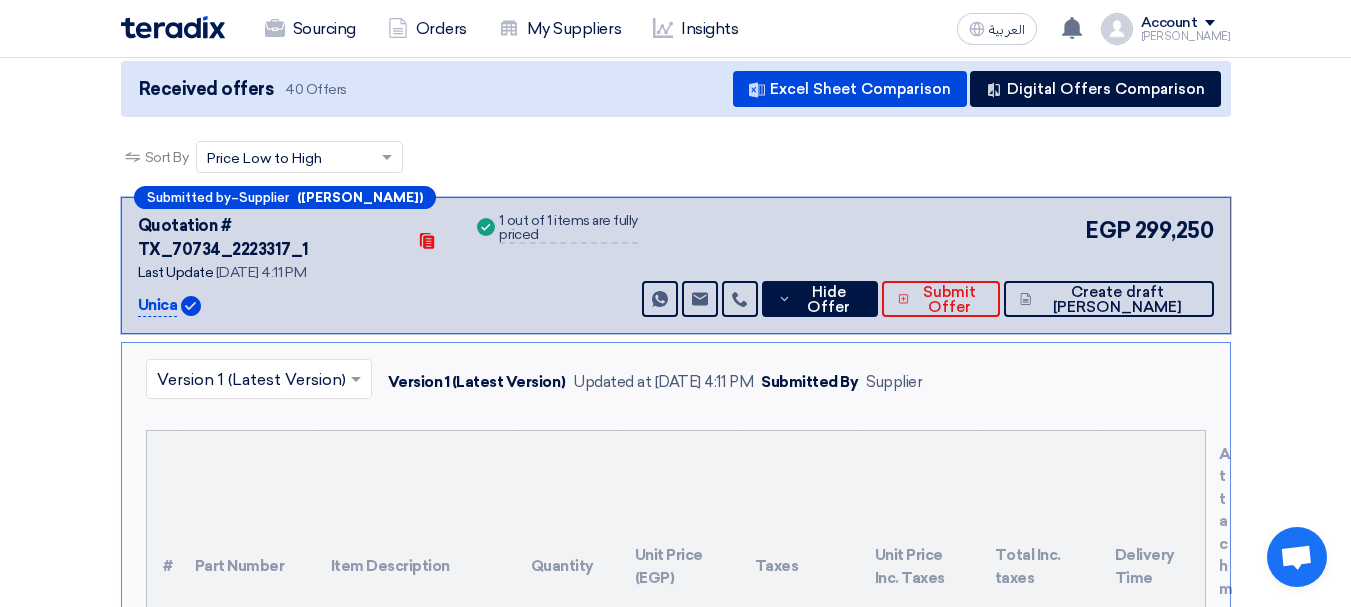 scroll, scrollTop: 218, scrollLeft: 0, axis: vertical 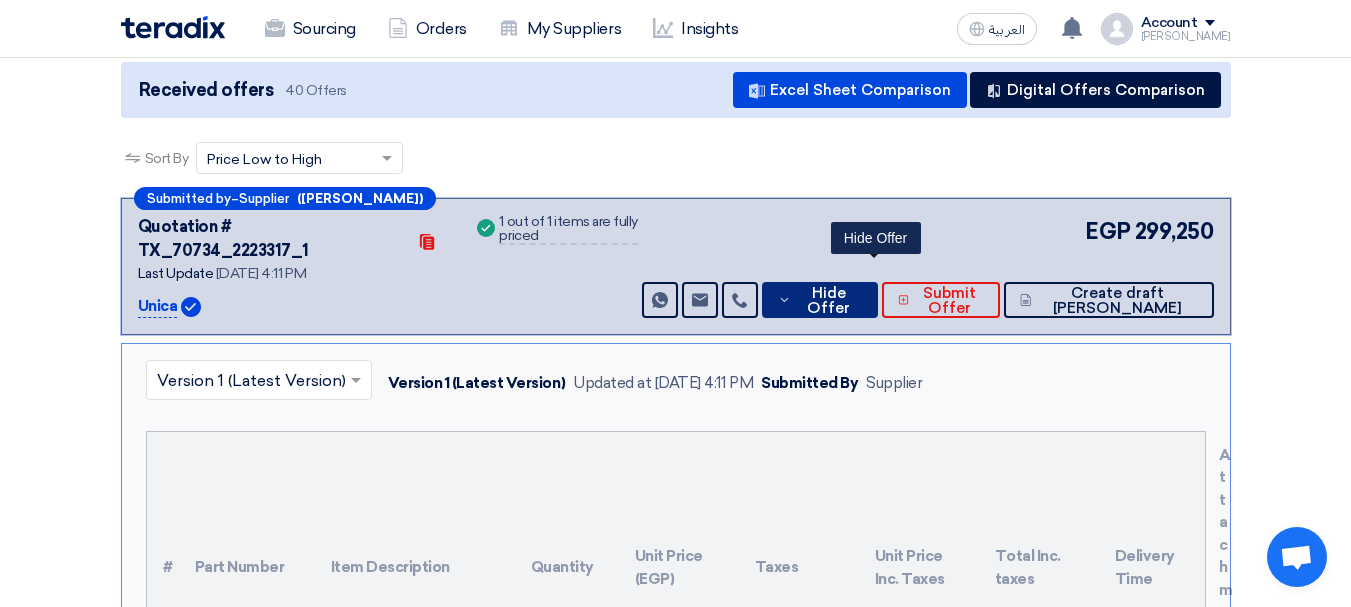 click on "Hide Offer" at bounding box center [828, 301] 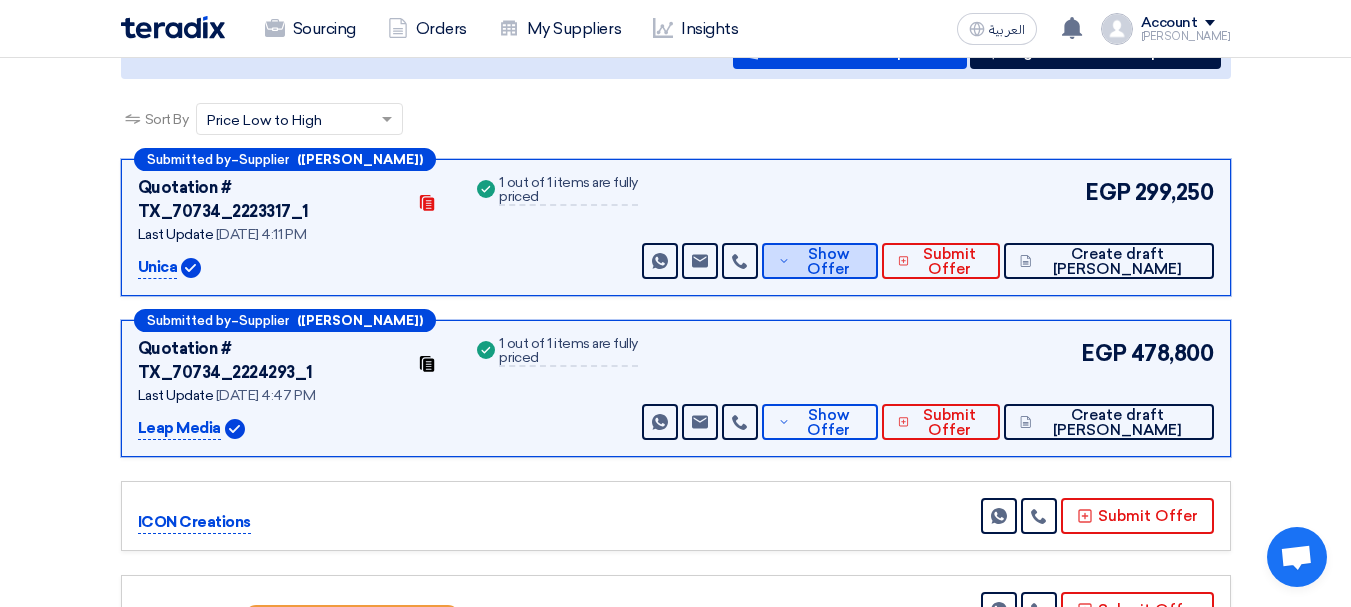 scroll, scrollTop: 0, scrollLeft: 0, axis: both 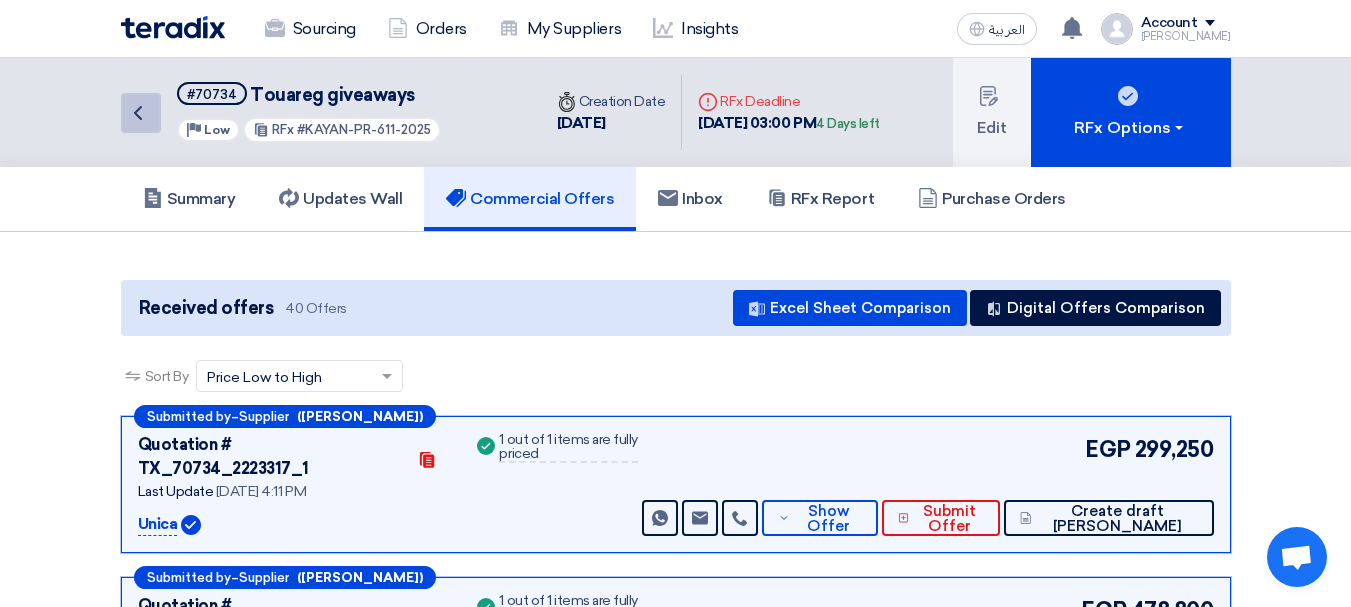 click on "Back" 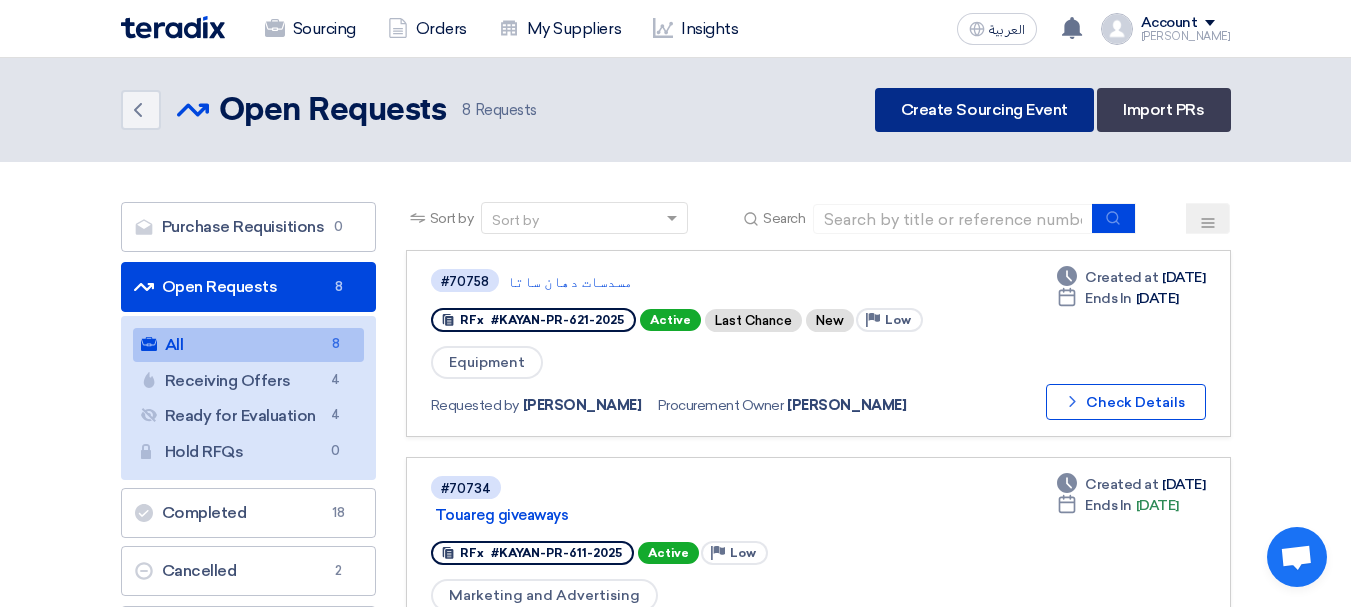 click on "Create Sourcing Event" 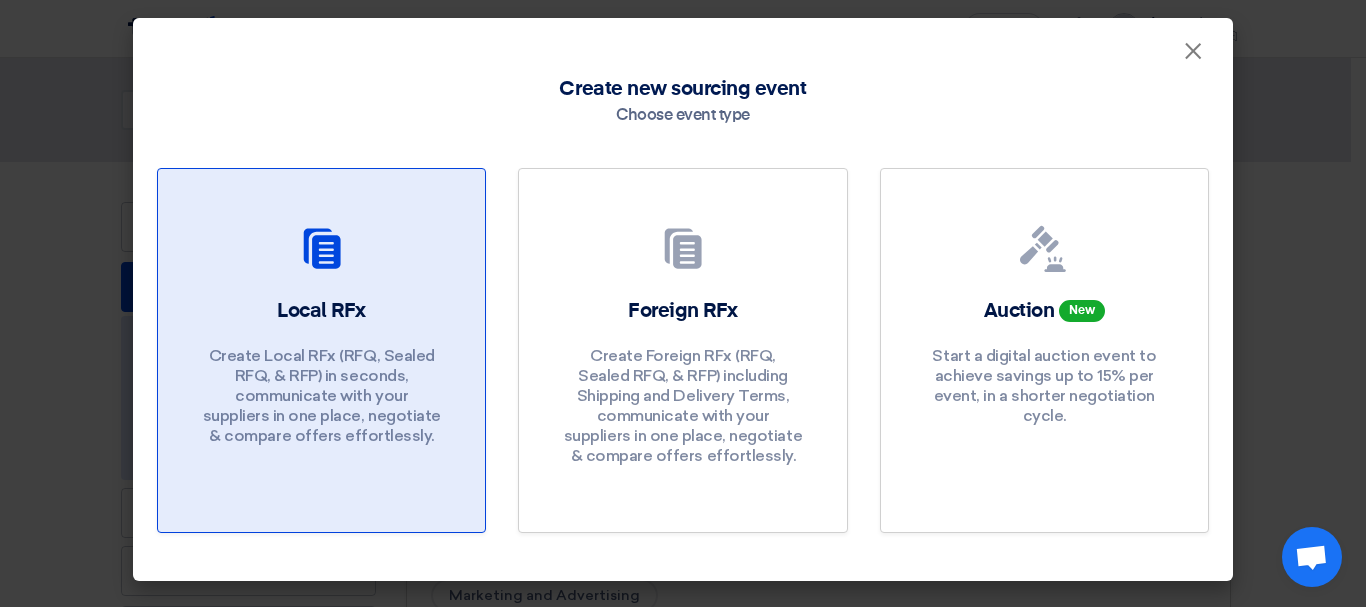 click on "Local RFx" 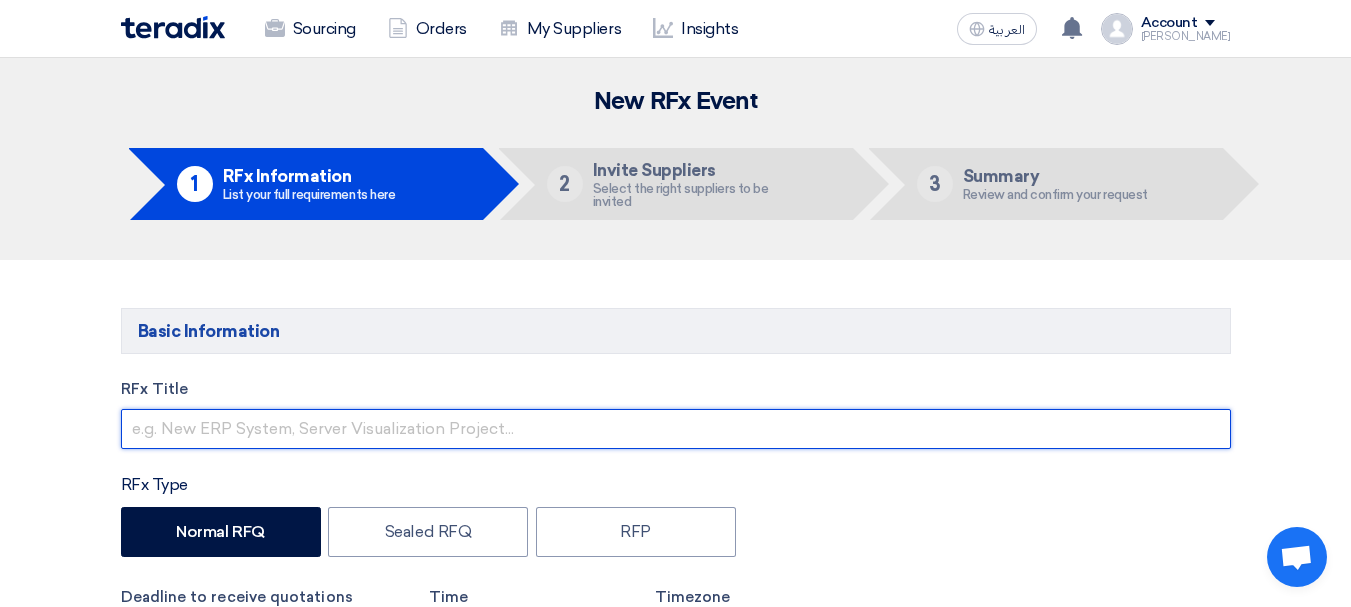 click at bounding box center [676, 429] 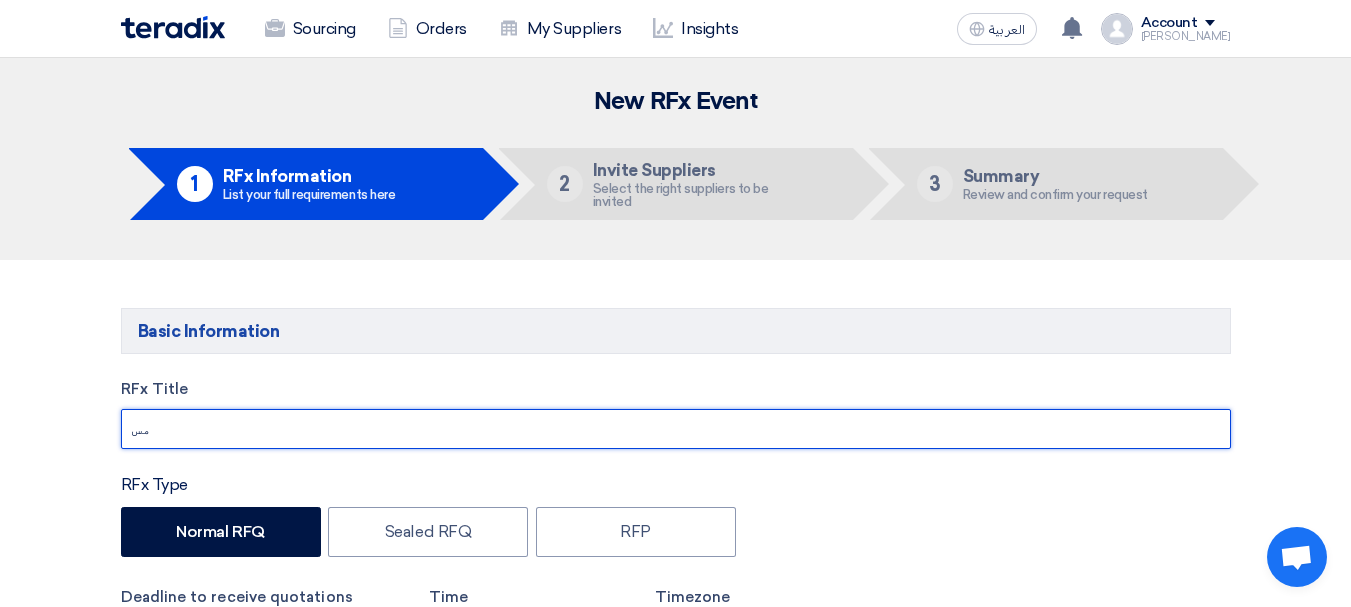 type on "م" 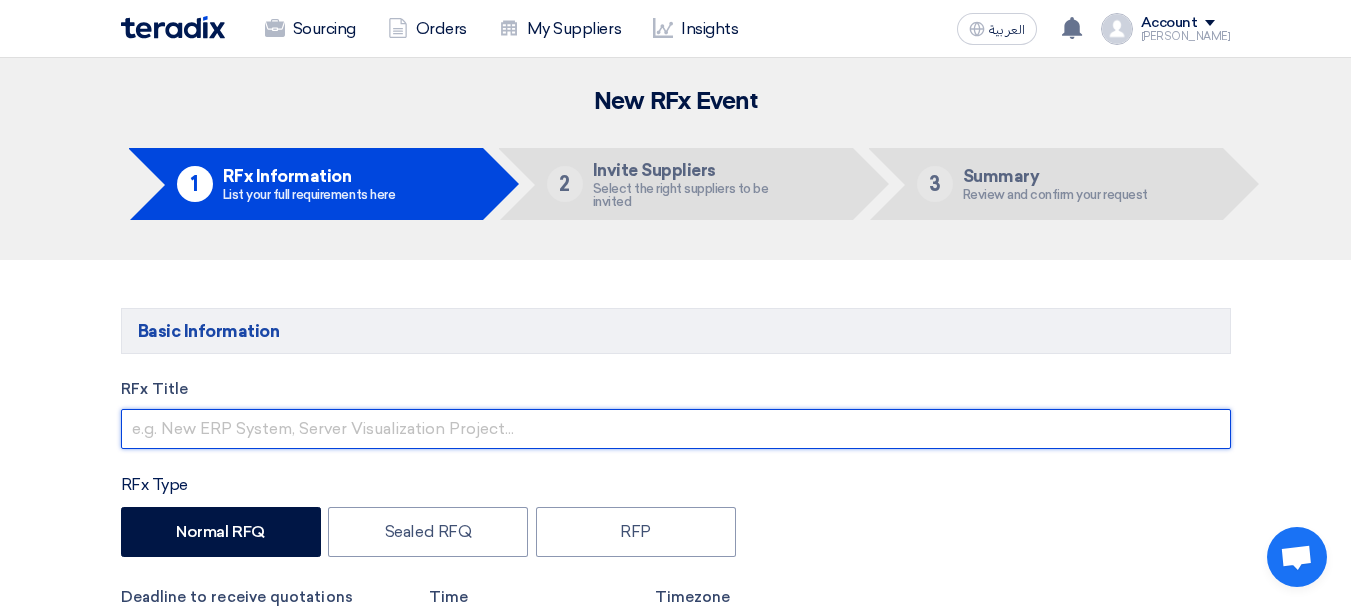 type on "ن" 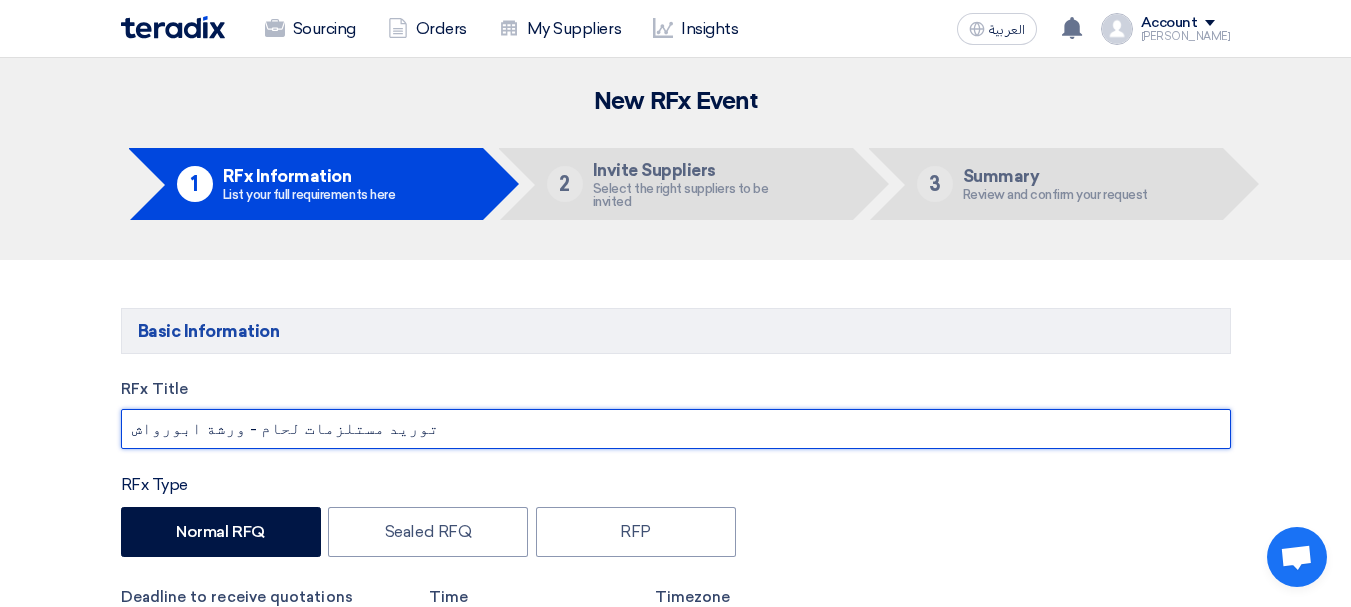 type on "توريد مستلزمات لحام - ورشة ابورواش" 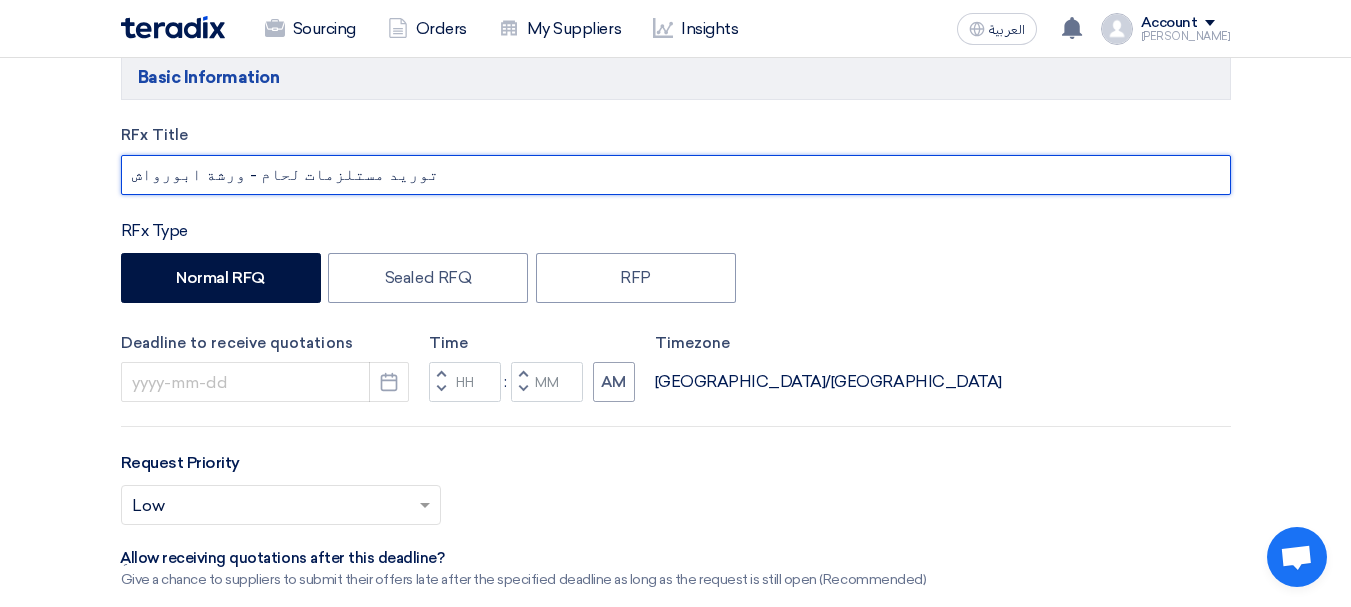 scroll, scrollTop: 400, scrollLeft: 0, axis: vertical 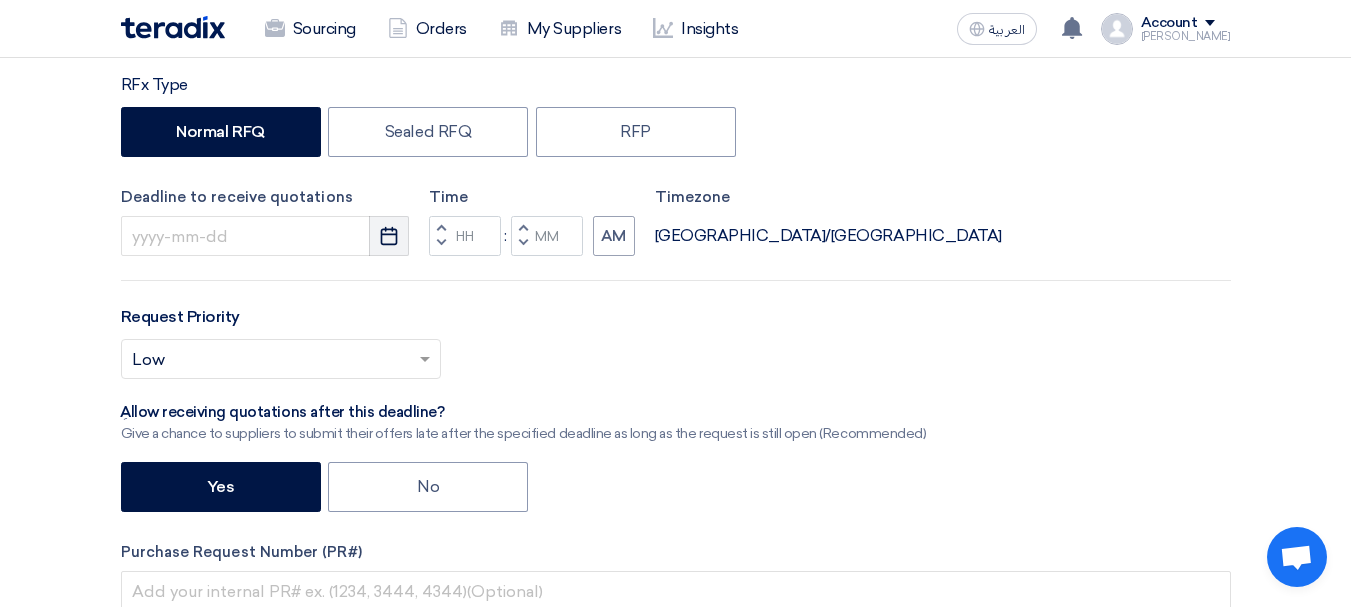 click on "Pick a date" 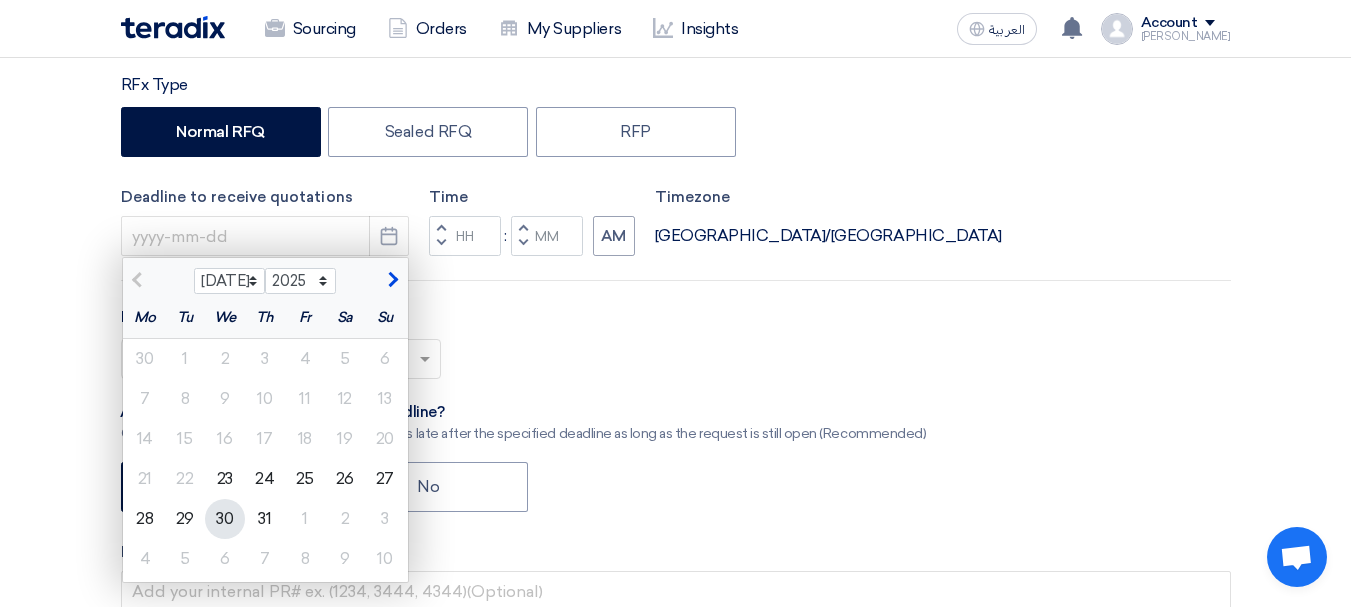 click on "30" 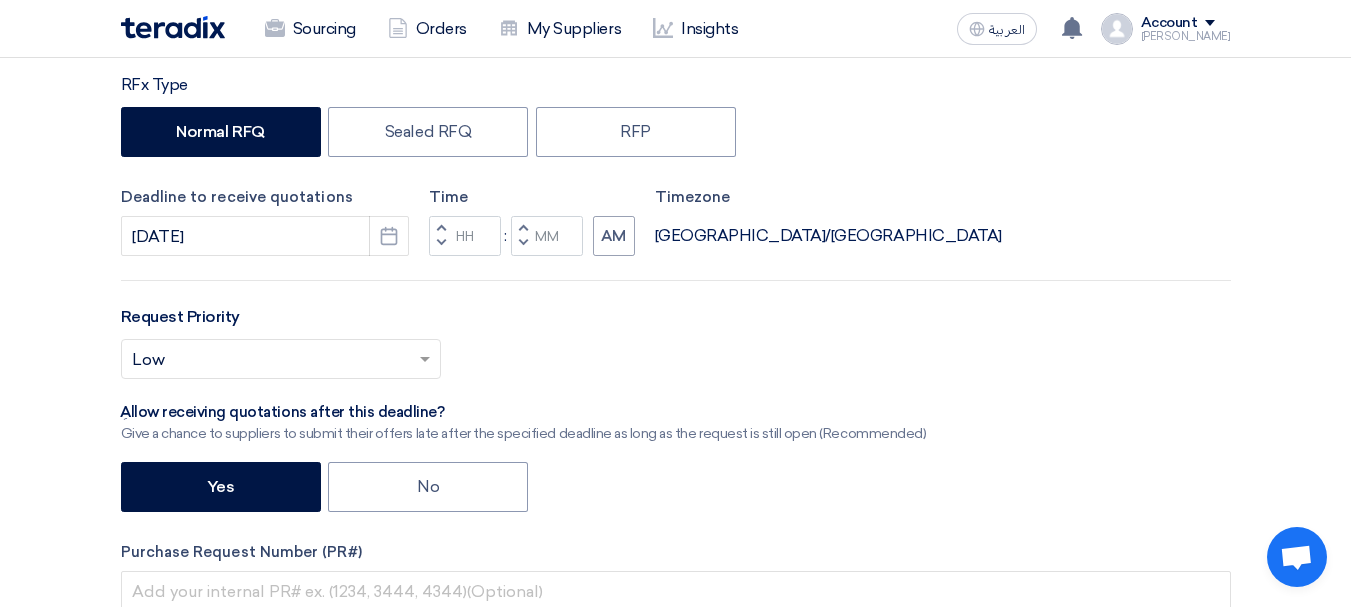 click on "Select priority...
×
Low
×" 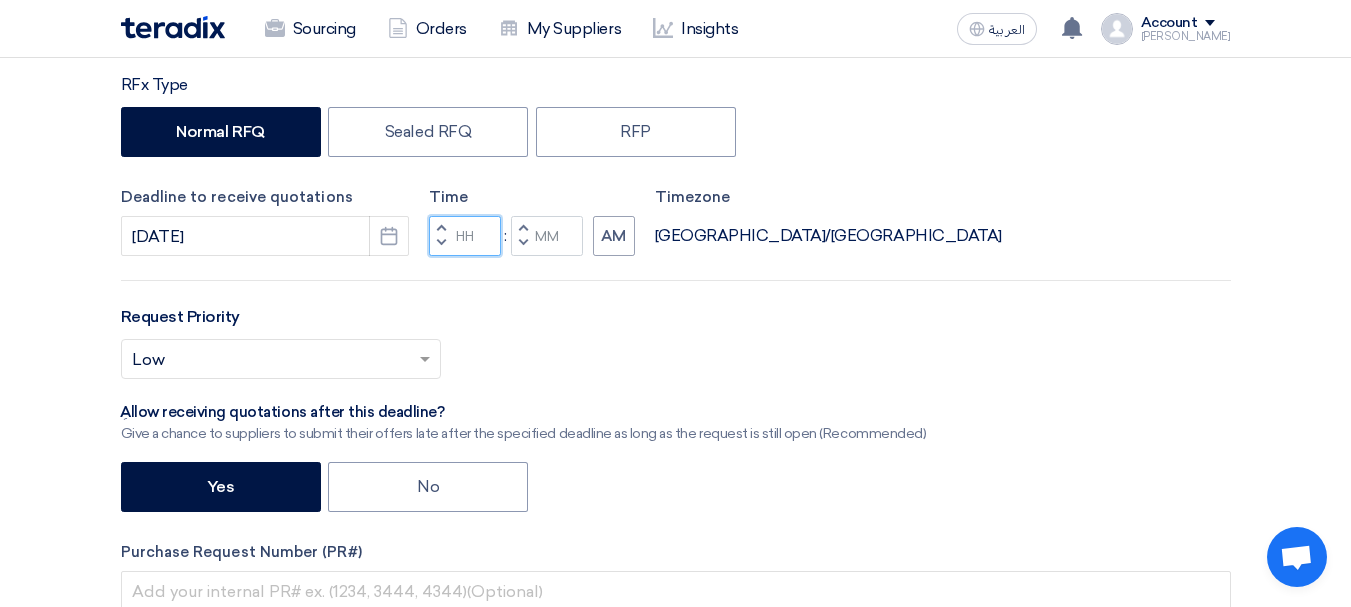 click 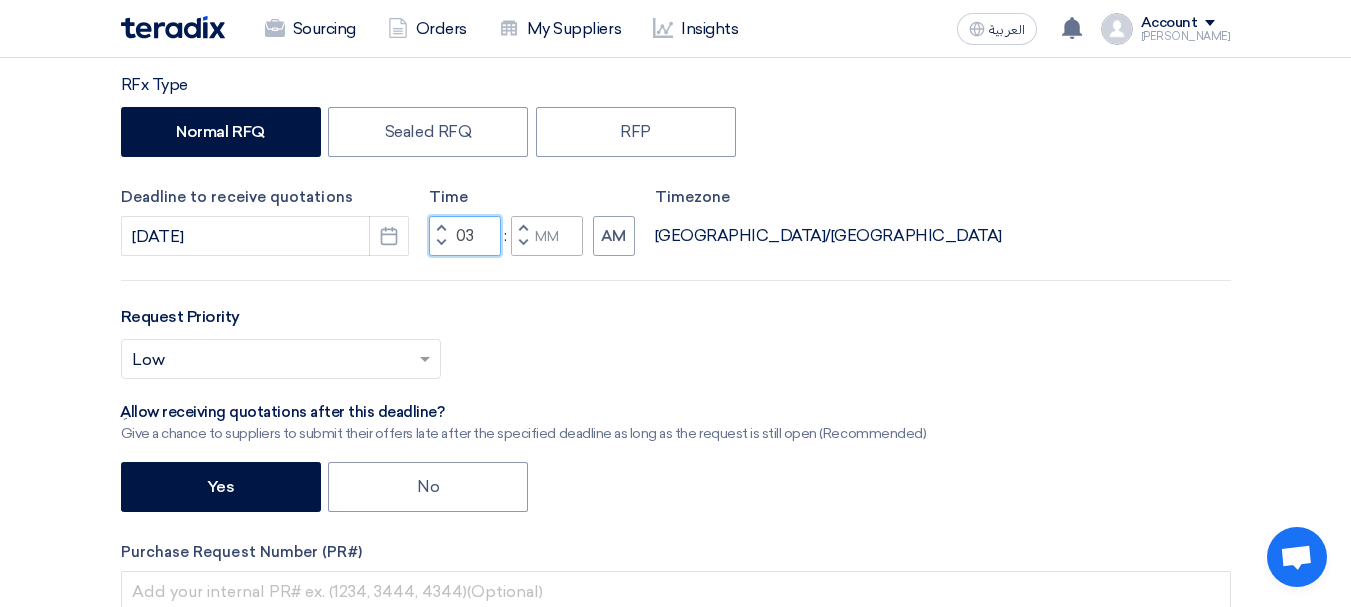 type on "03" 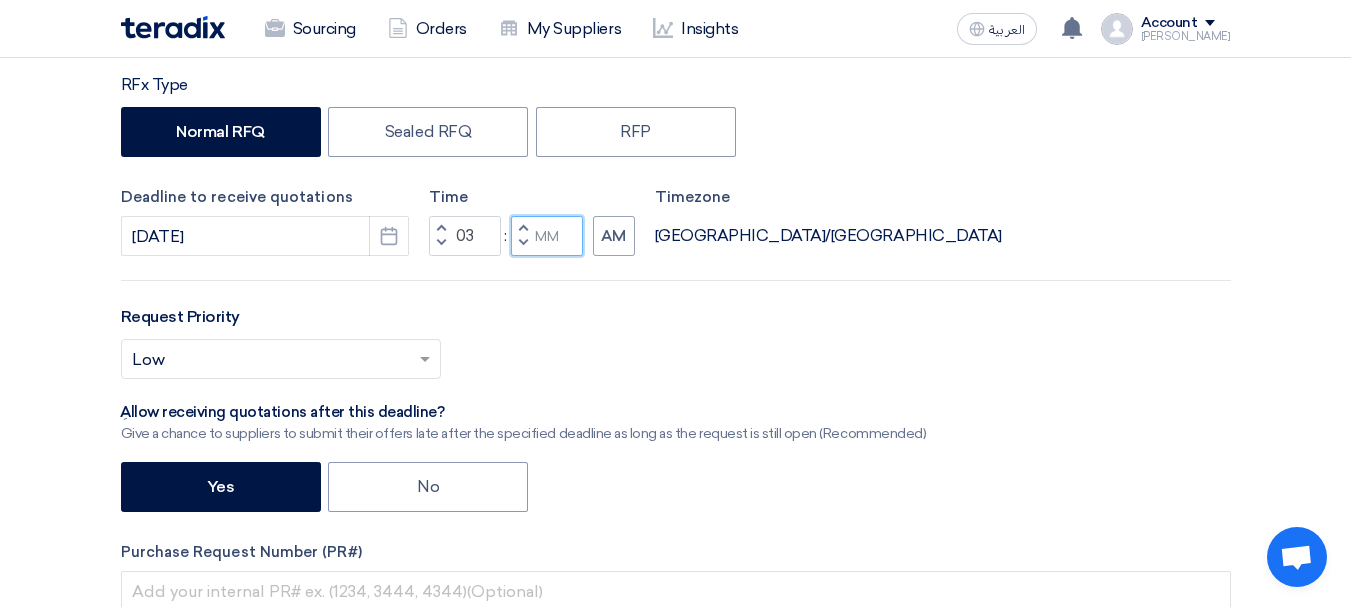 click 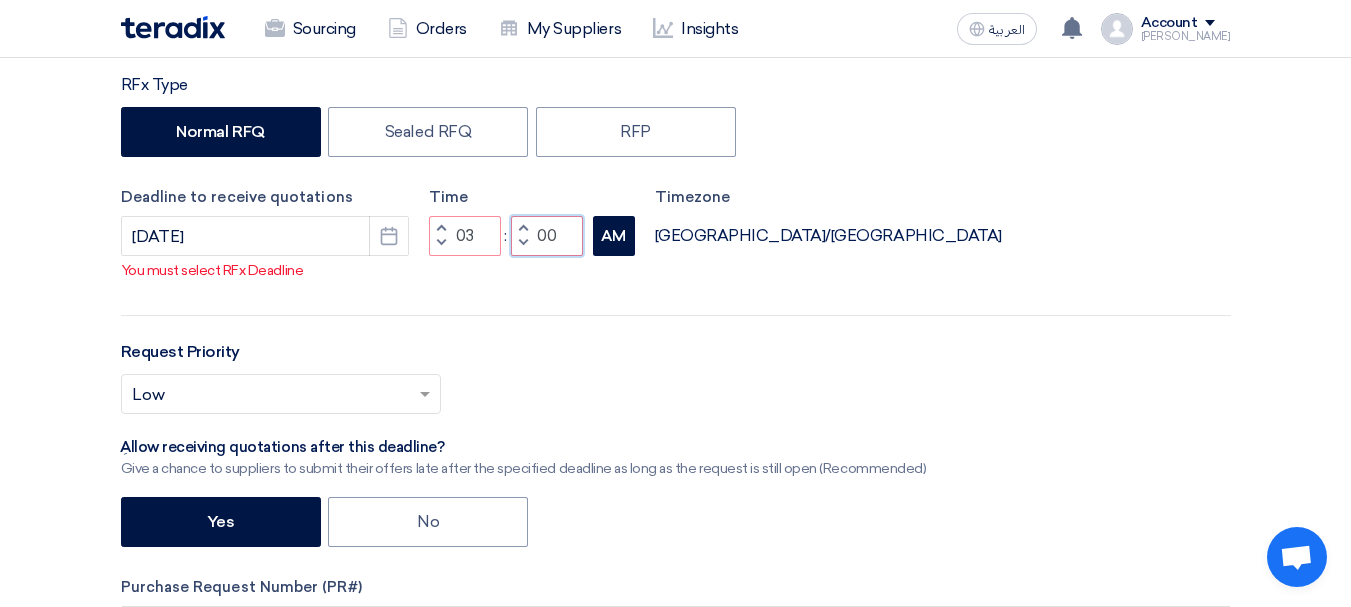 type on "00" 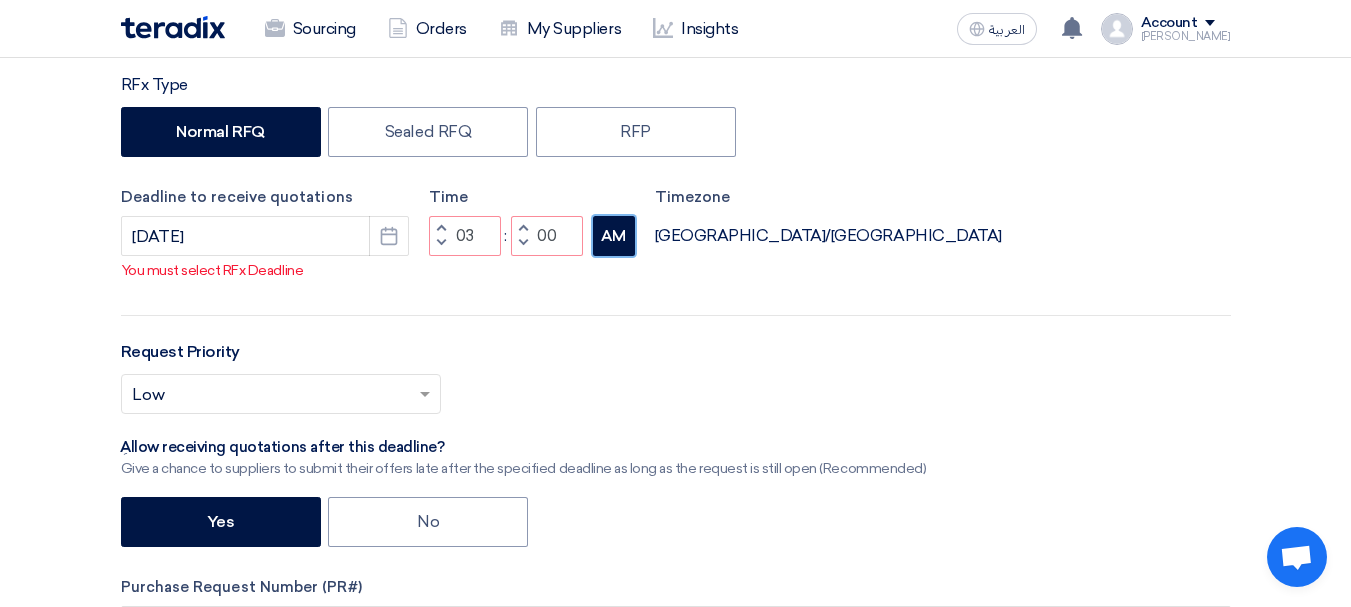 click on "AM" 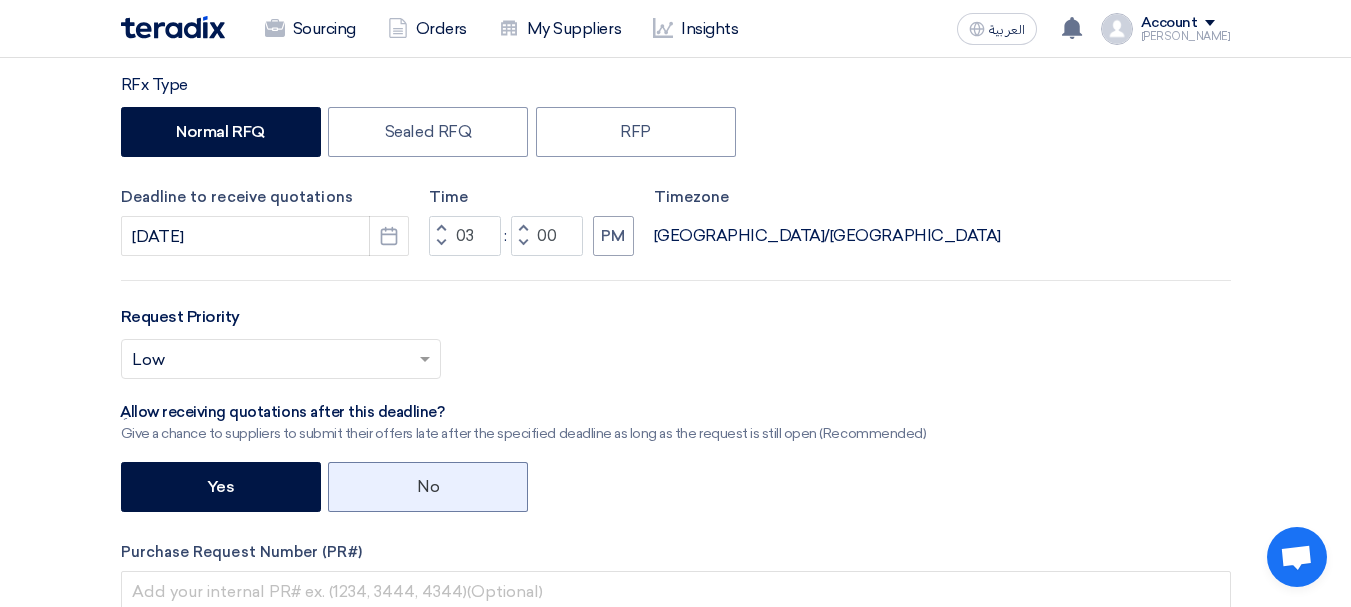 click on "No" 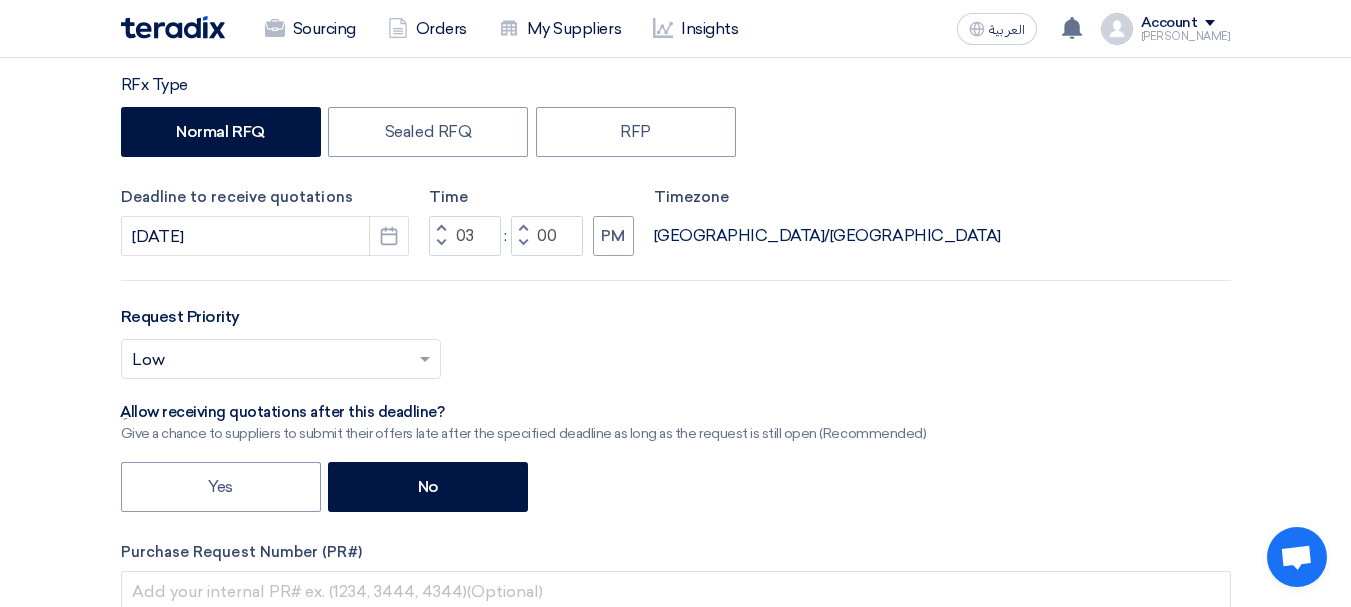 click on "Select priority...
×
Low
×" 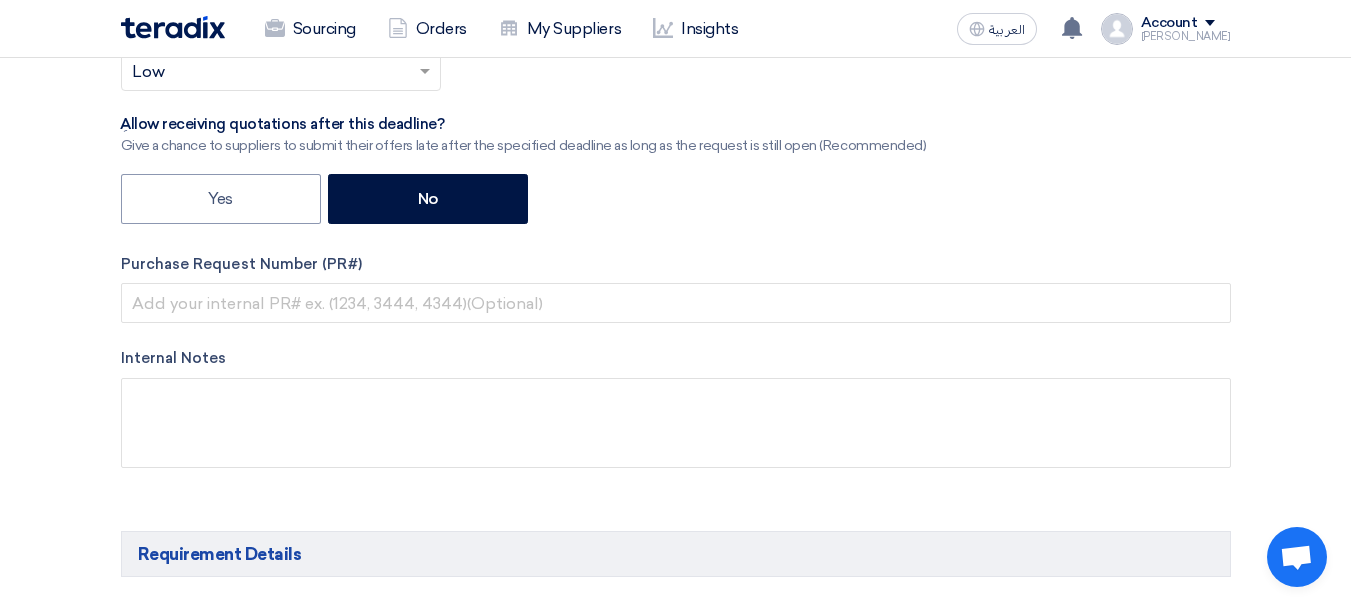 scroll, scrollTop: 800, scrollLeft: 0, axis: vertical 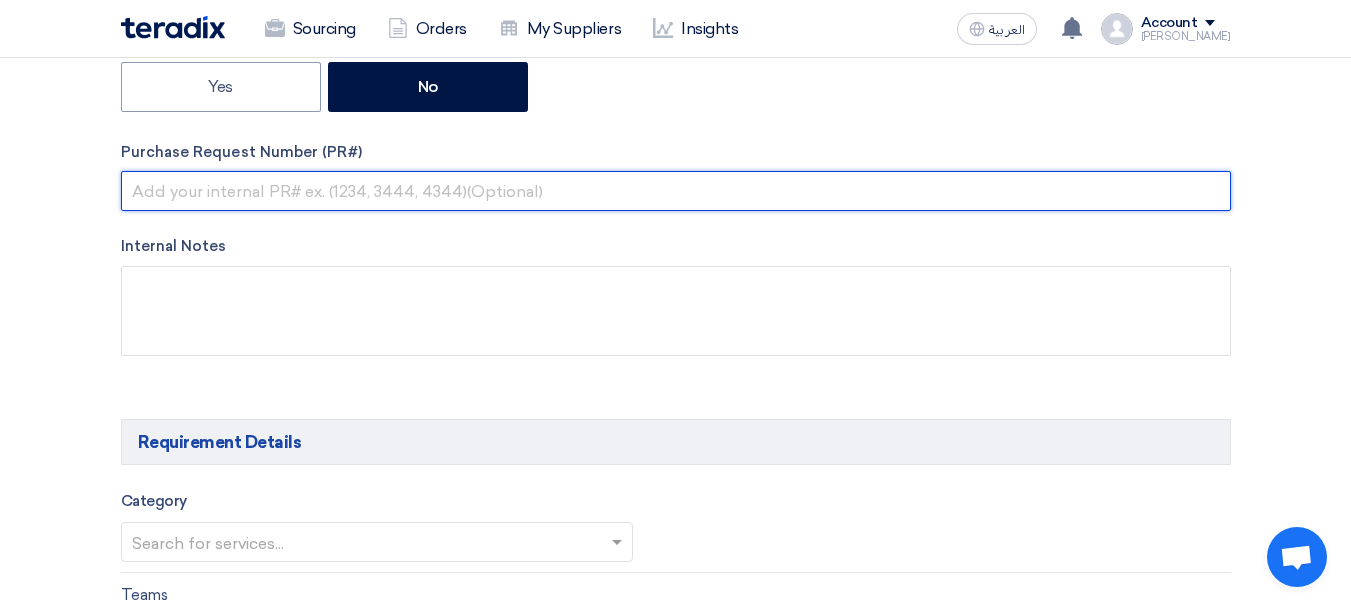 click at bounding box center (676, 191) 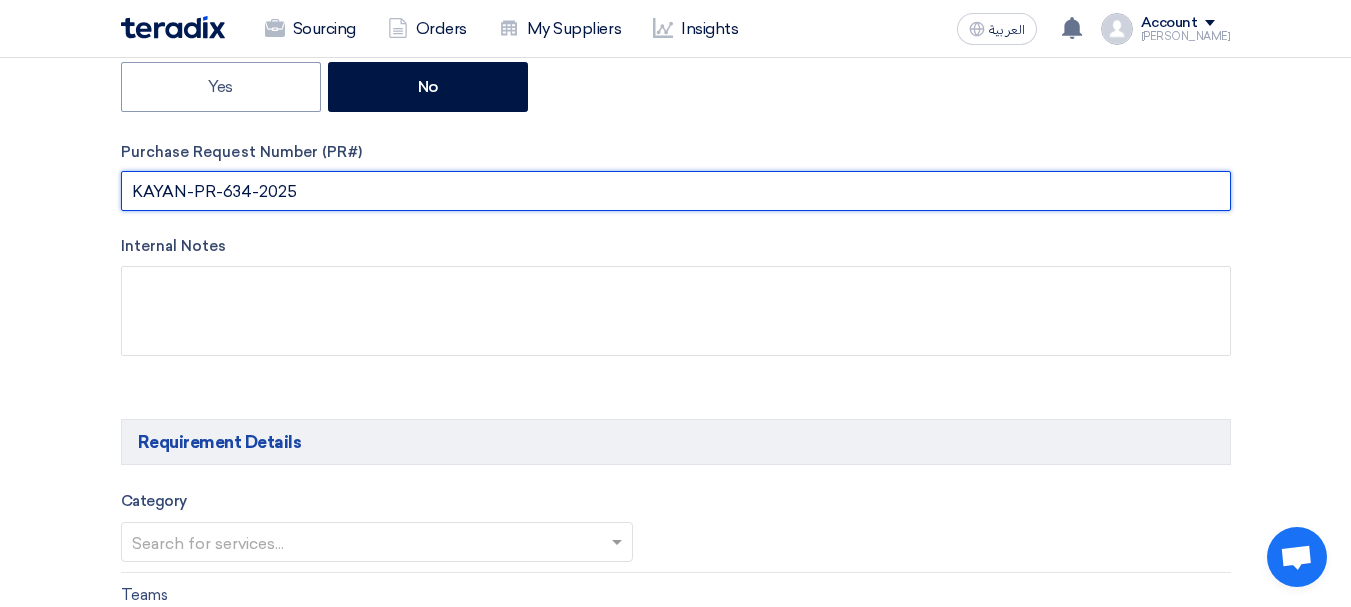 type on "KAYAN-PR-634-2025" 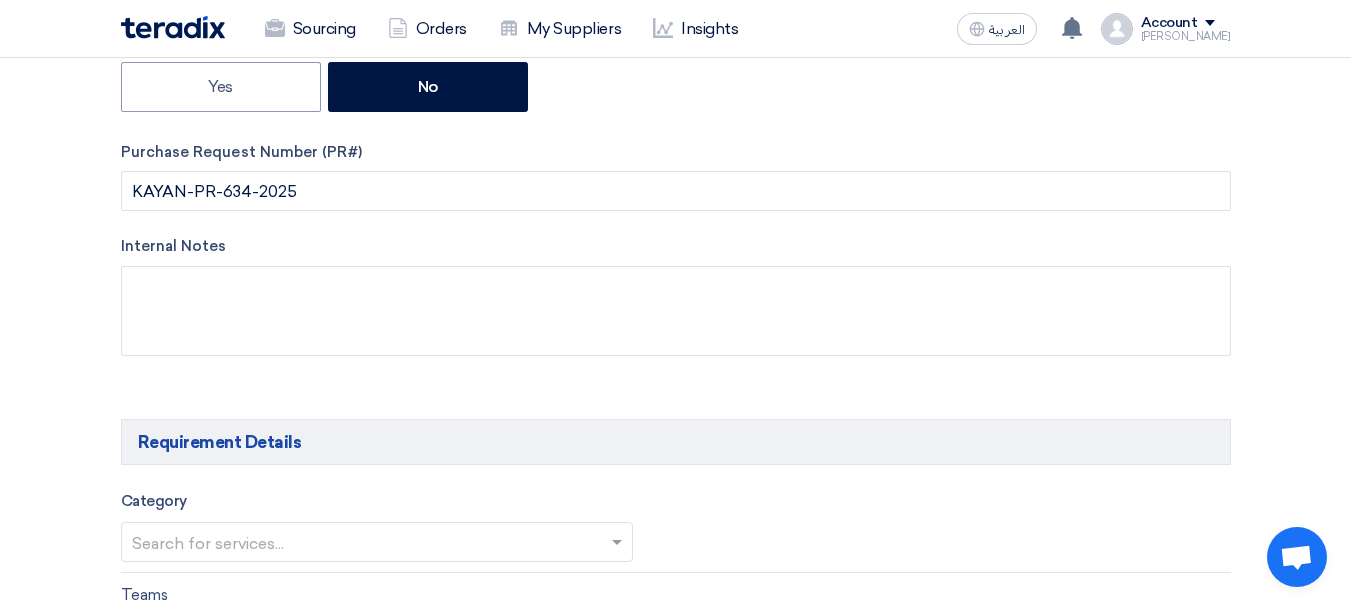 click on "Basic Information
RFx Title
توريد مستلزمات لحام - ورشة ابورواش
RFx Type
Normal RFQ
Sealed RFQ
RFP
Deadline to receive quotations
[DATE]
Pick a date
Time
Increment hours
03
: 00 PM" 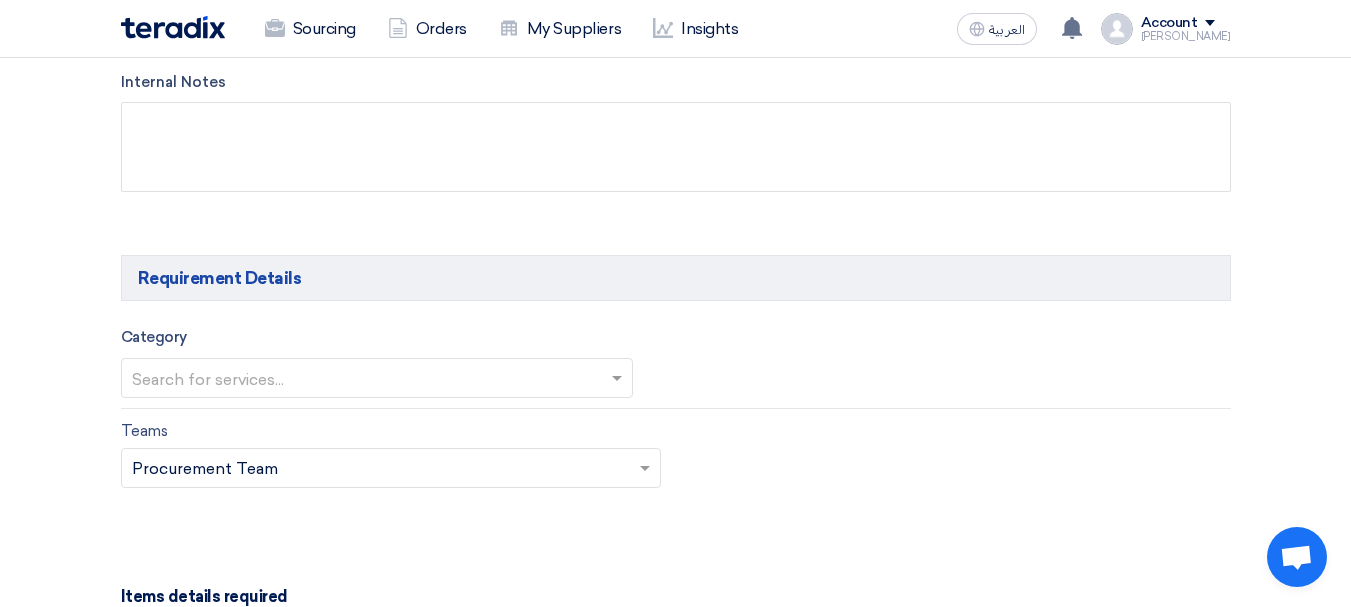 scroll, scrollTop: 1000, scrollLeft: 0, axis: vertical 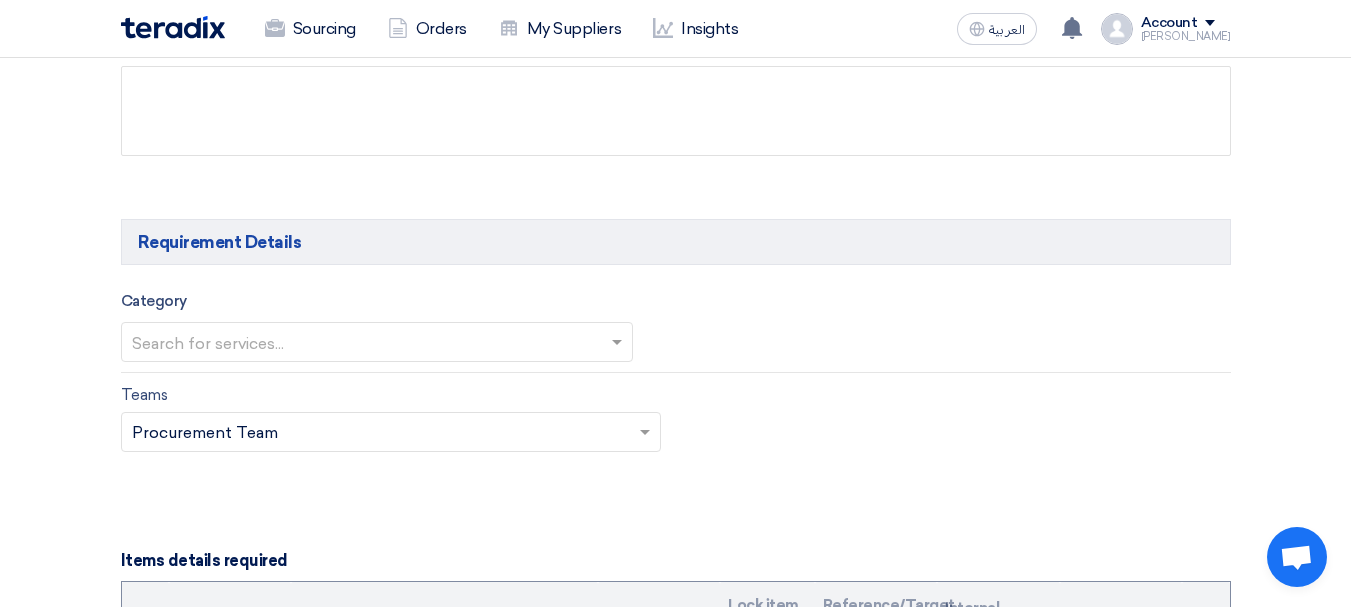 click at bounding box center (367, 344) 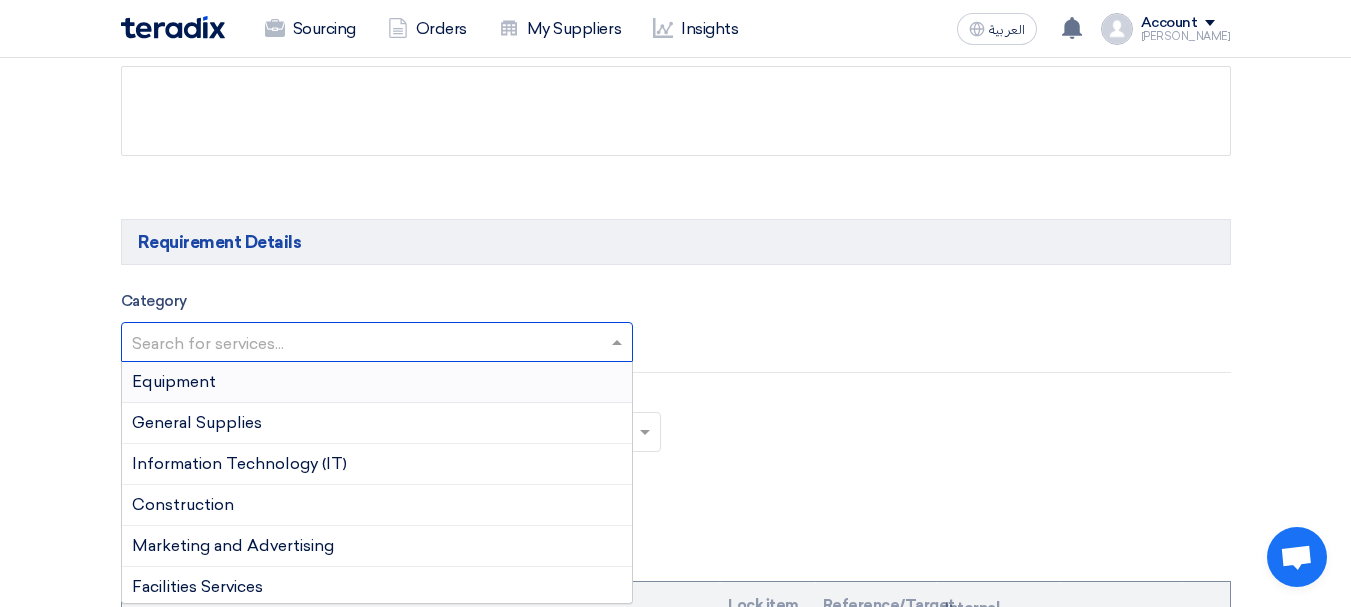 click on "Equipment" at bounding box center (377, 382) 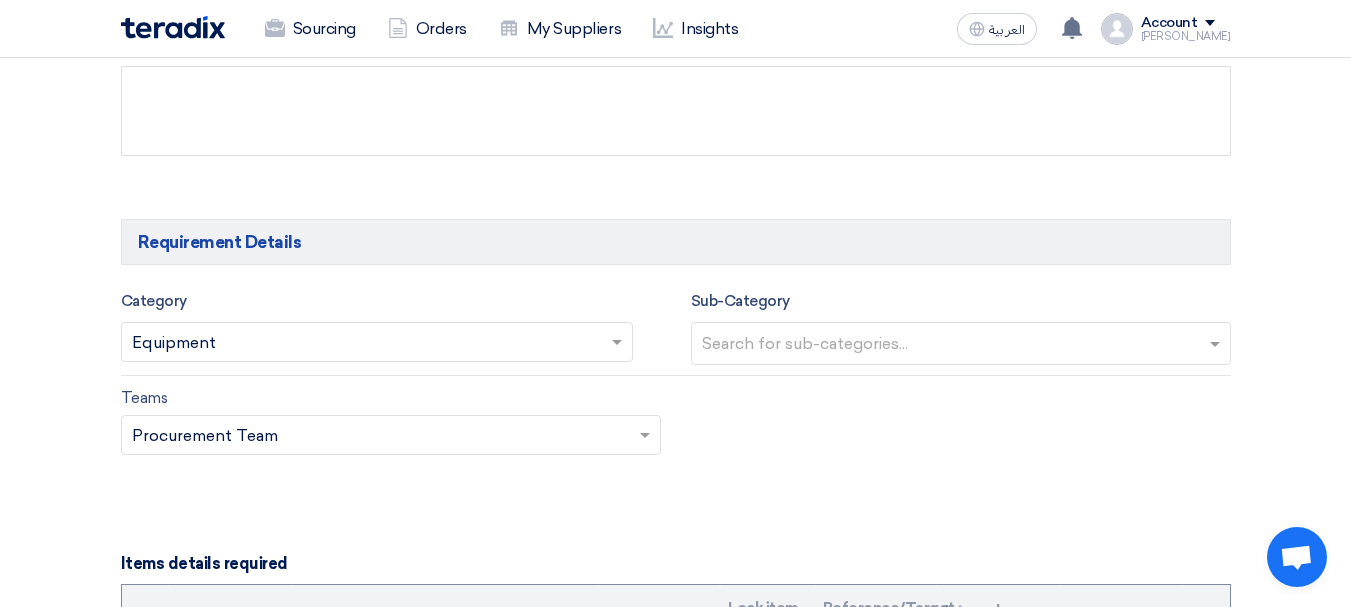 click at bounding box center (963, 345) 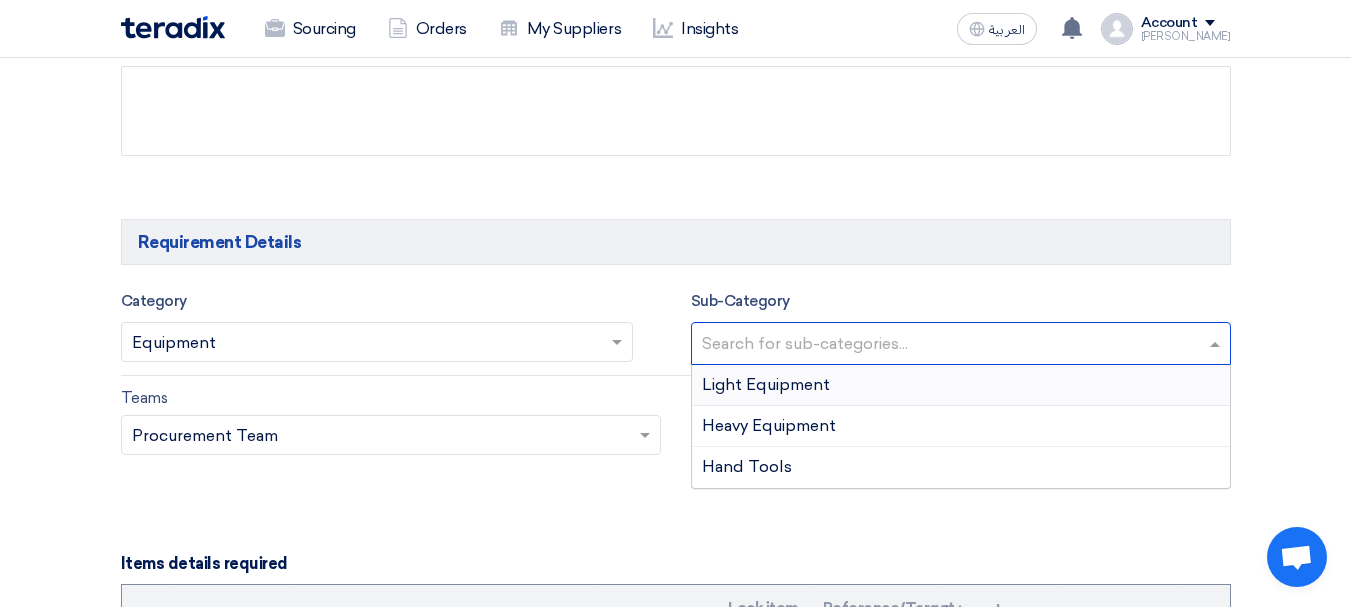 click on "Light Equipment" at bounding box center (961, 385) 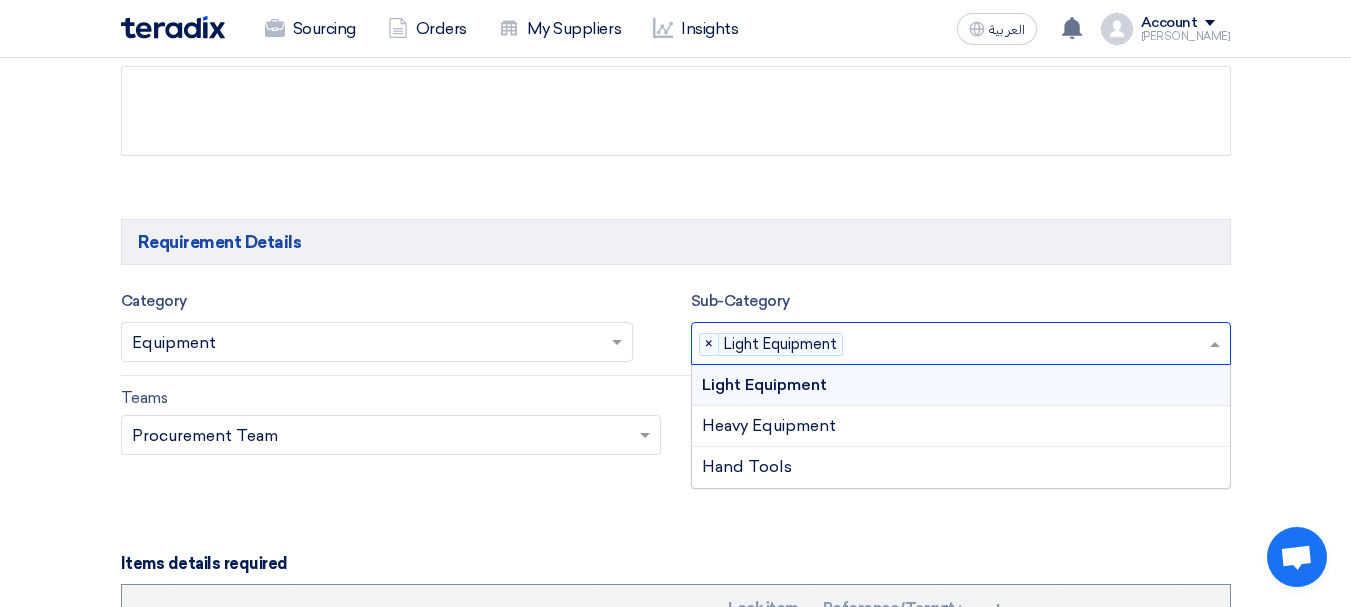 click at bounding box center [1029, 345] 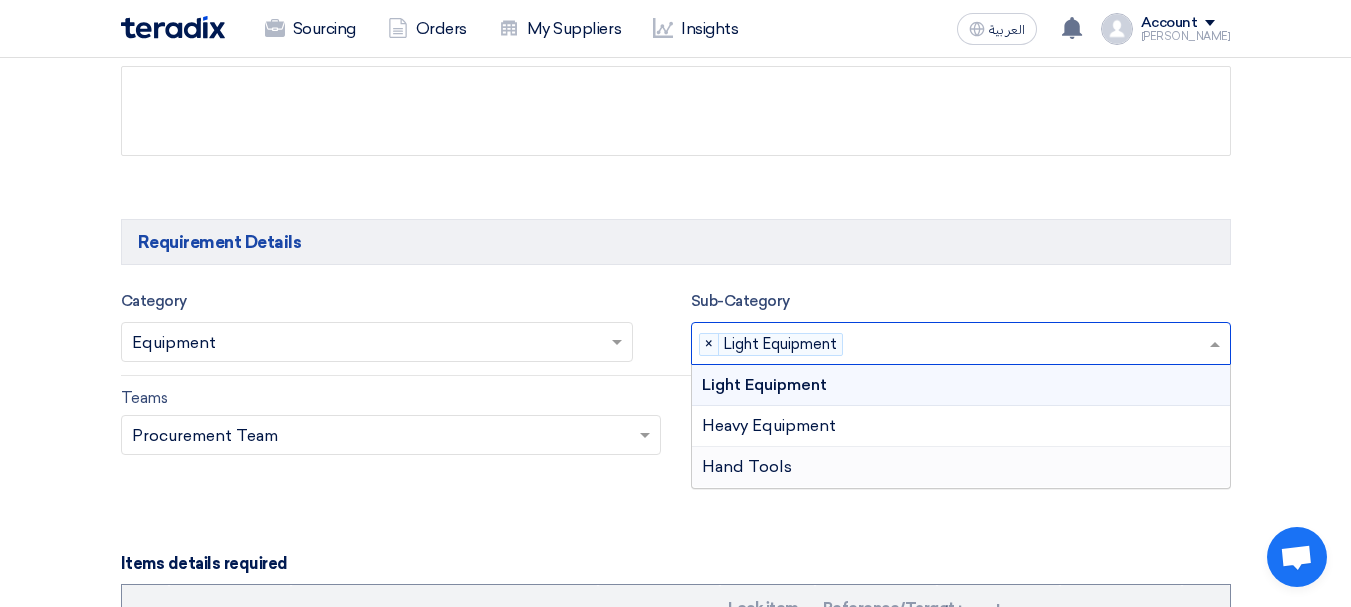 click on "Hand Tools" at bounding box center [961, 467] 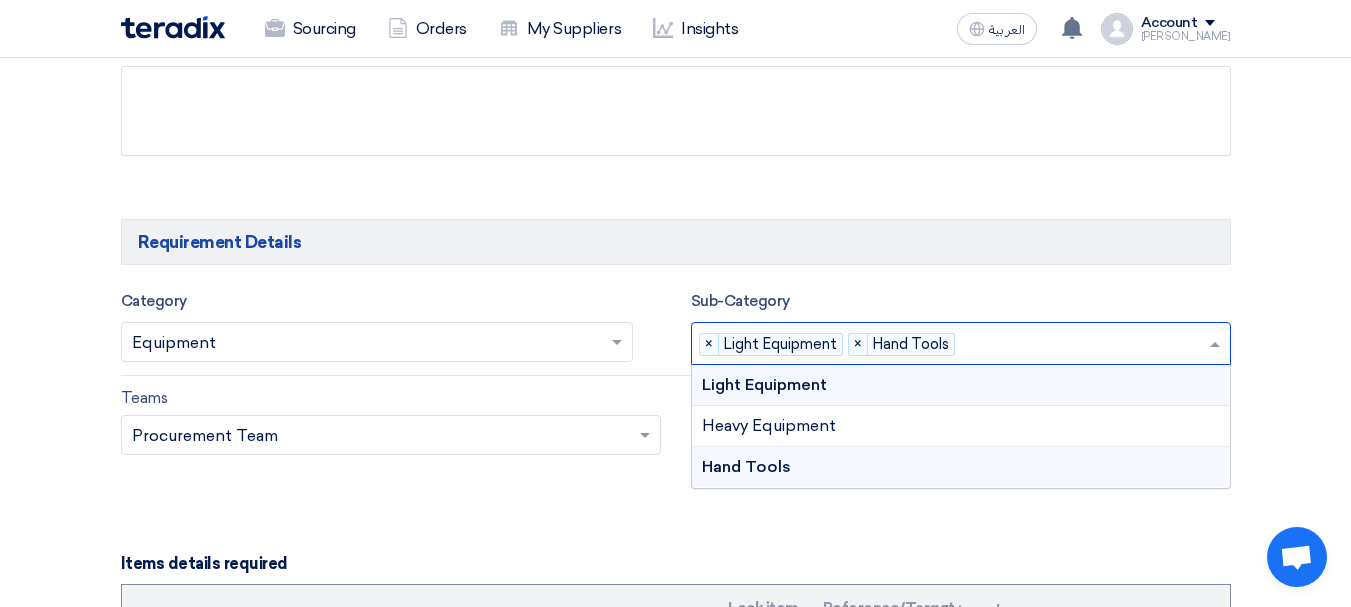 click at bounding box center (1085, 345) 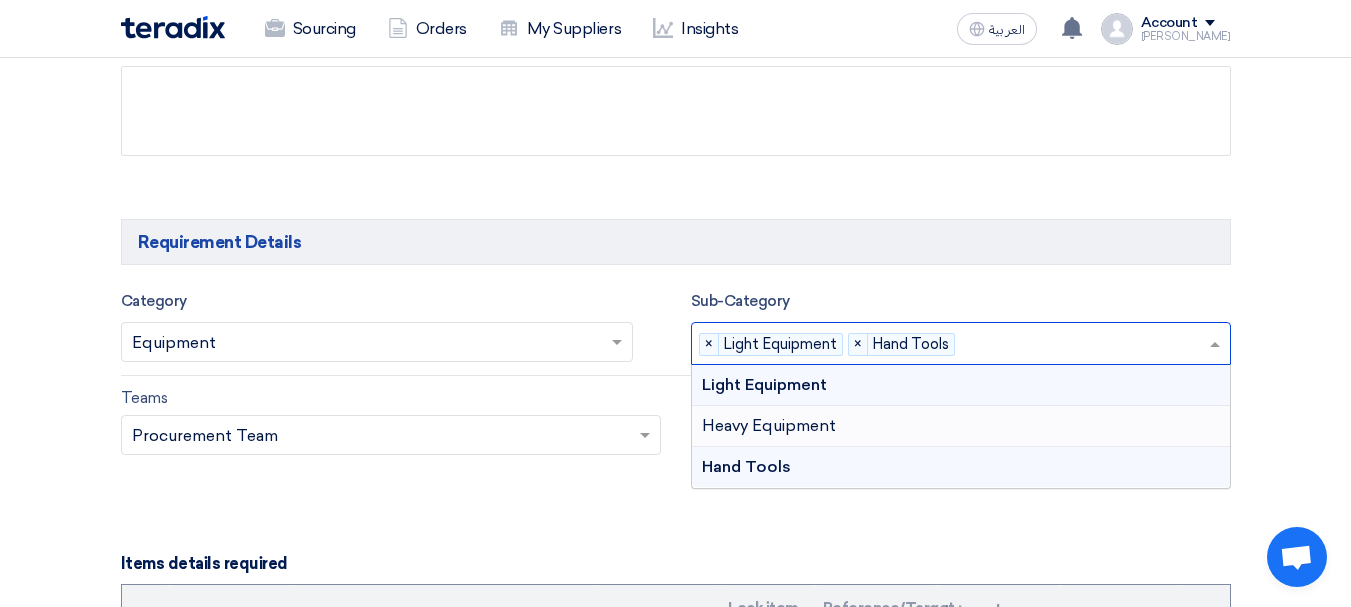 click on "Heavy Equipment" at bounding box center (961, 426) 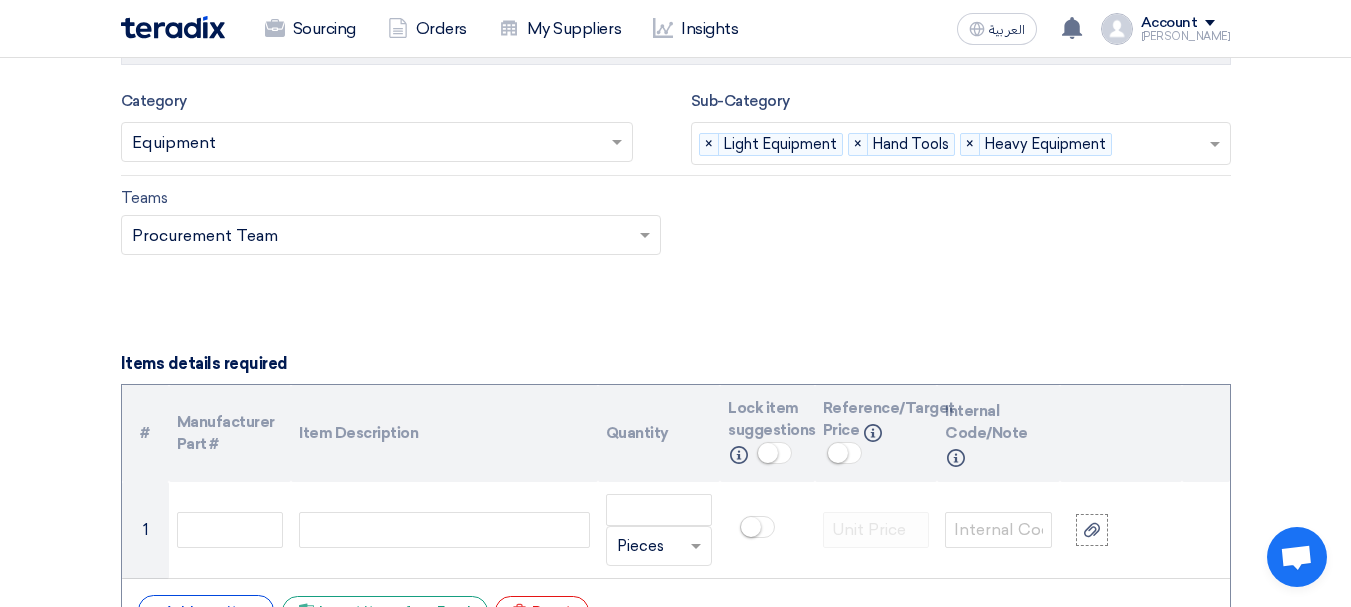 scroll, scrollTop: 1400, scrollLeft: 0, axis: vertical 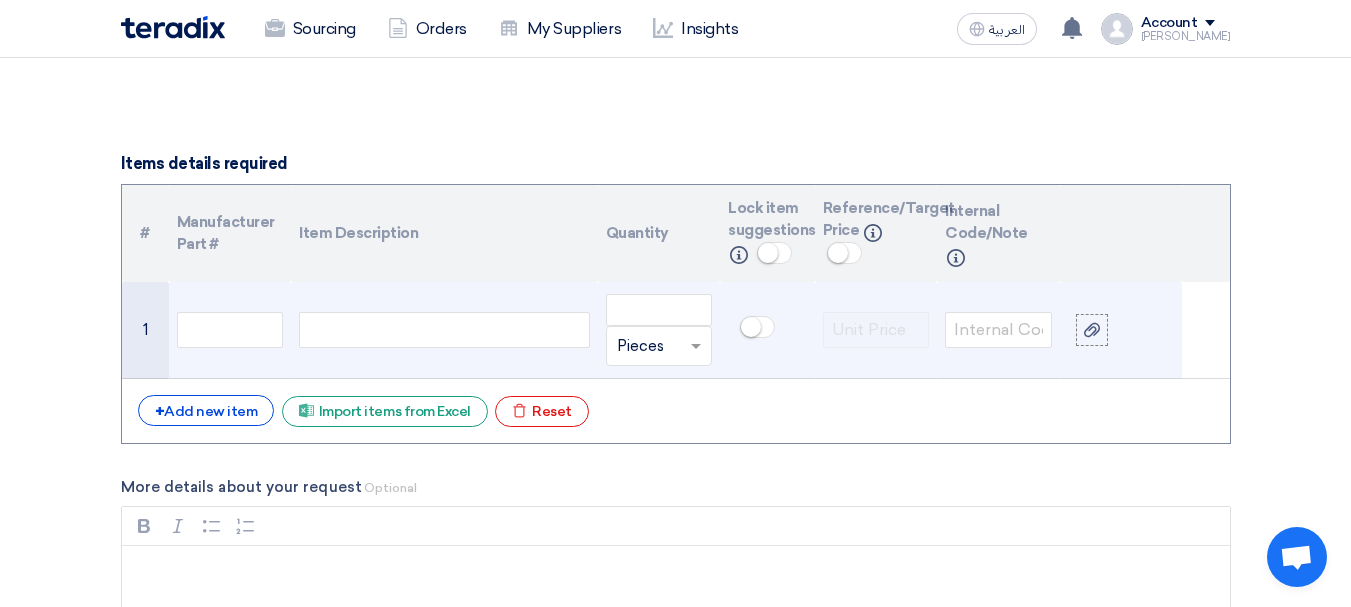 click 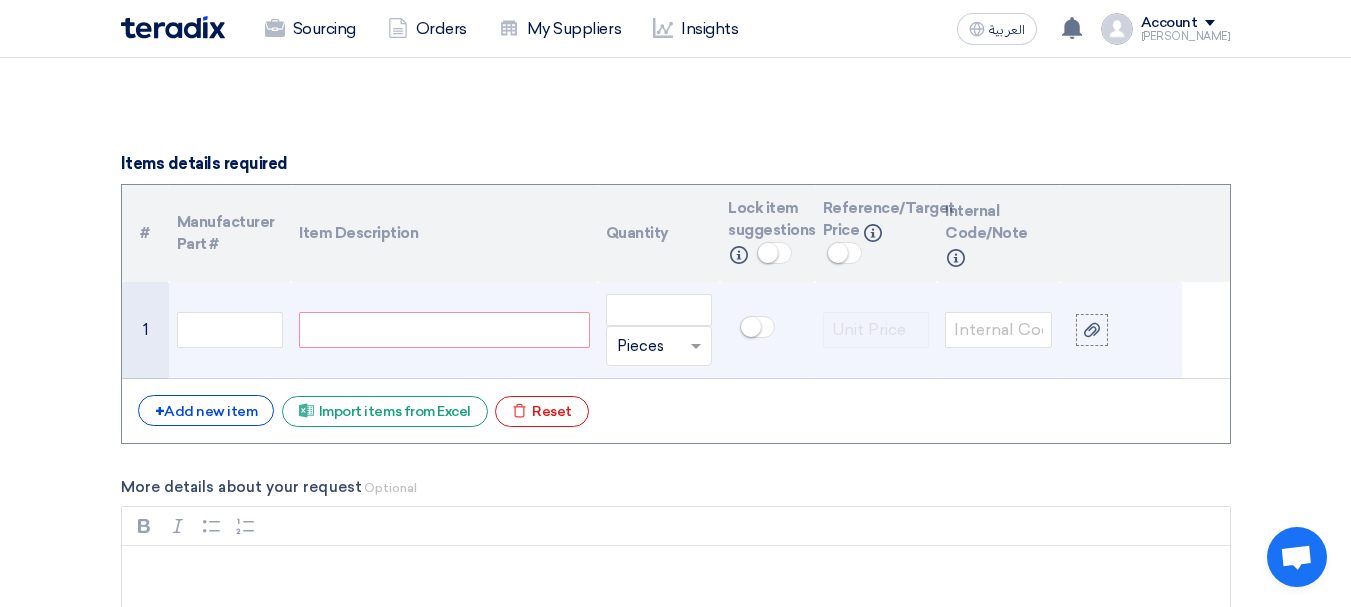 paste 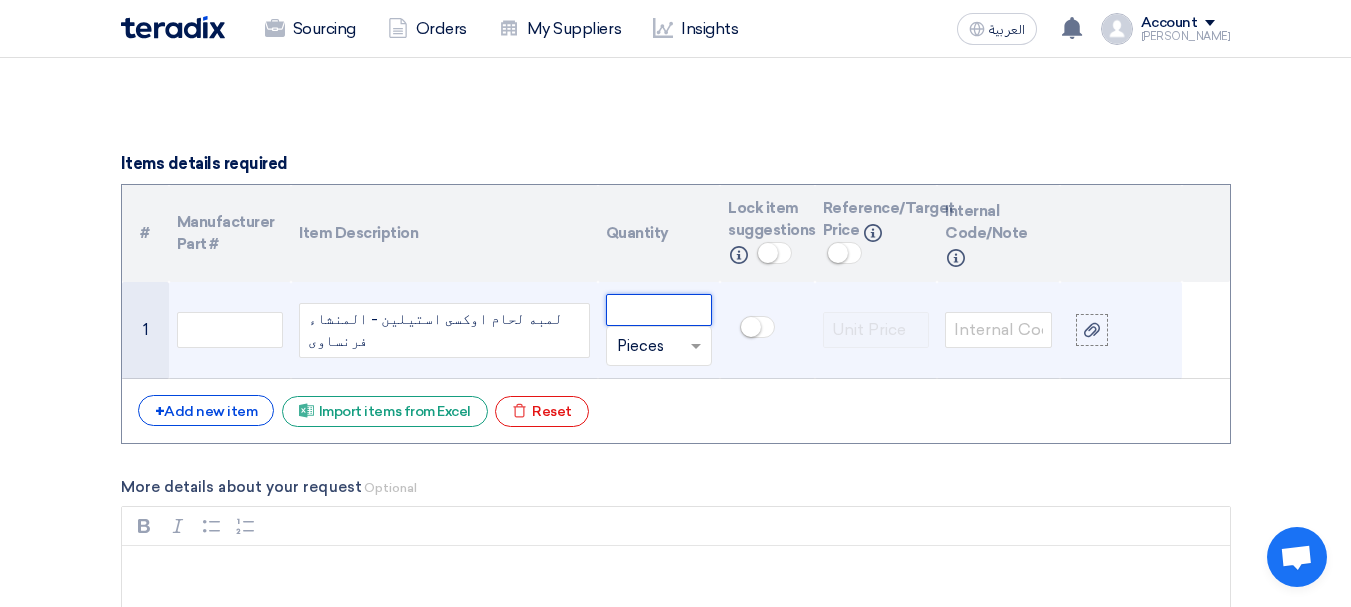 click 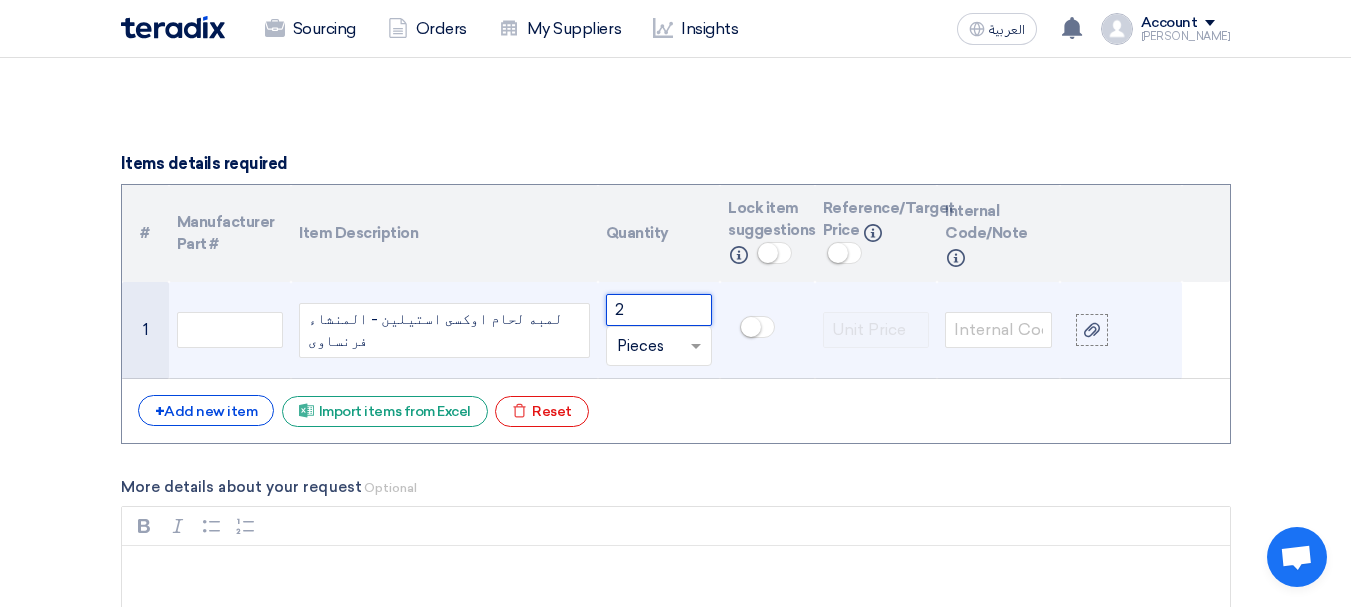 type on "2" 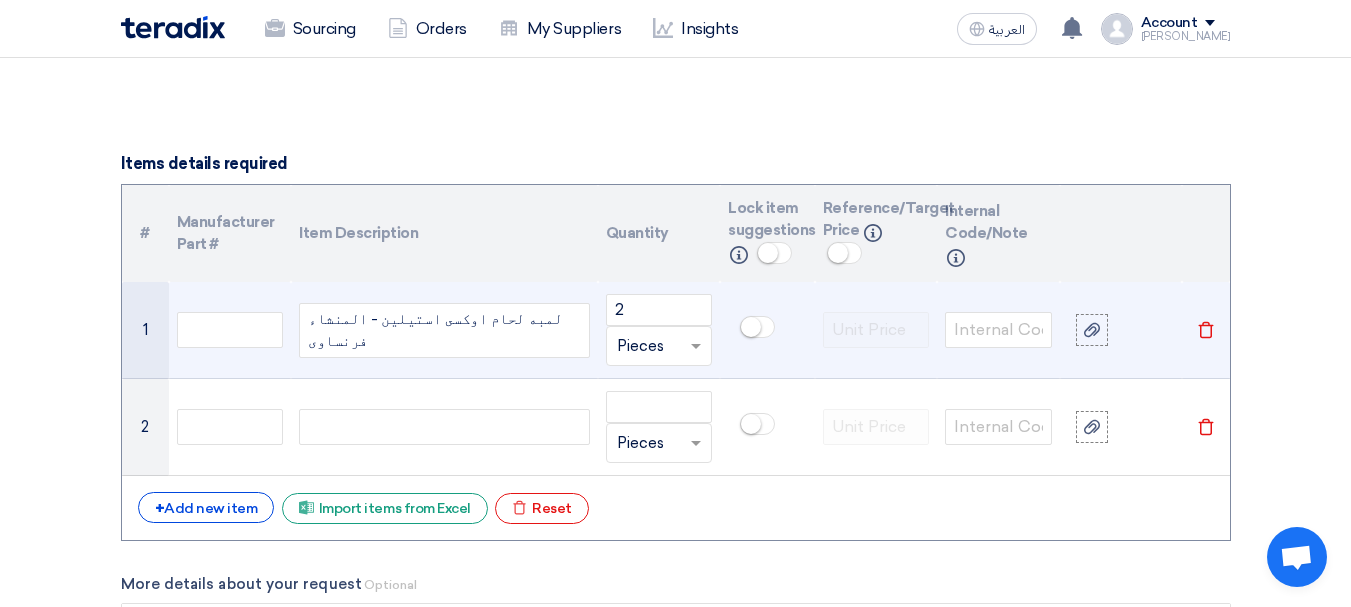 click on "لمبه لحام اوكسى استيلين - المنشاء فرنساوى" 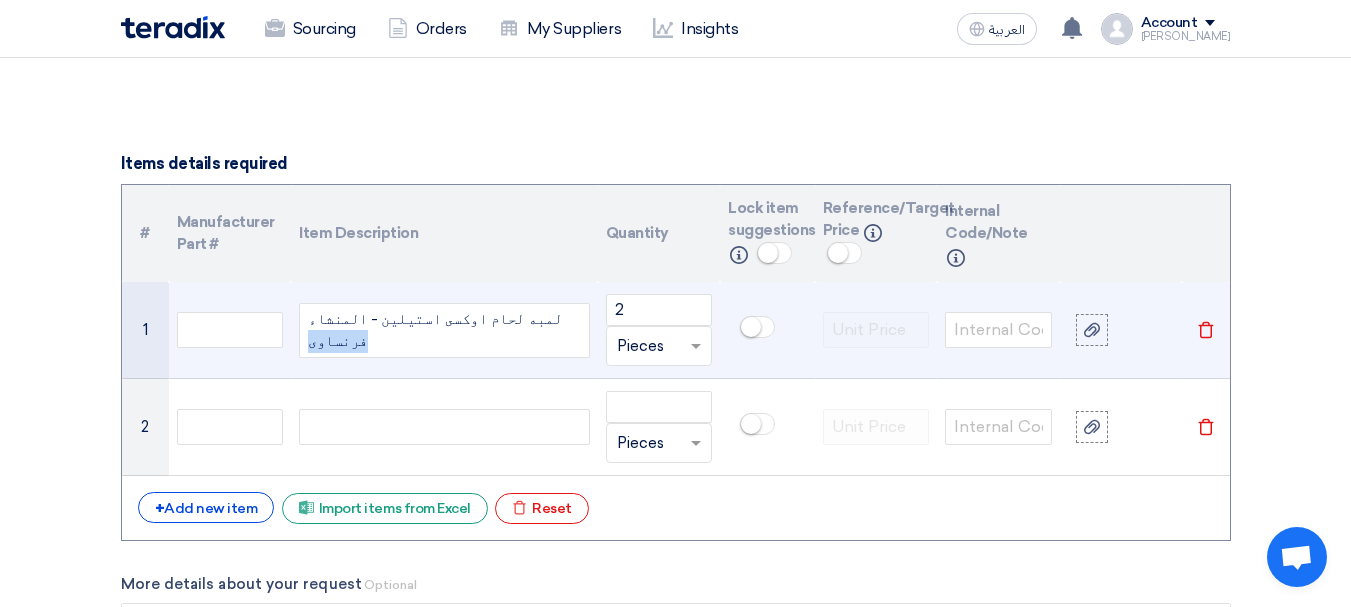 click on "لمبه لحام اوكسى استيلين - المنشاء فرنساوى" 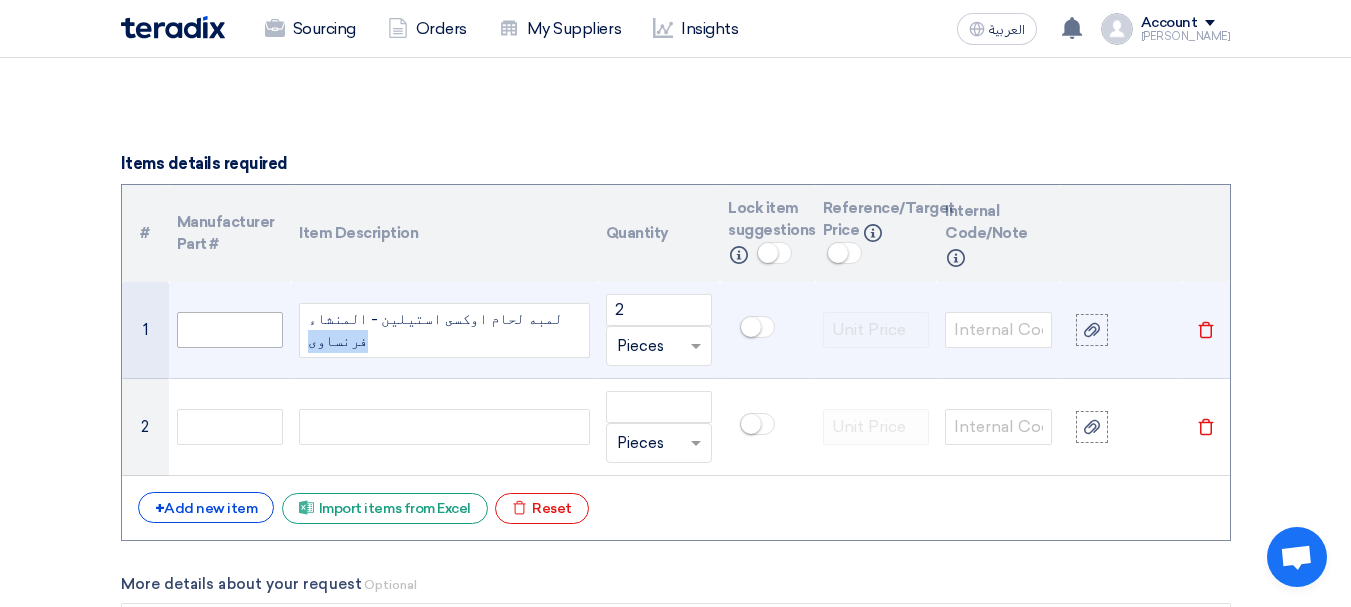 copy on "فرنساوى" 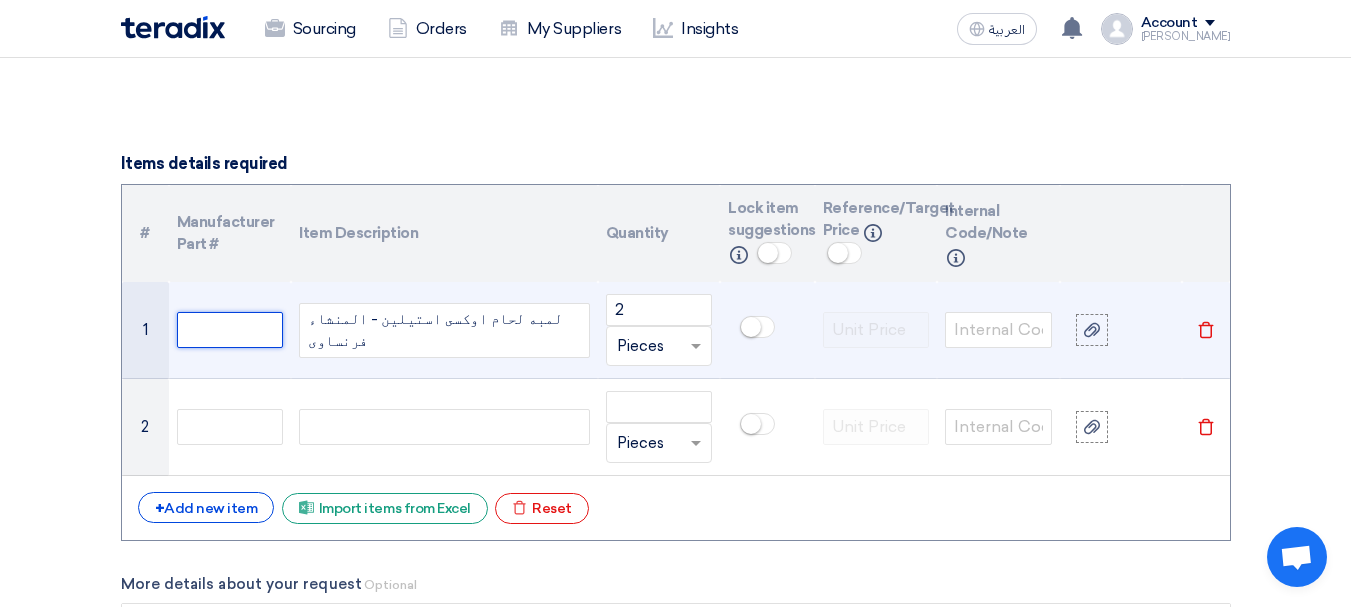 click 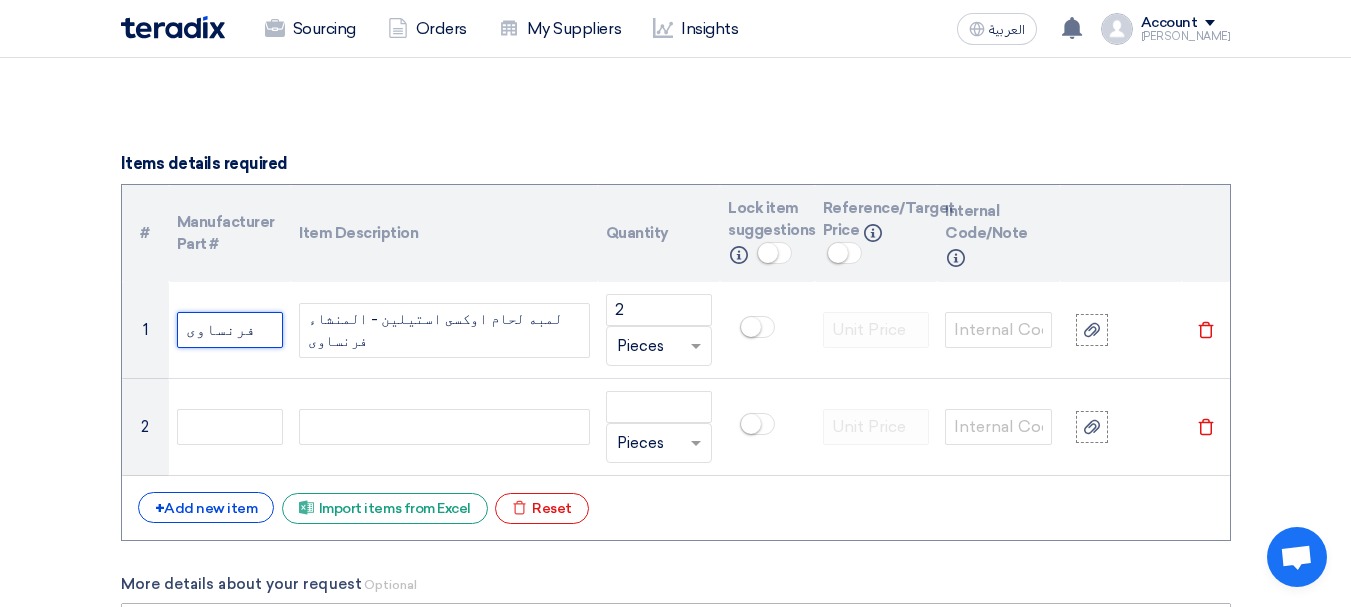 type on "فرنساوى" 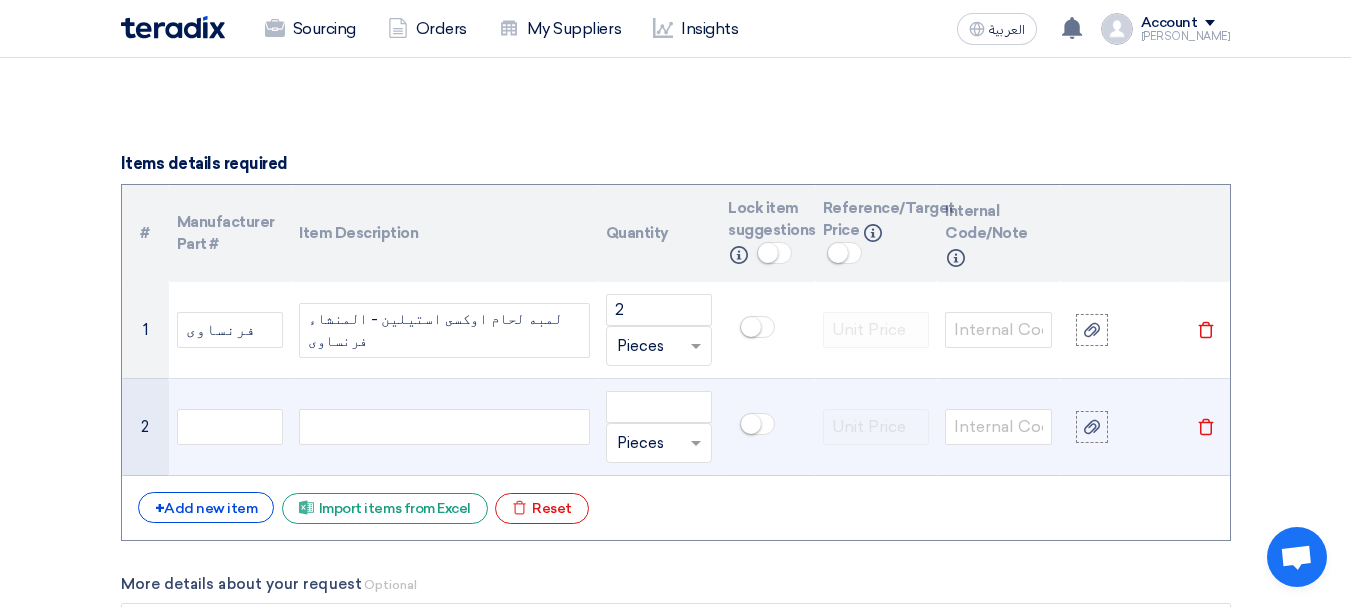 click 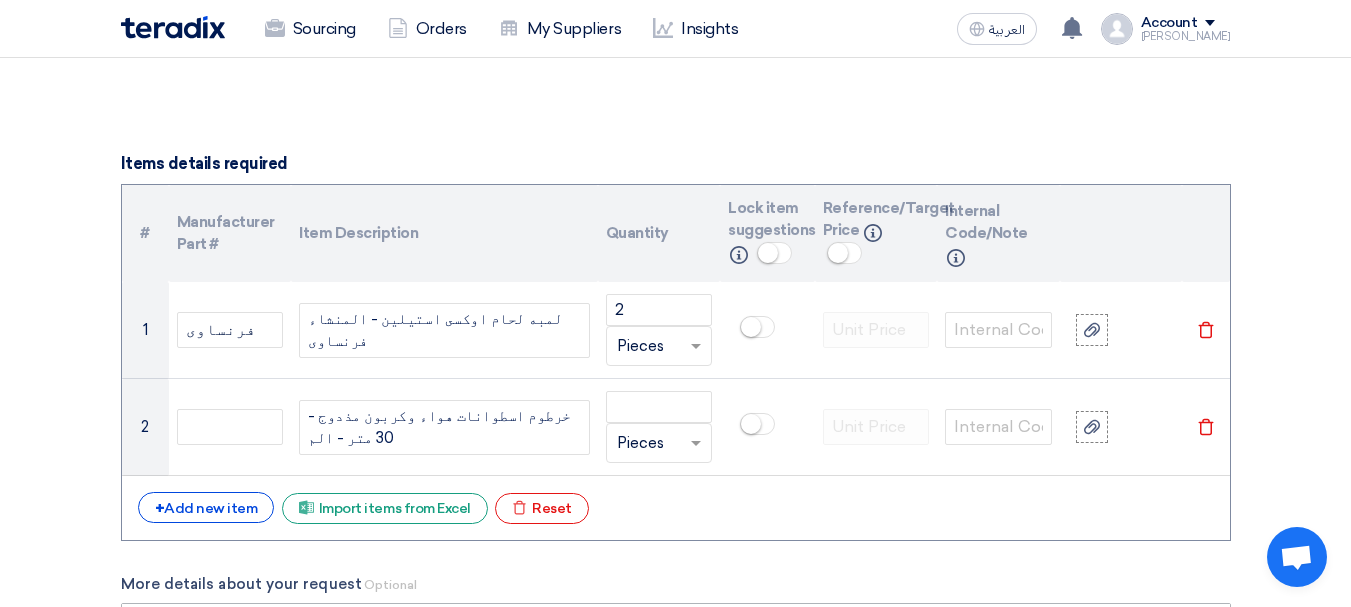scroll, scrollTop: 1391, scrollLeft: 0, axis: vertical 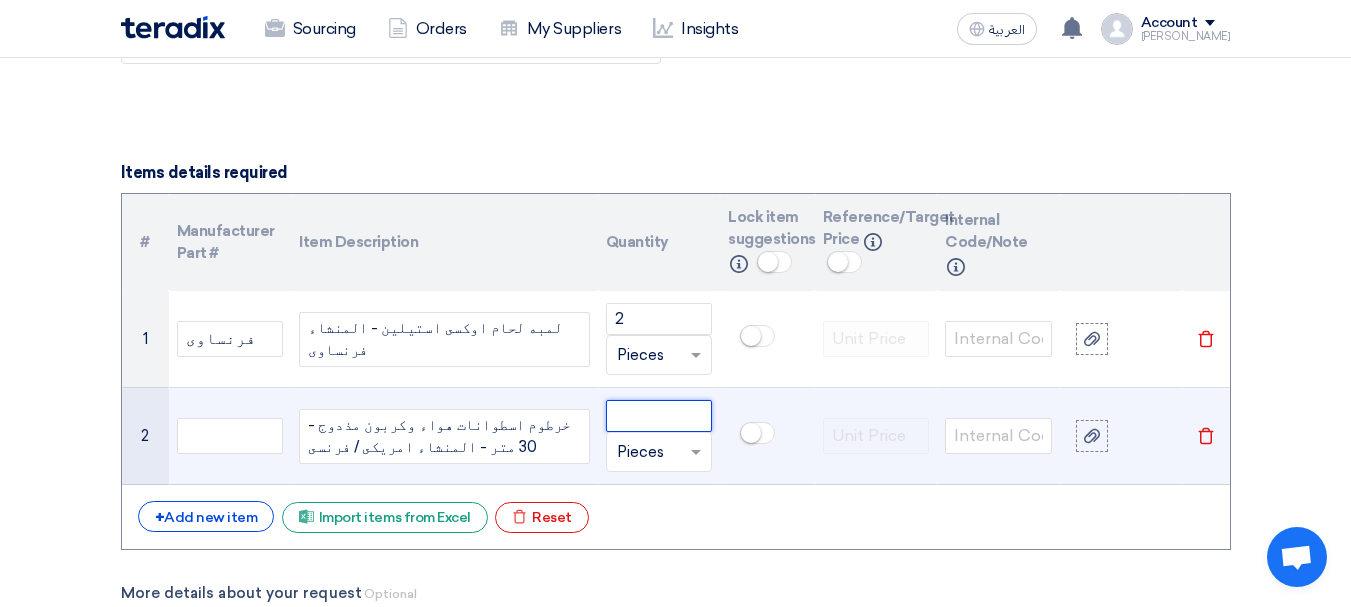 click 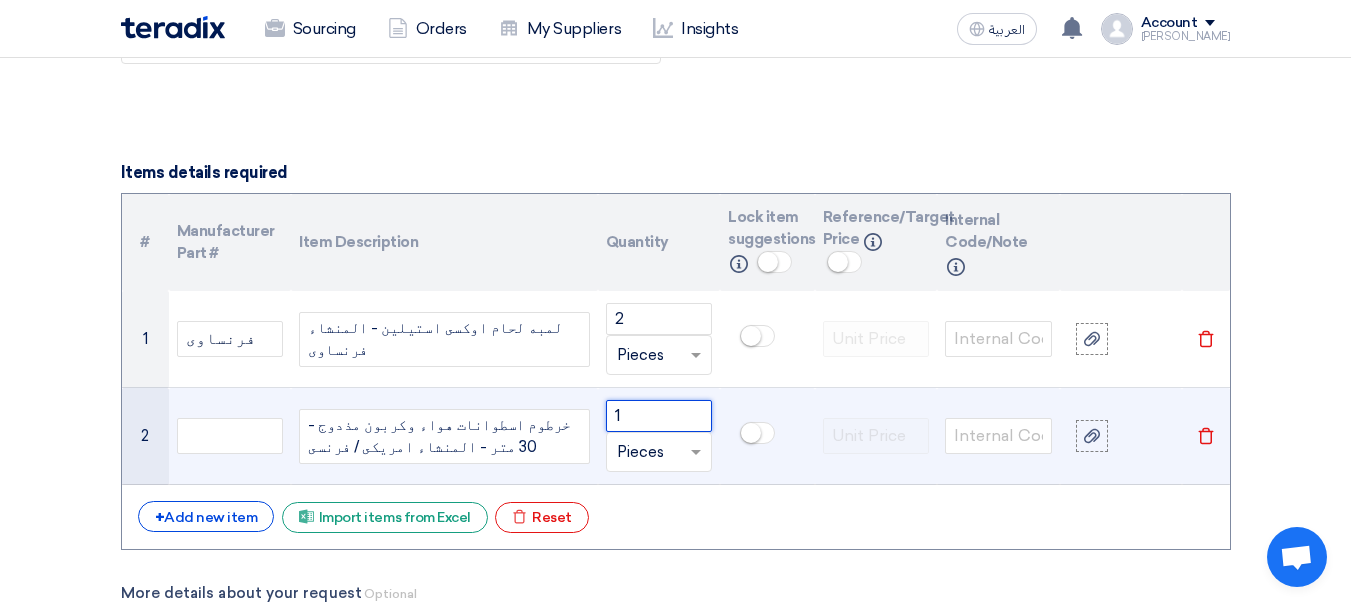 type on "1" 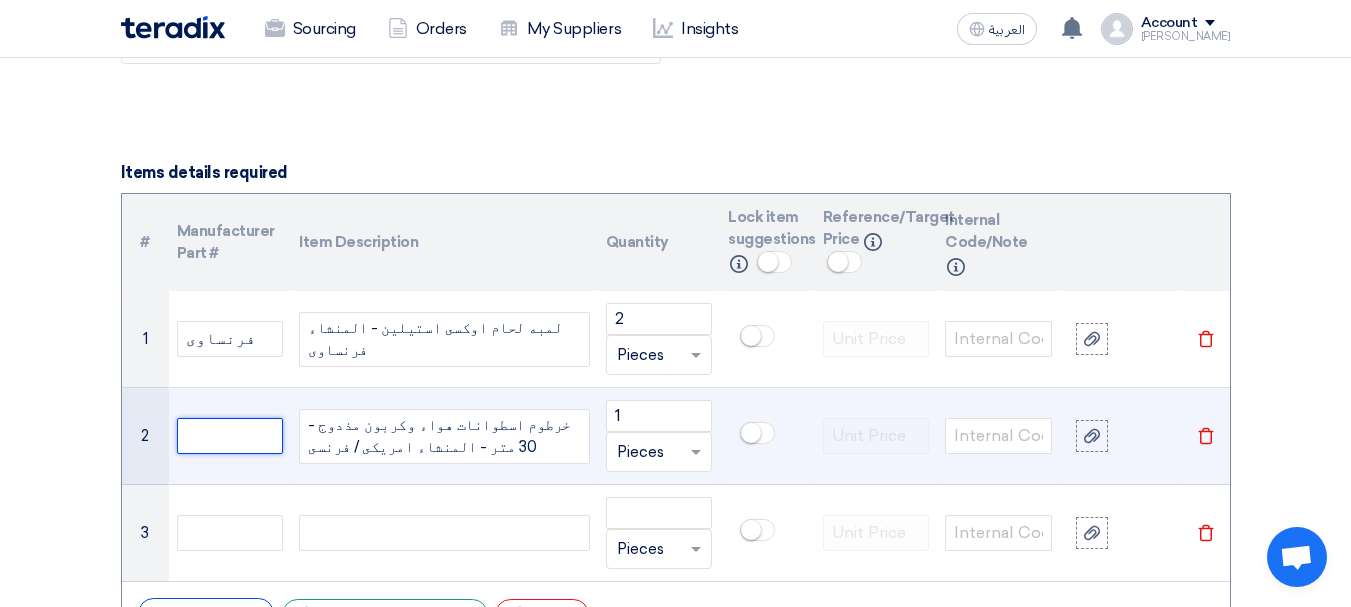 click 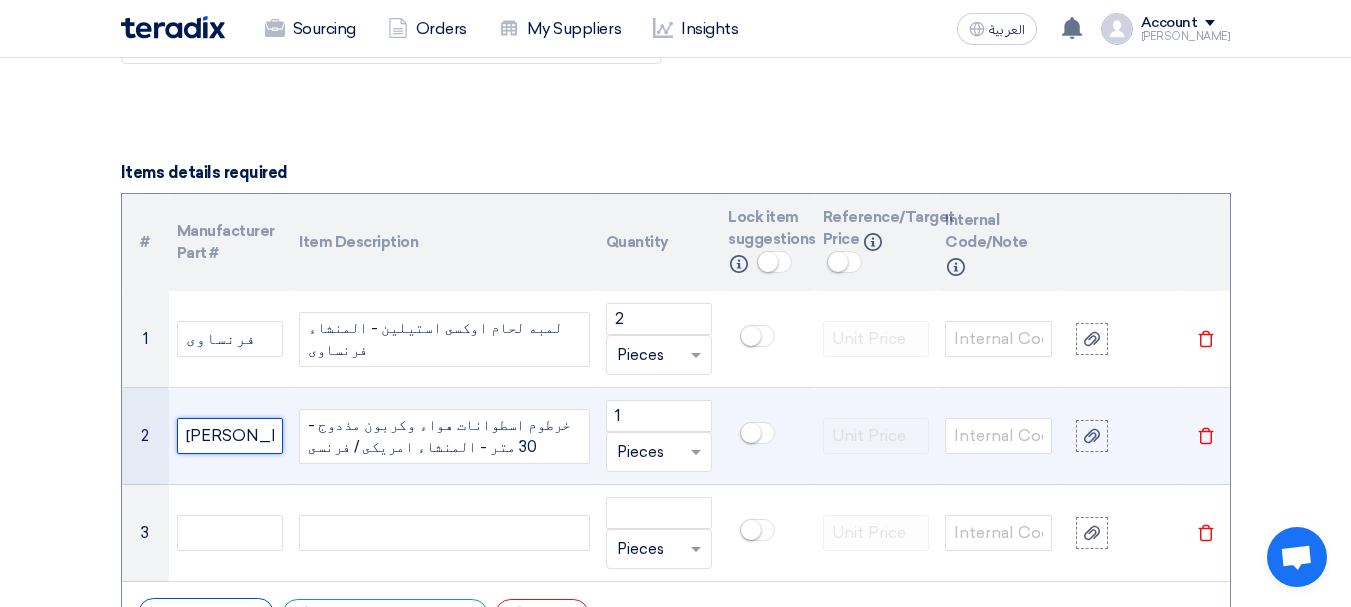type on "[PERSON_NAME]" 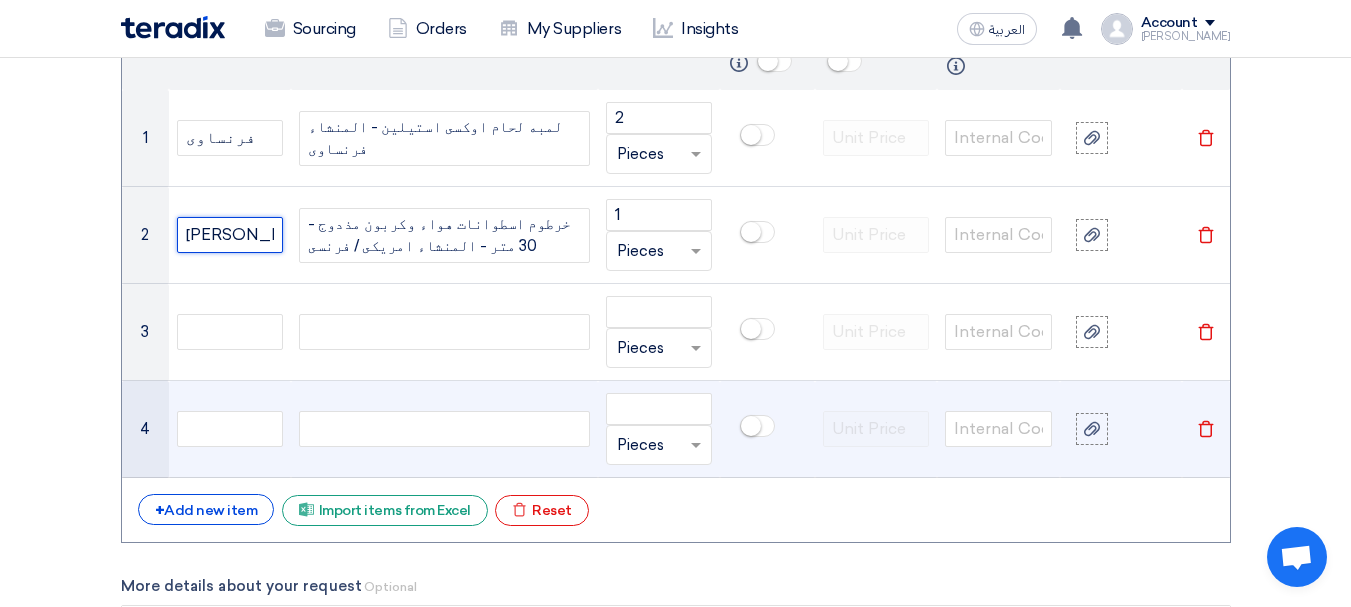 scroll, scrollTop: 1591, scrollLeft: 0, axis: vertical 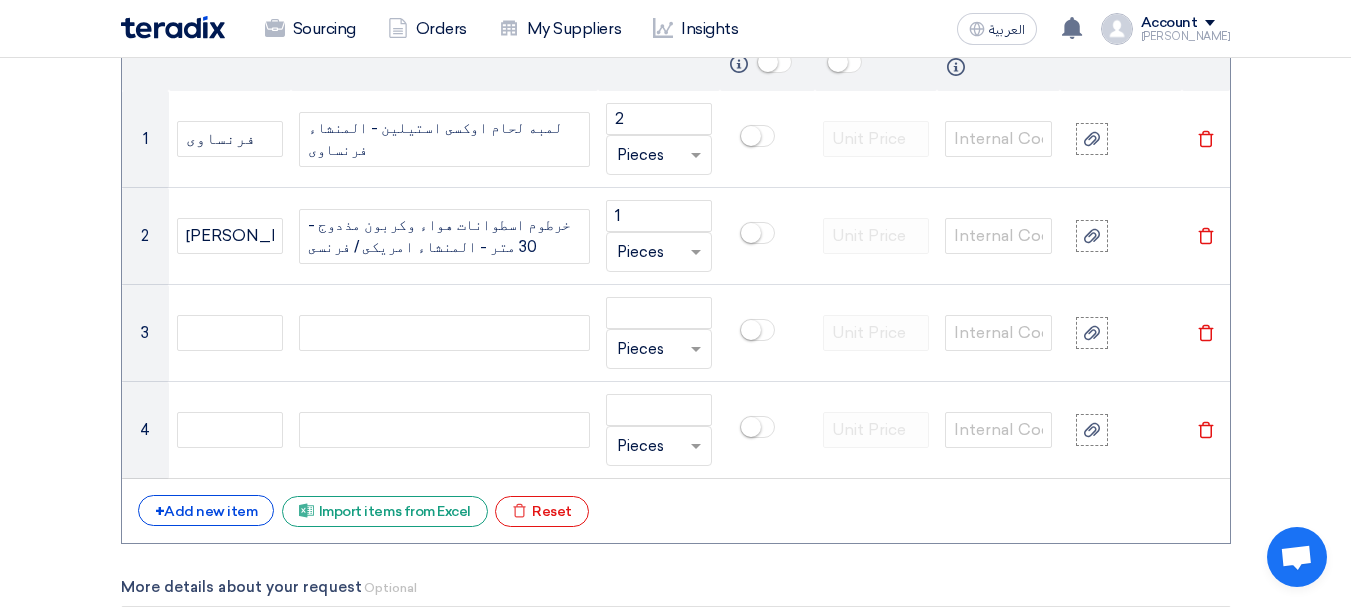 click on "Delete" 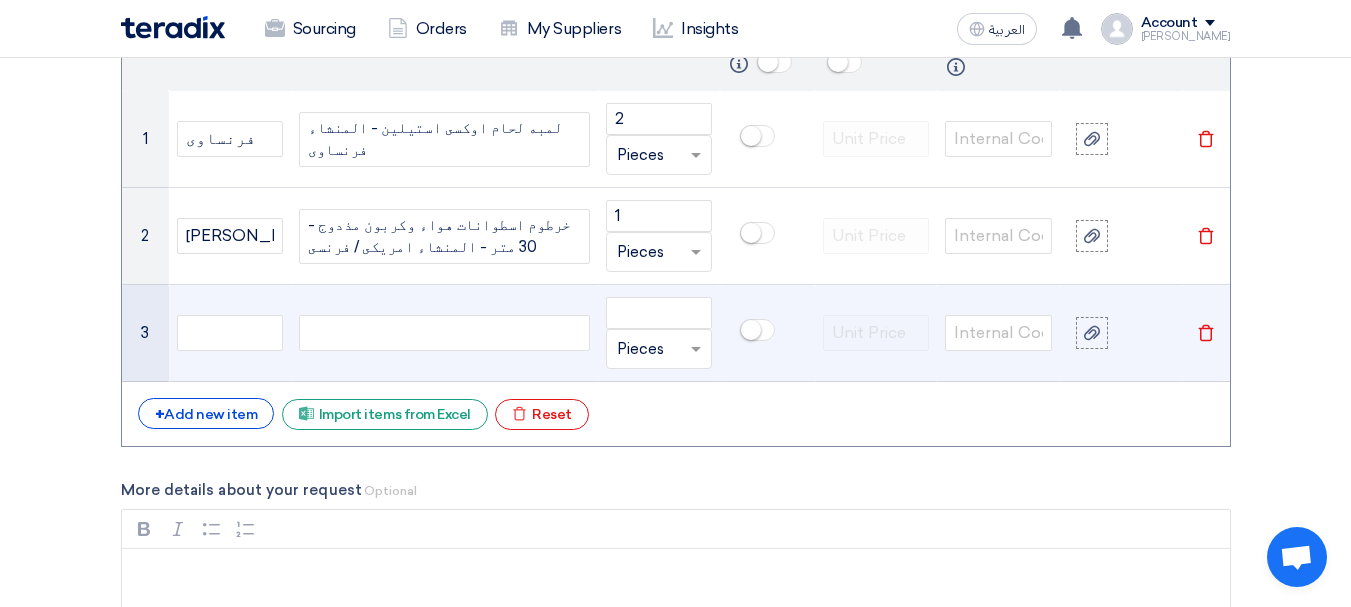 click 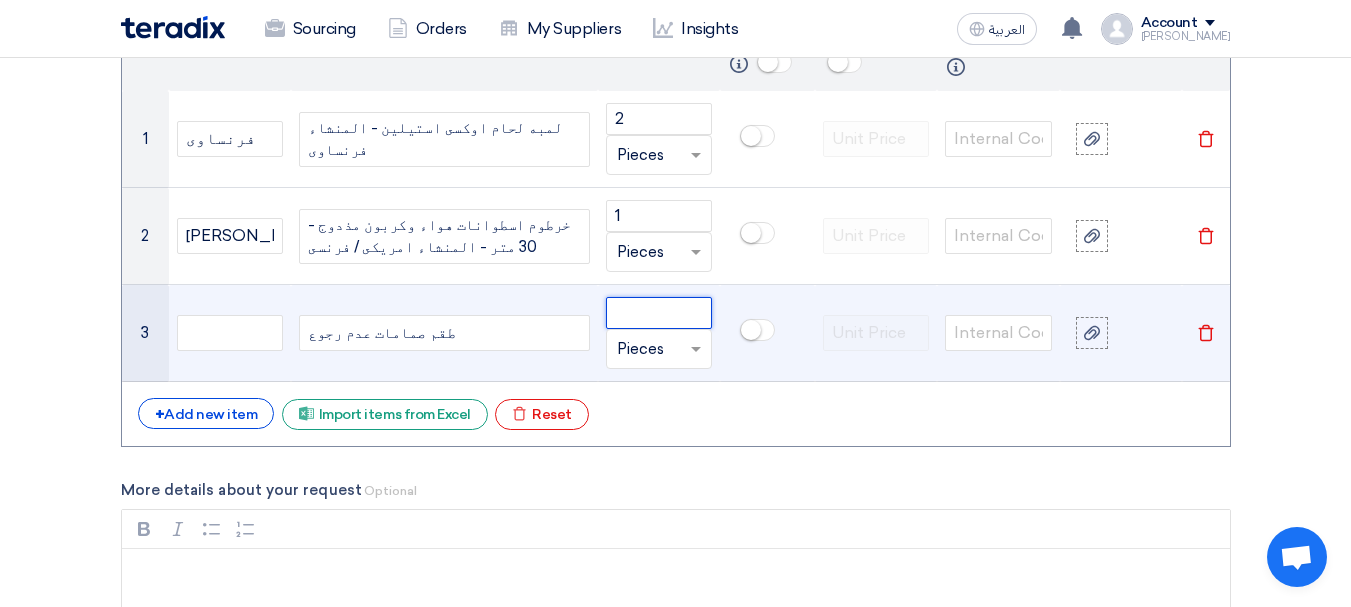 click 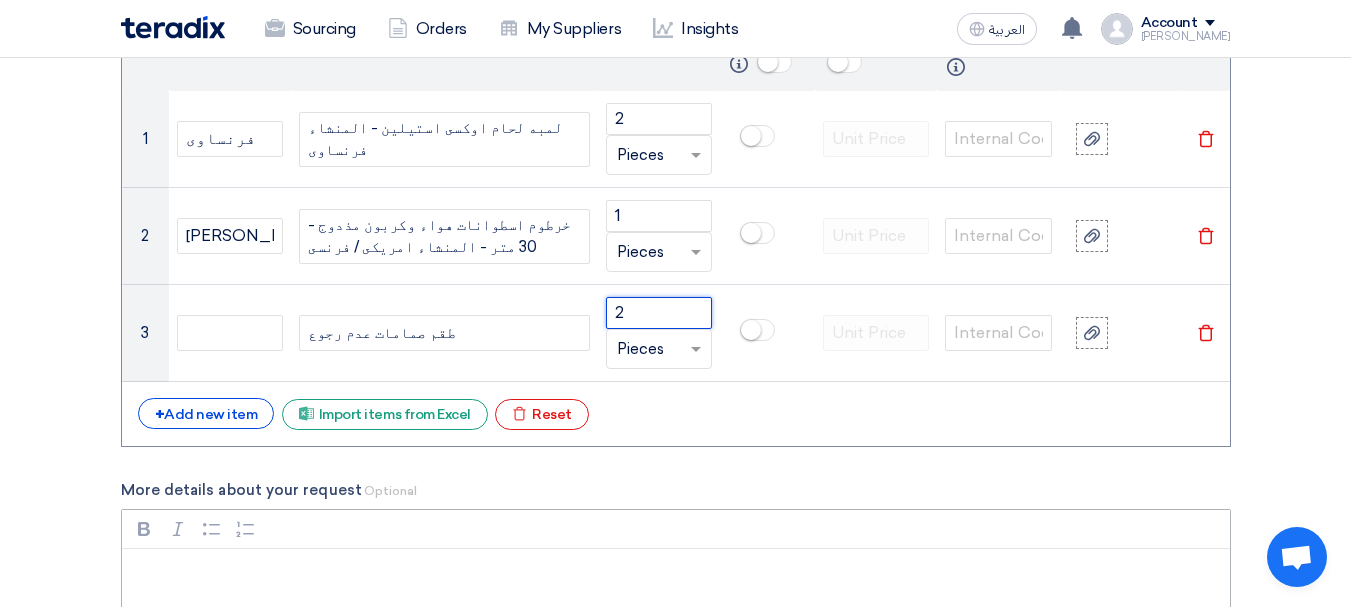 type on "2" 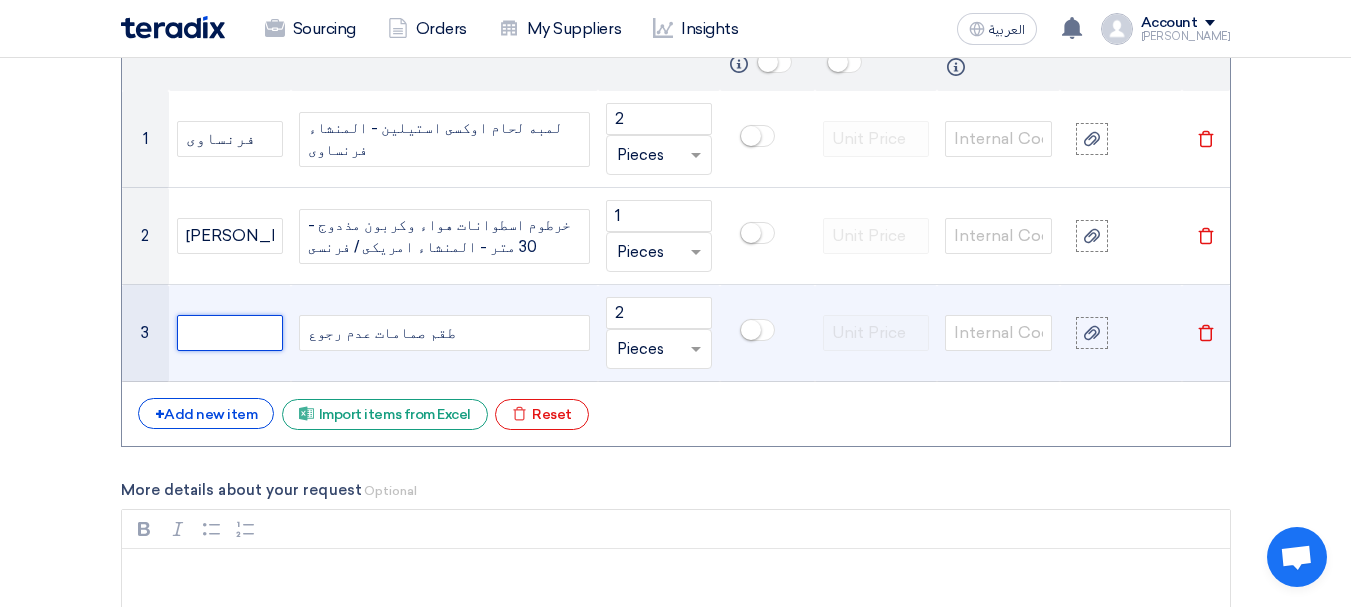 click 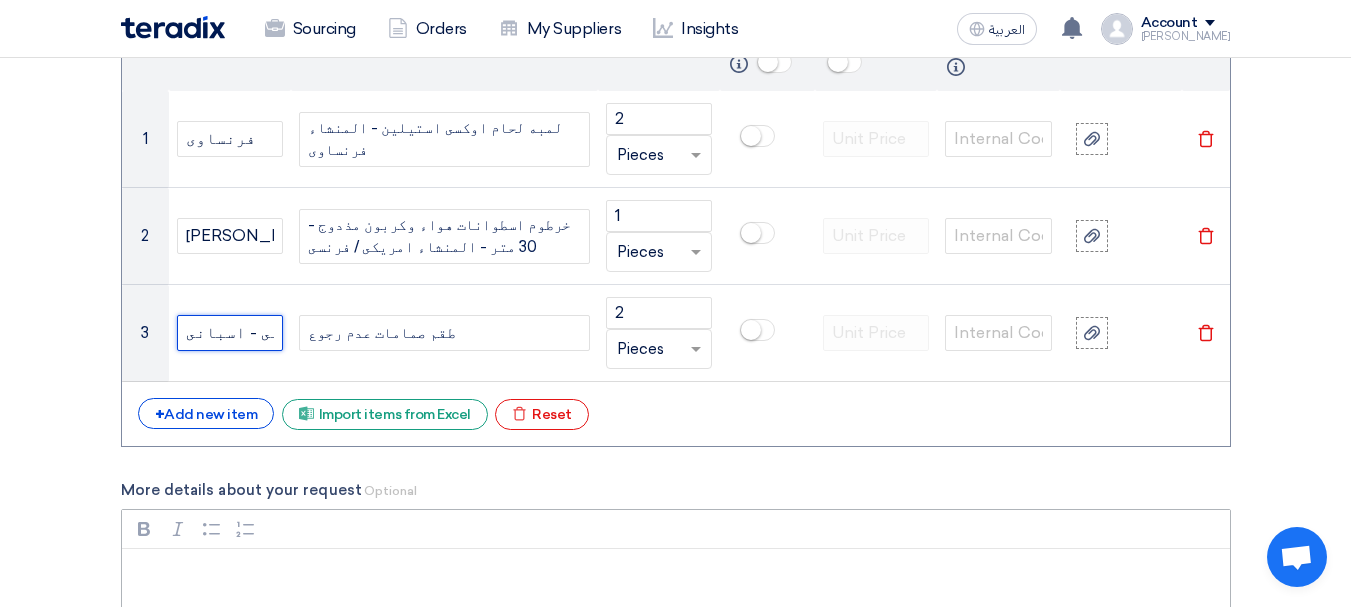 type on "ايطالى - اسبانى" 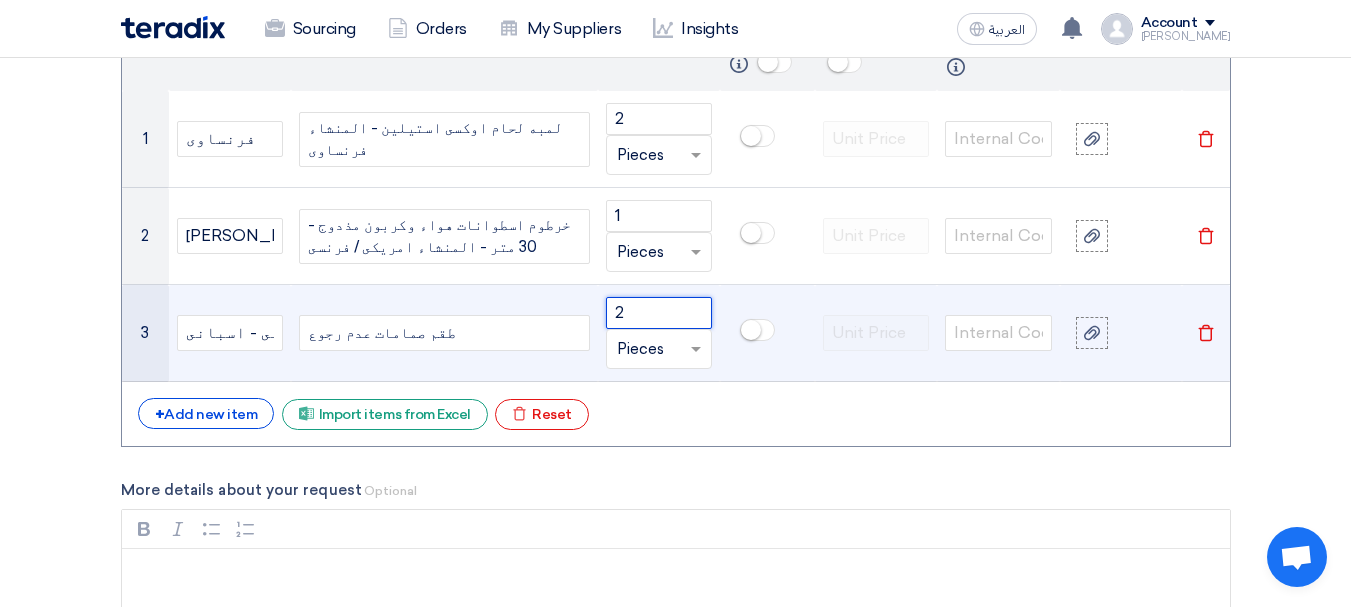 click on "2" 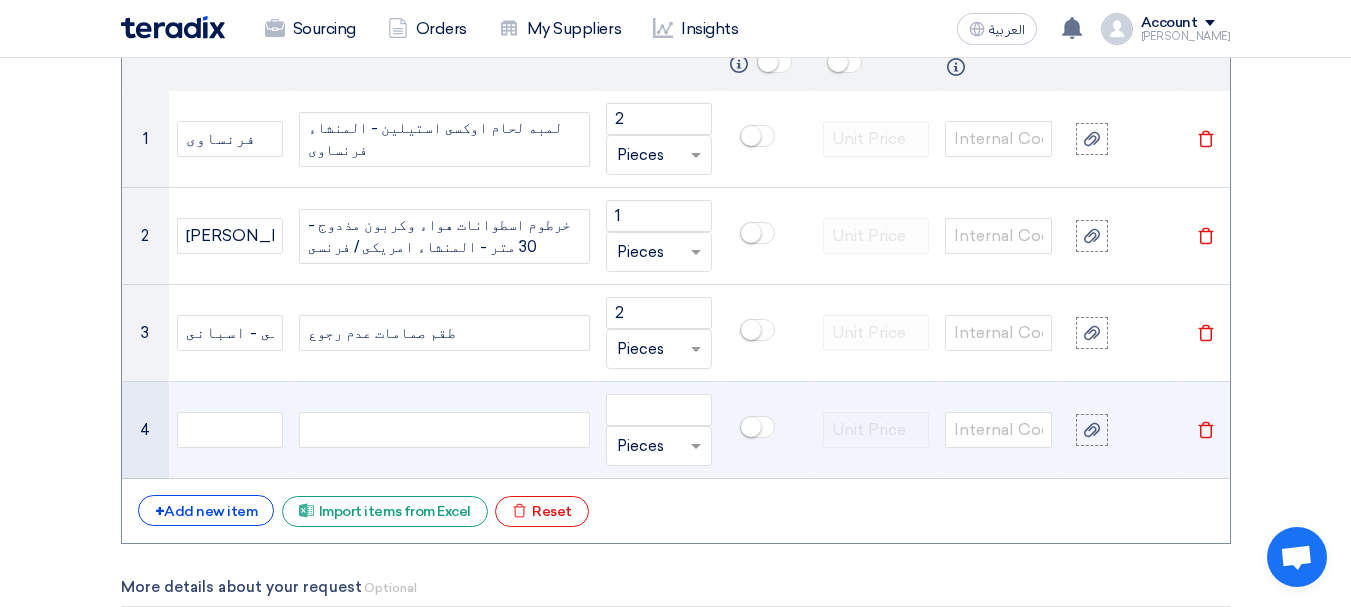 click 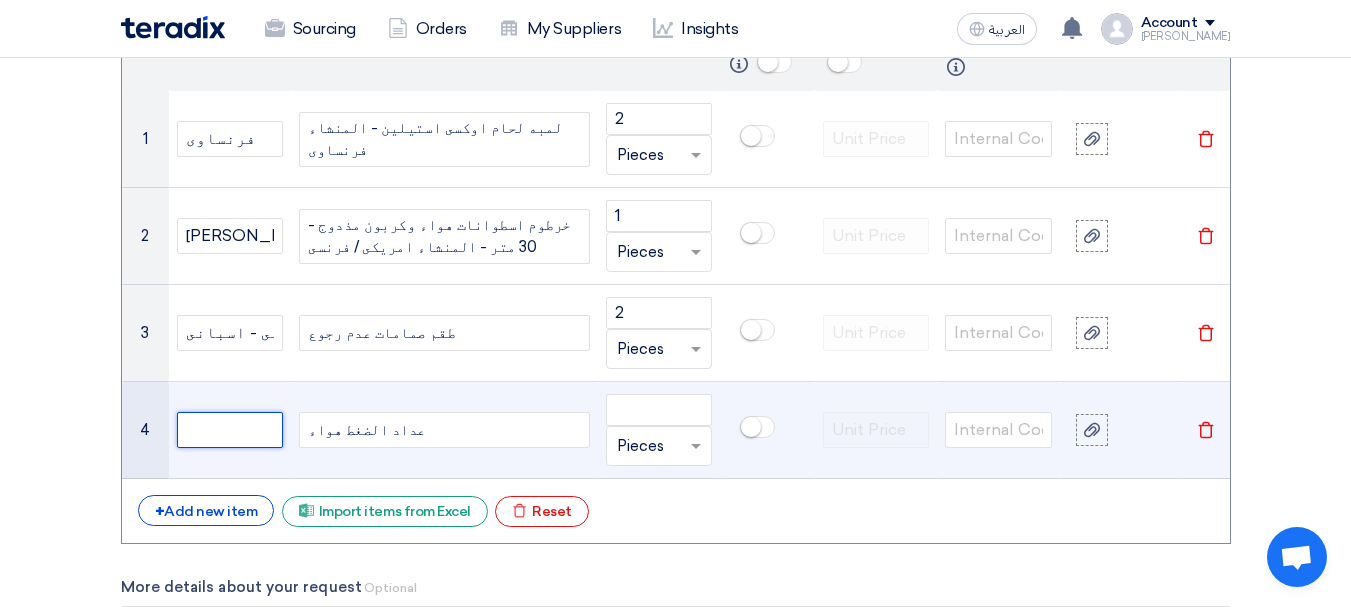 click 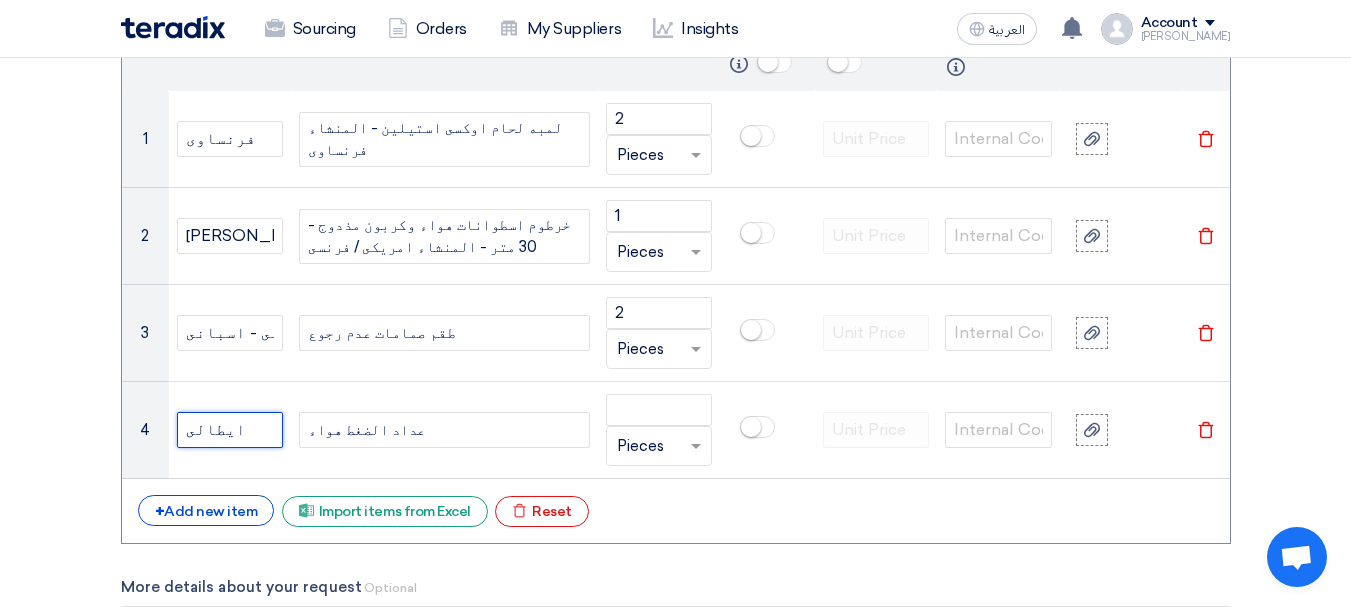 type on "ايطالى" 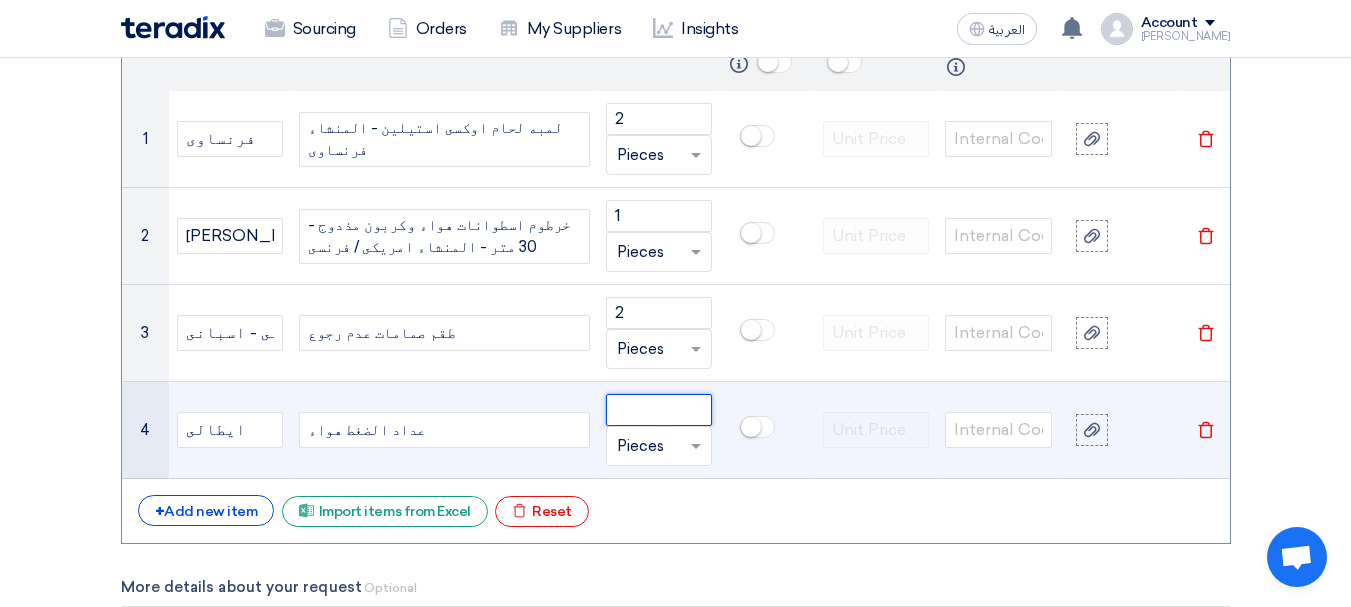 click 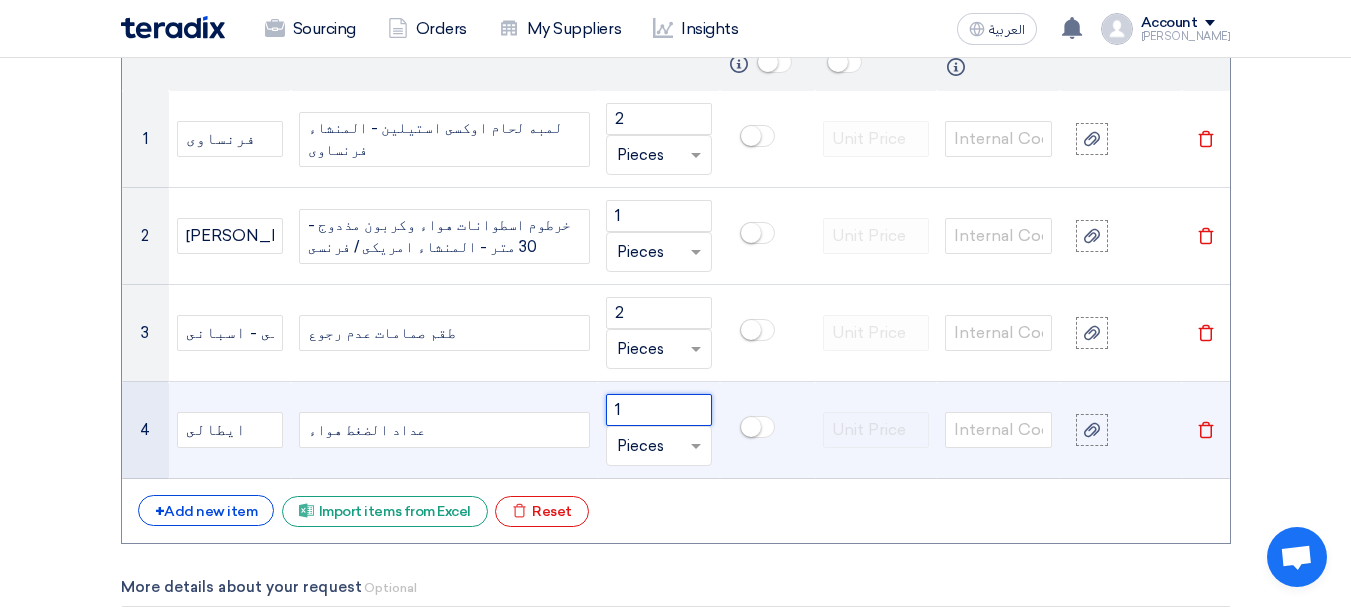 type on "1" 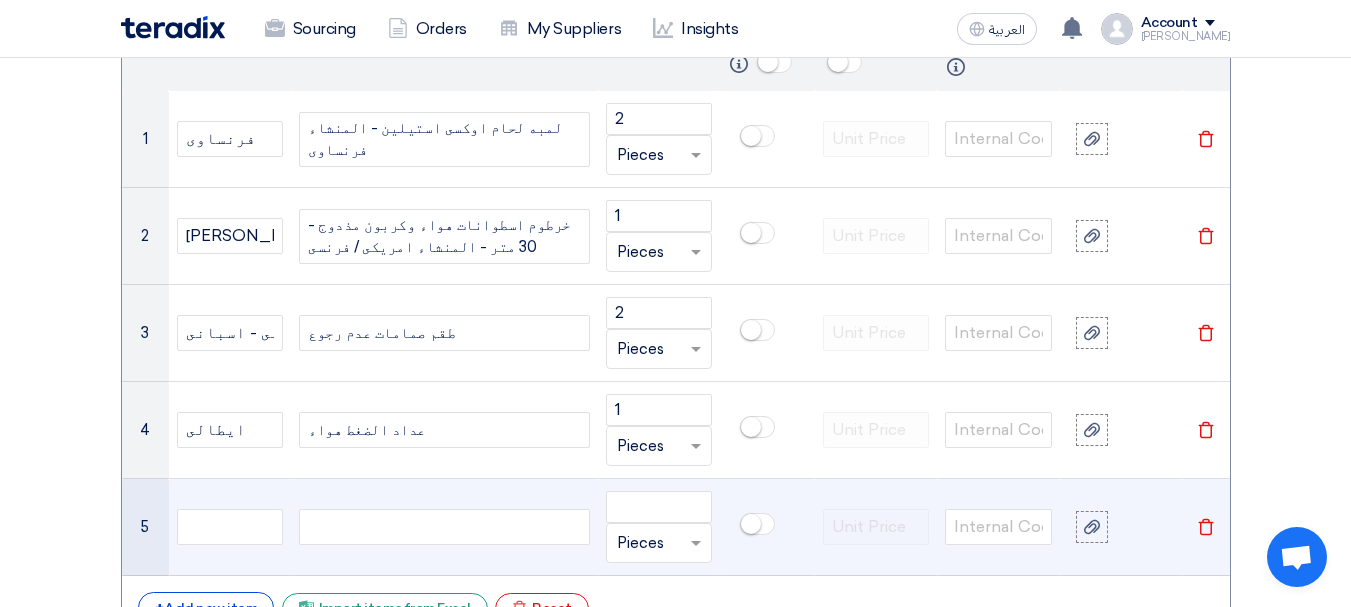 click 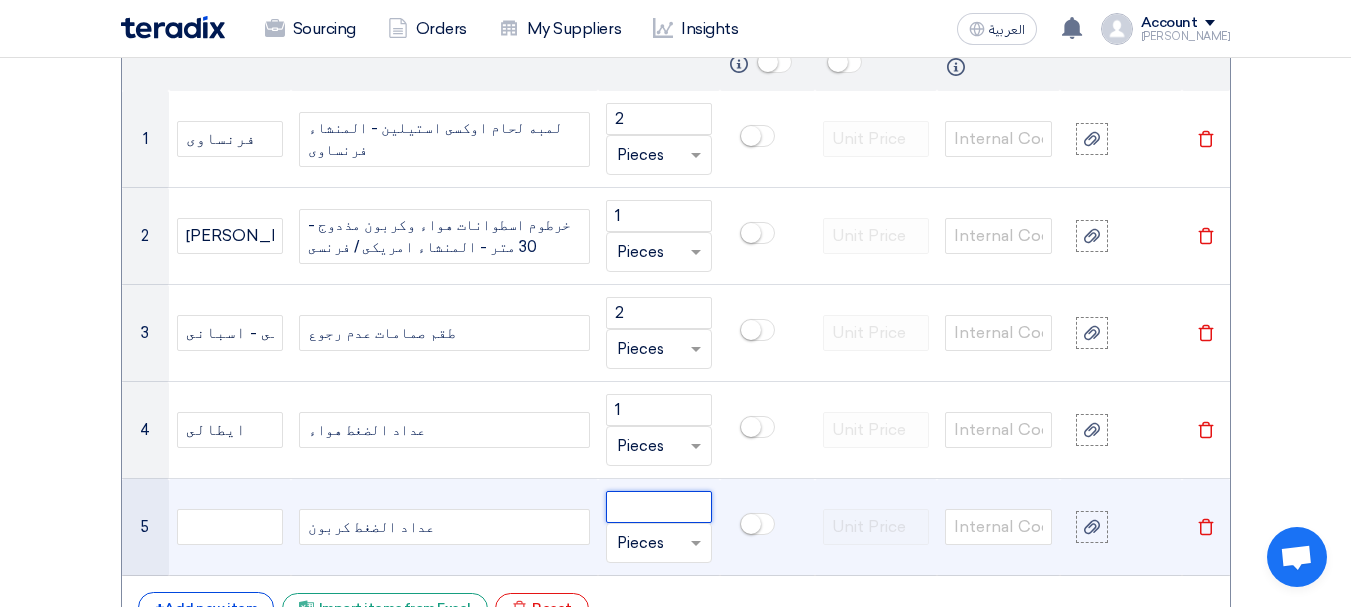 click 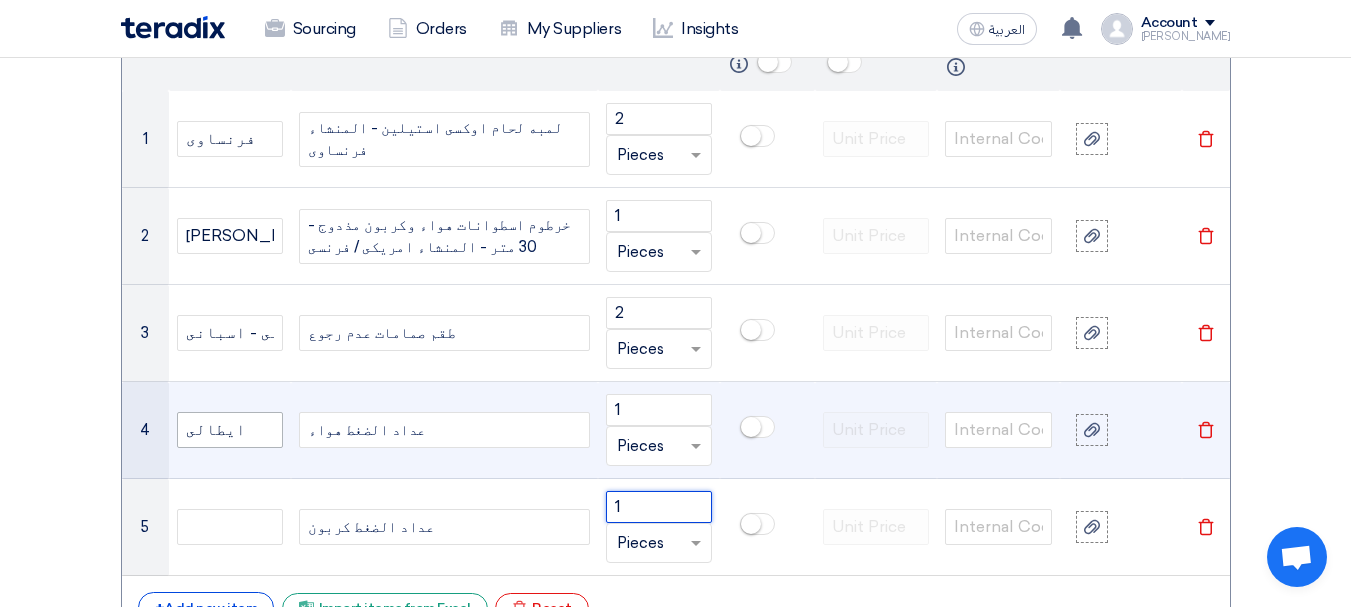 type on "1" 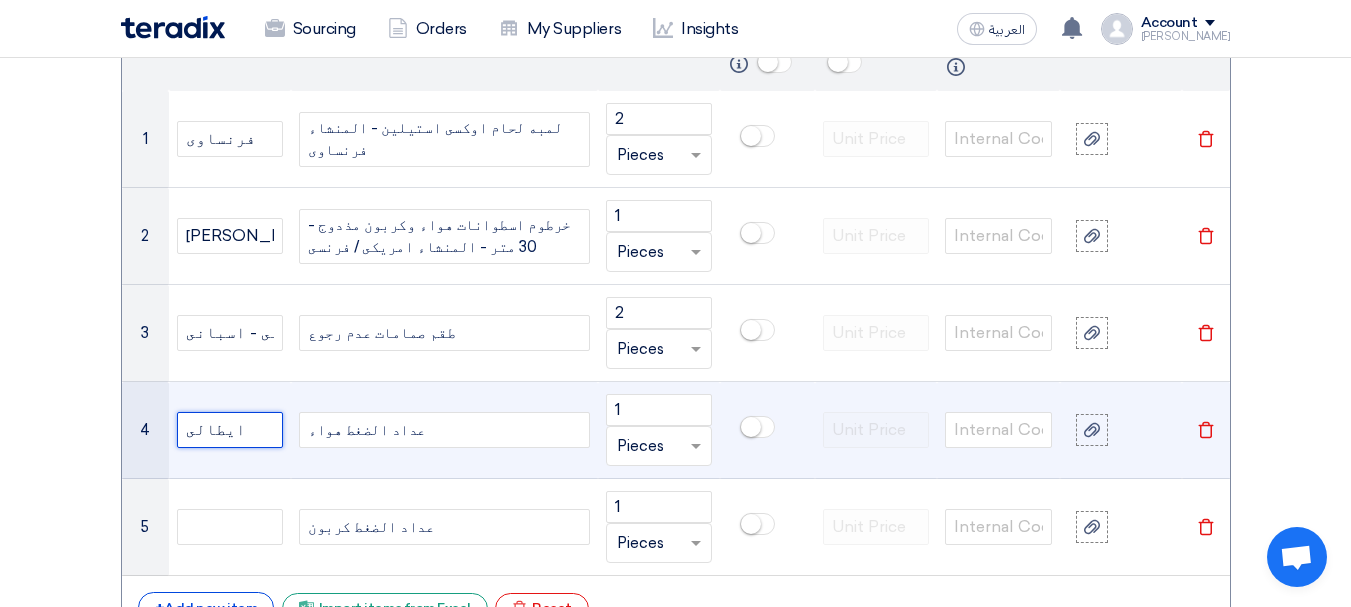 click on "ايطالى" 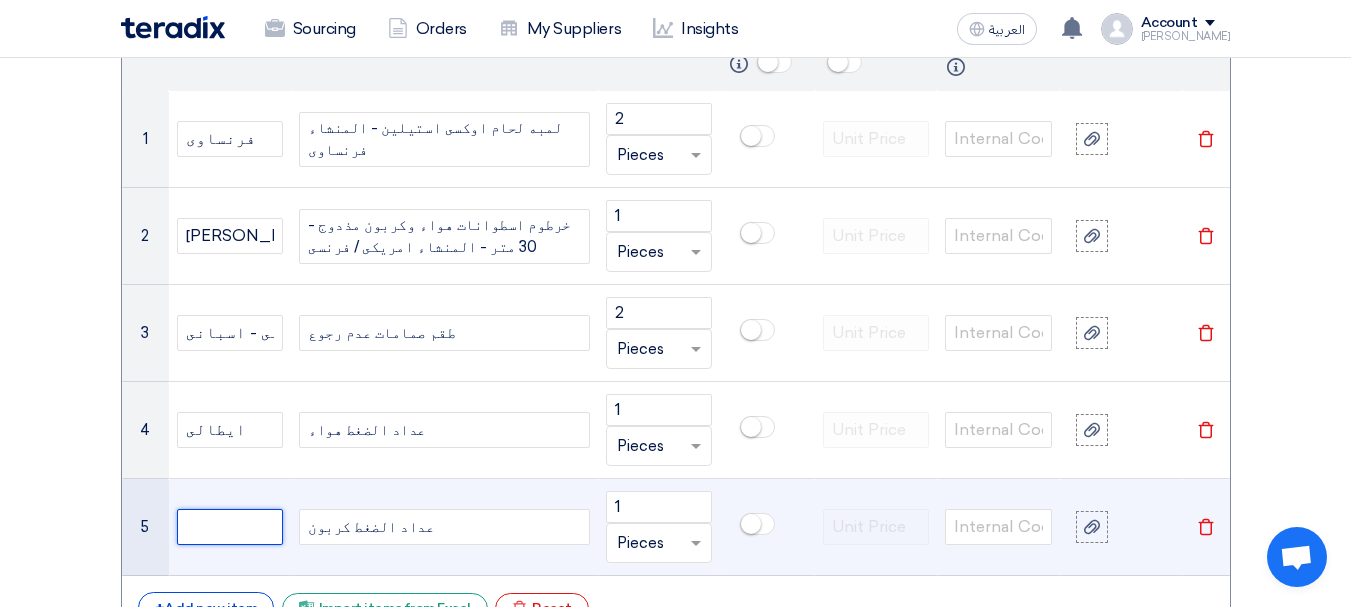 click 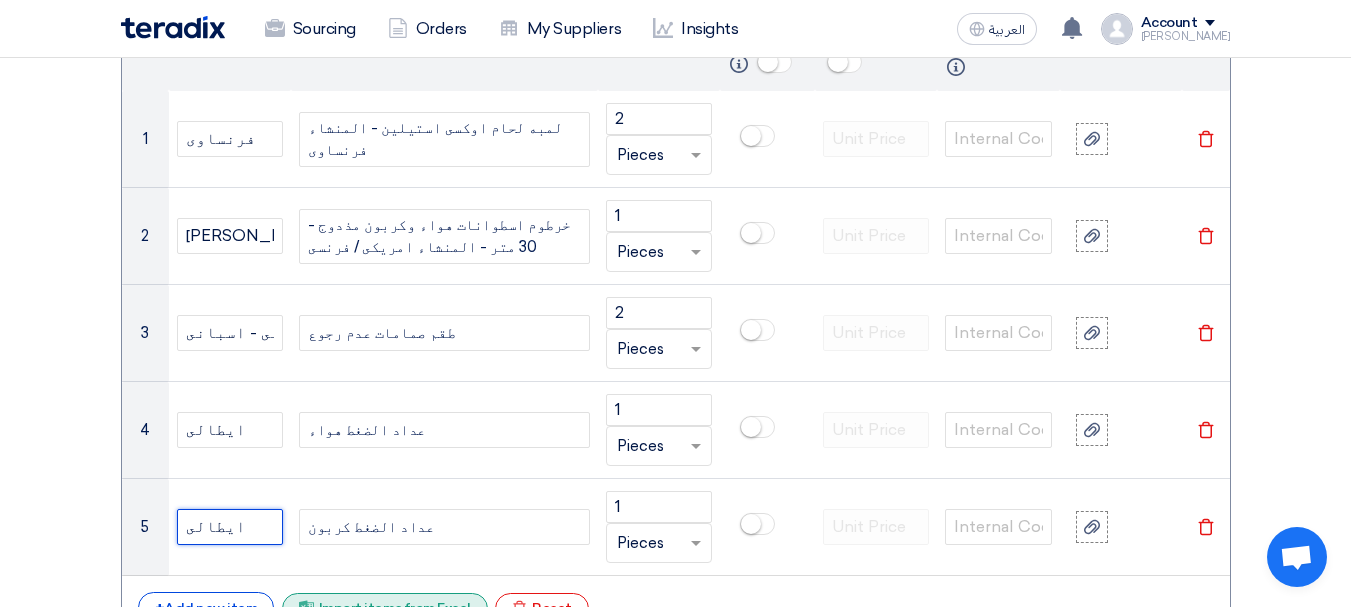 type on "ايطالى" 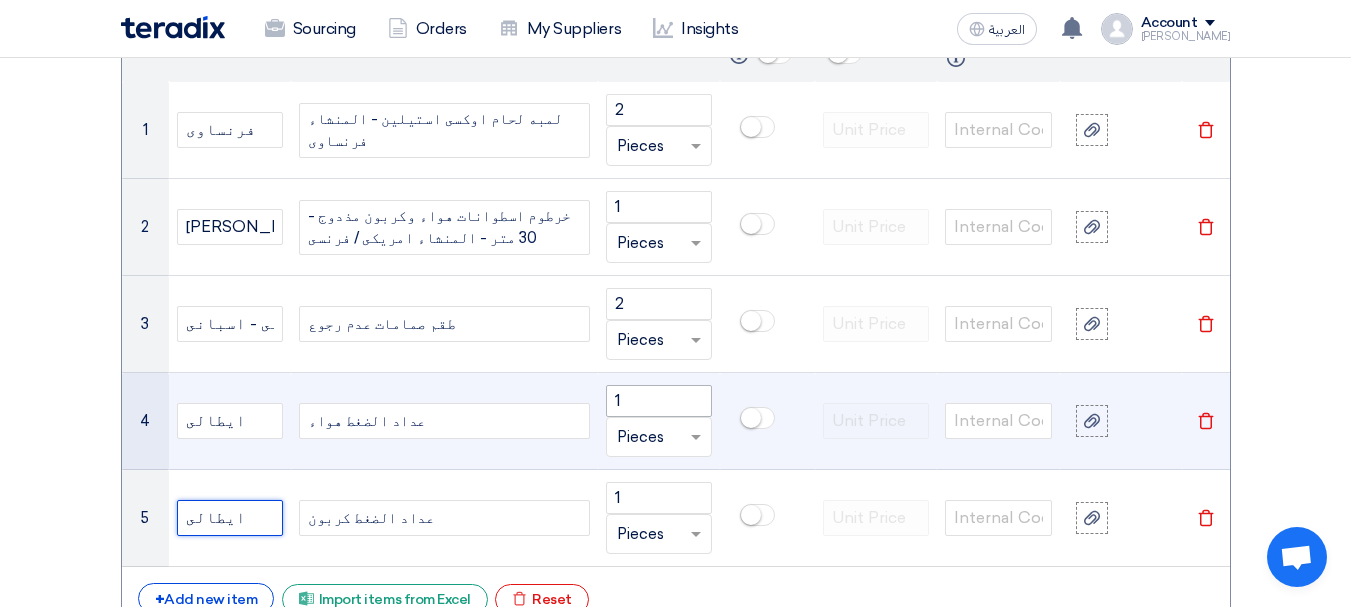 scroll, scrollTop: 2000, scrollLeft: 0, axis: vertical 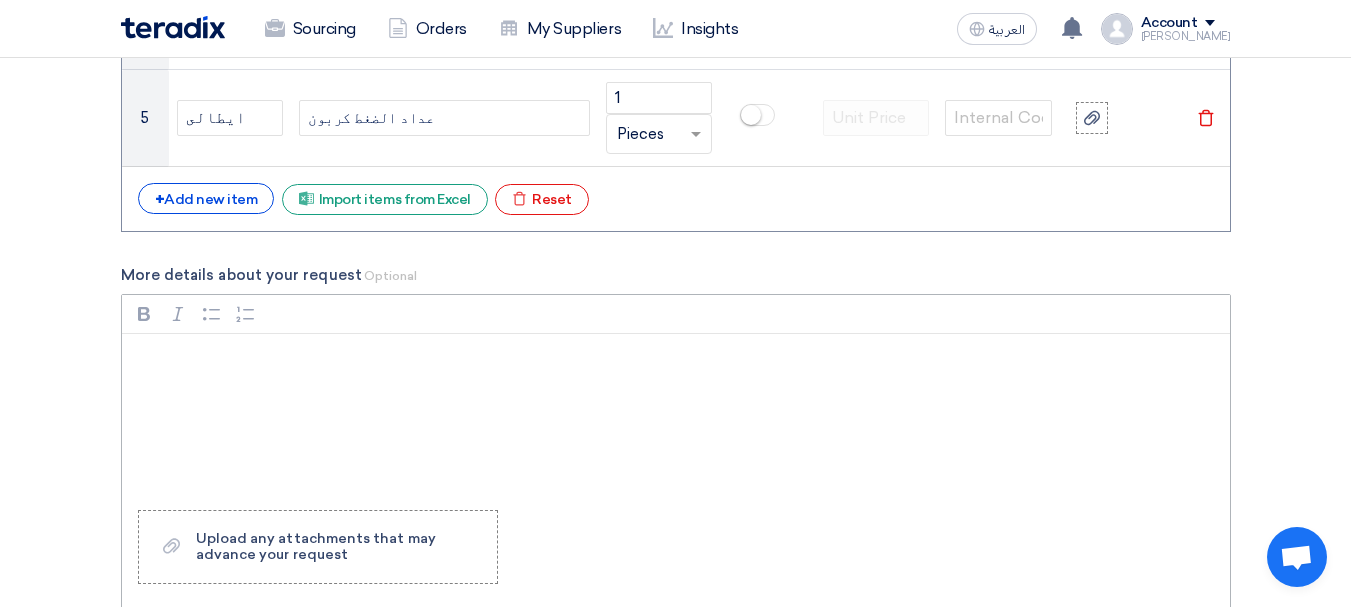 click at bounding box center (676, 414) 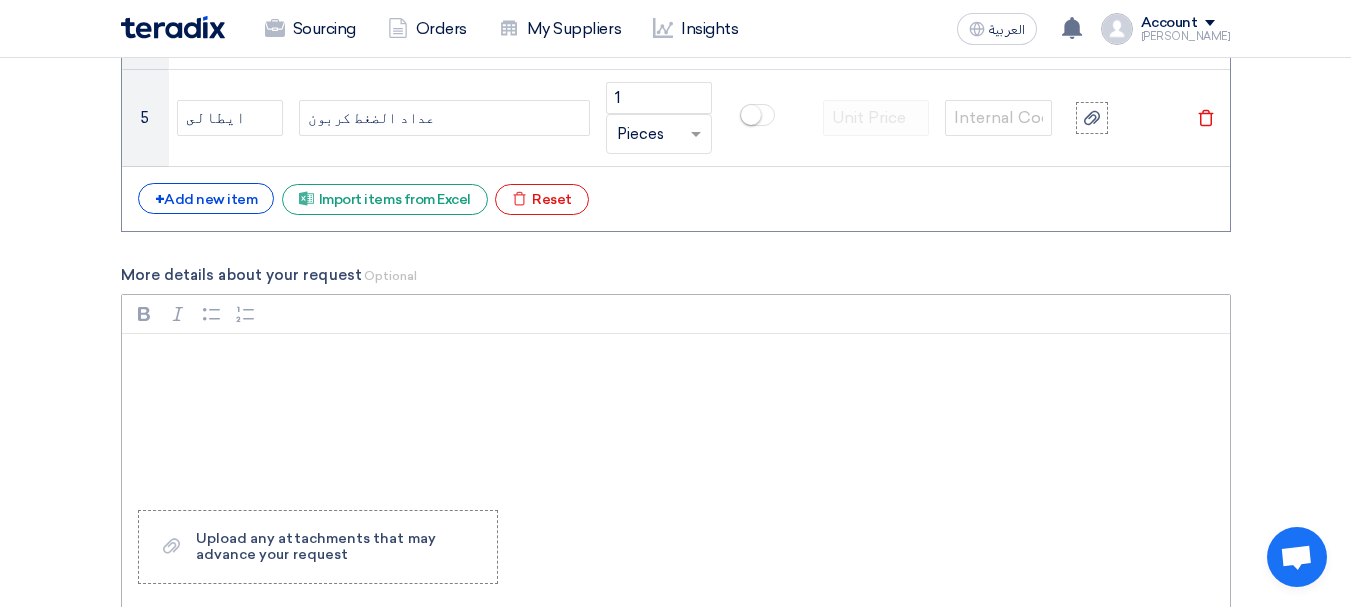 type 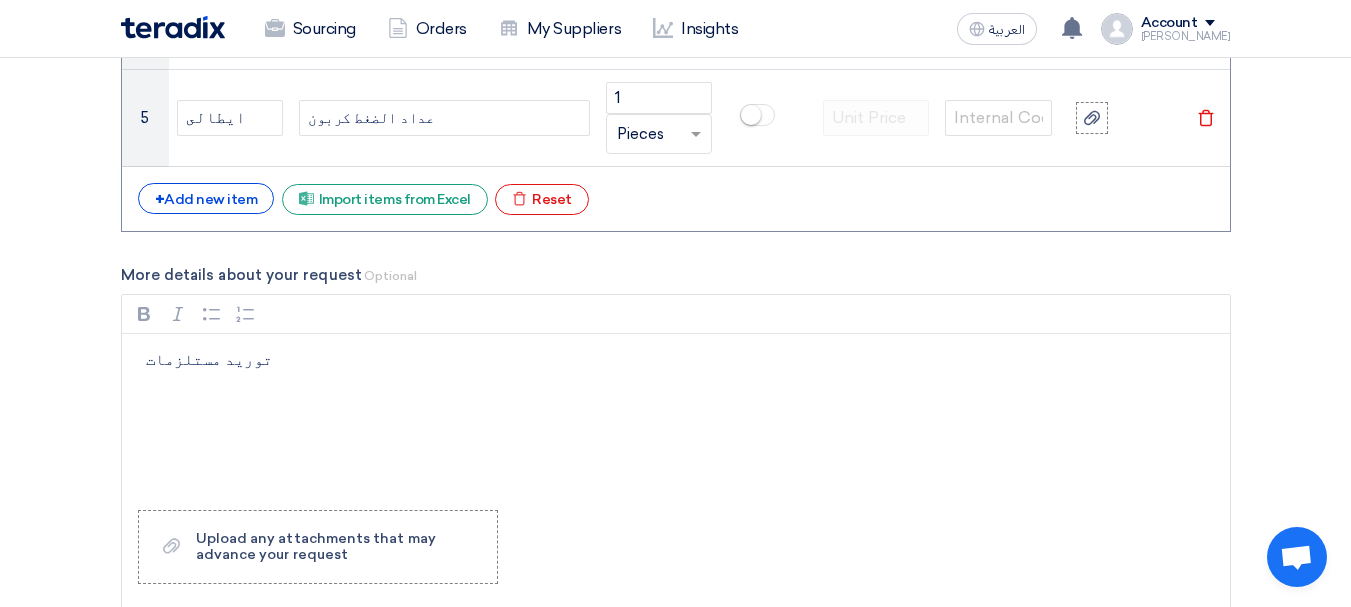 drag, startPoint x: 475, startPoint y: 399, endPoint x: 119, endPoint y: 331, distance: 362.4362 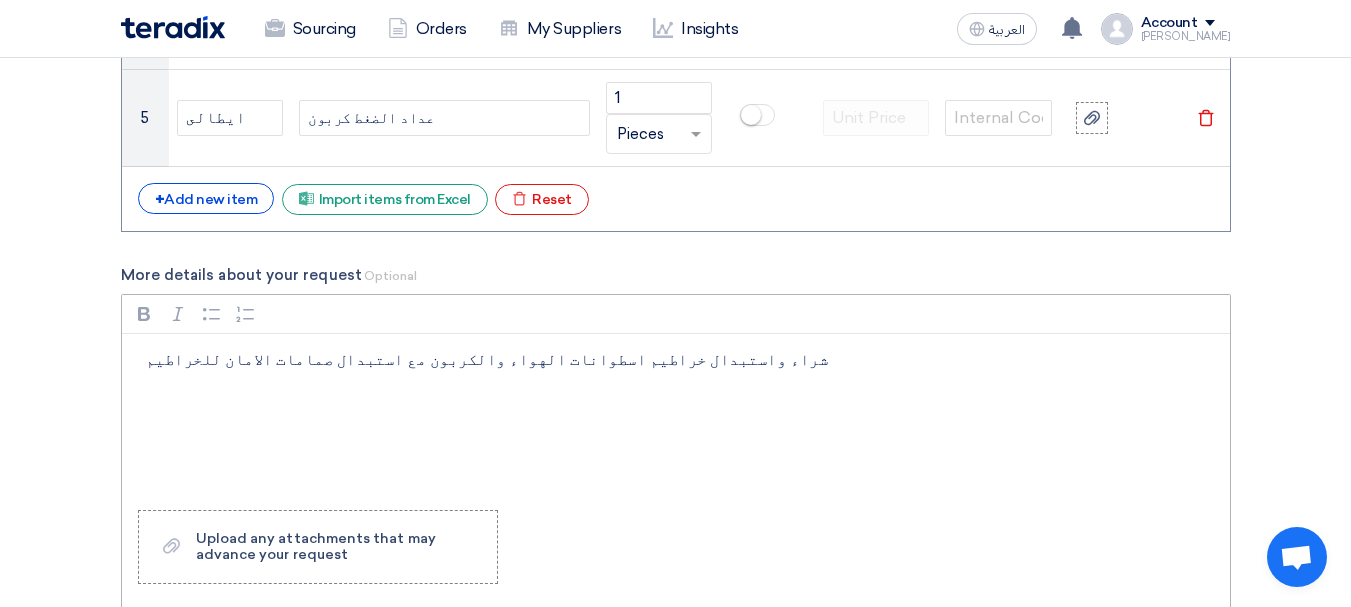 click on "شراء واستبدال خراطيم اسطوانات الهواء والكربون مع استبدال صمامات الامان للخراطيم" at bounding box center [683, 360] 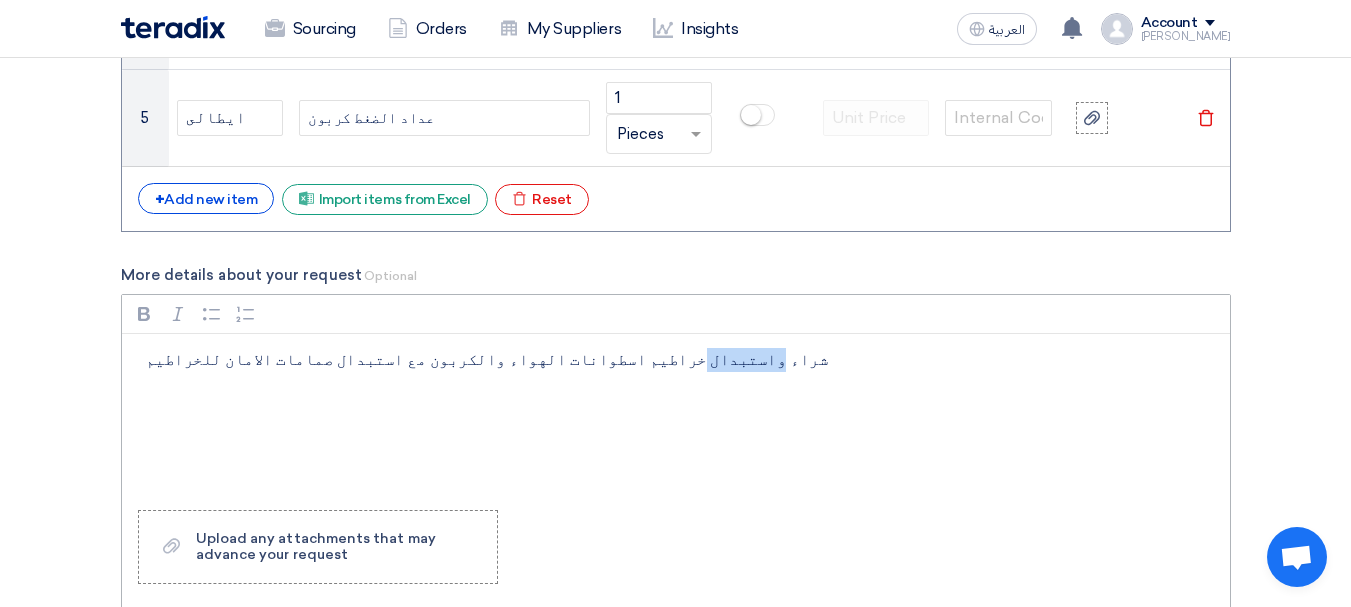 click on "شراء واستبدال خراطيم اسطوانات الهواء والكربون مع استبدال صمامات الامان للخراطيم" at bounding box center [683, 360] 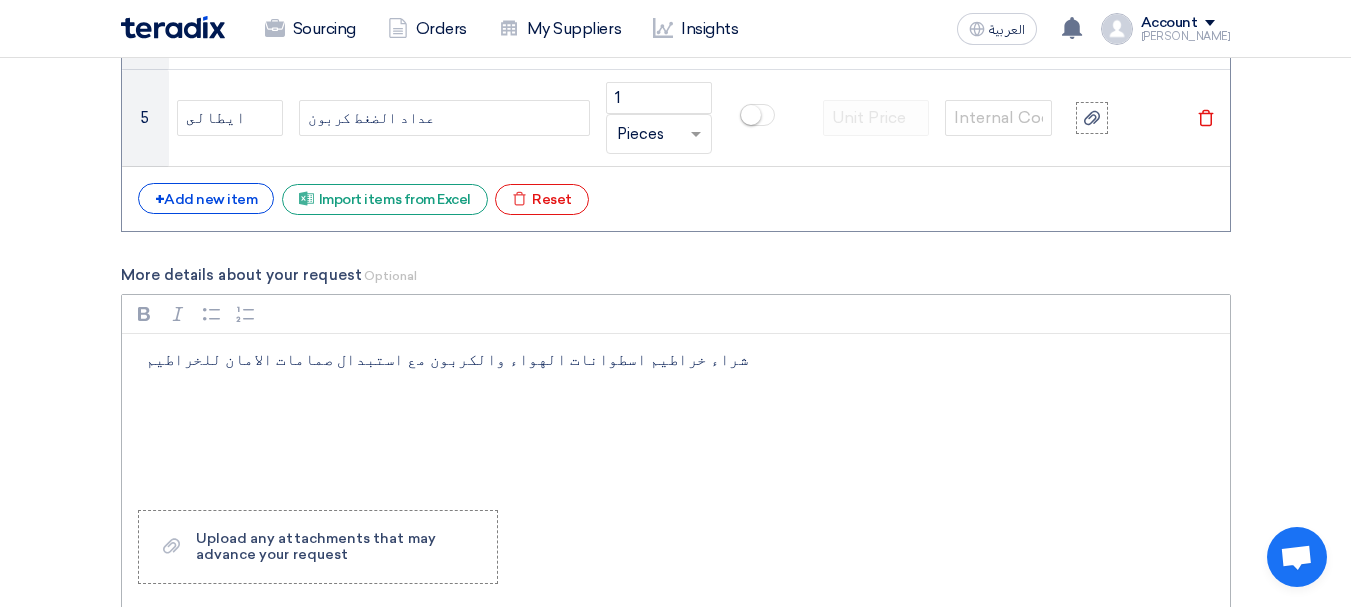 scroll, scrollTop: 2200, scrollLeft: 0, axis: vertical 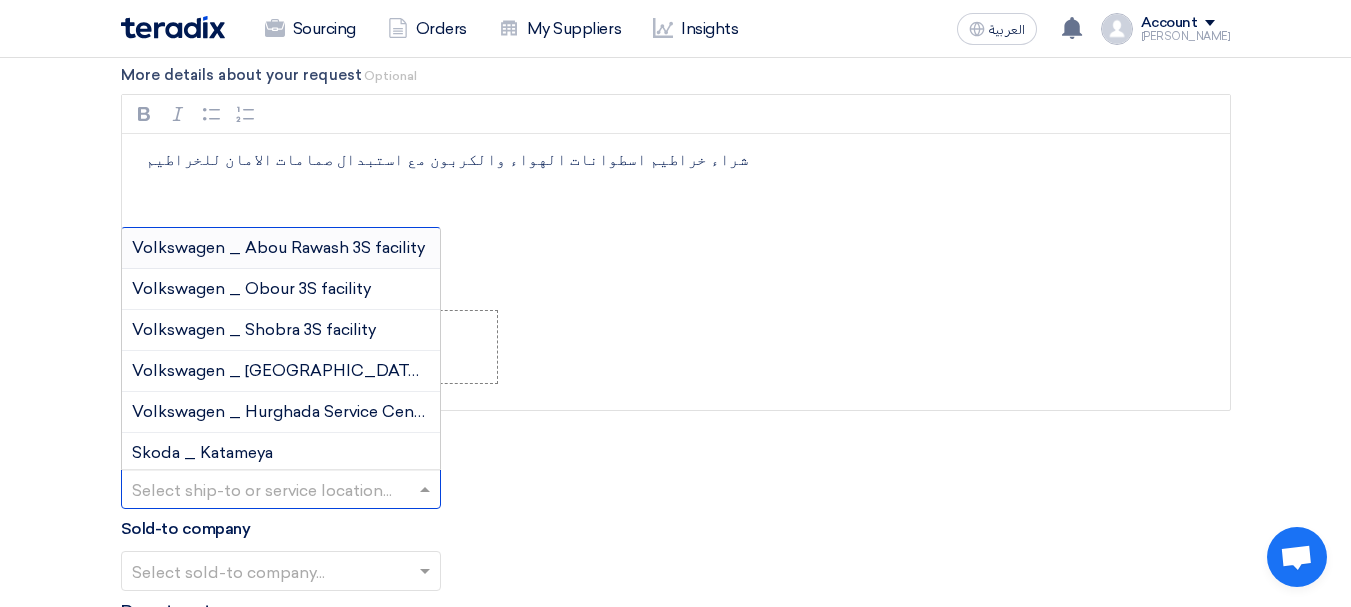 click 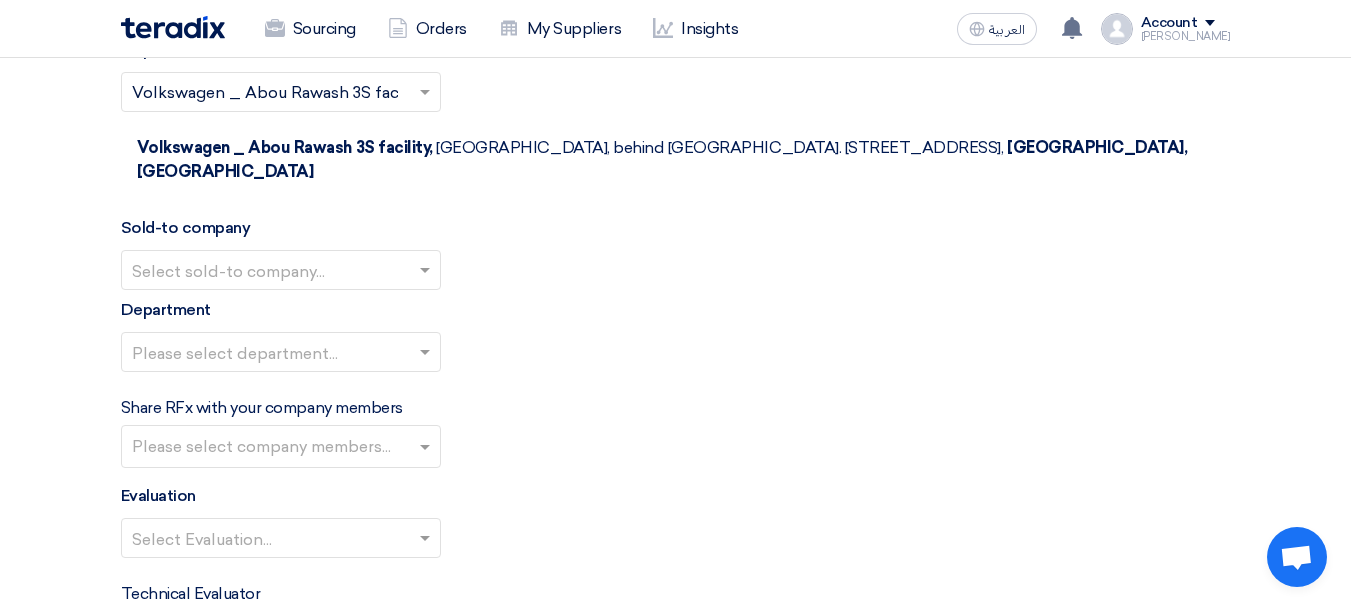 scroll, scrollTop: 2600, scrollLeft: 0, axis: vertical 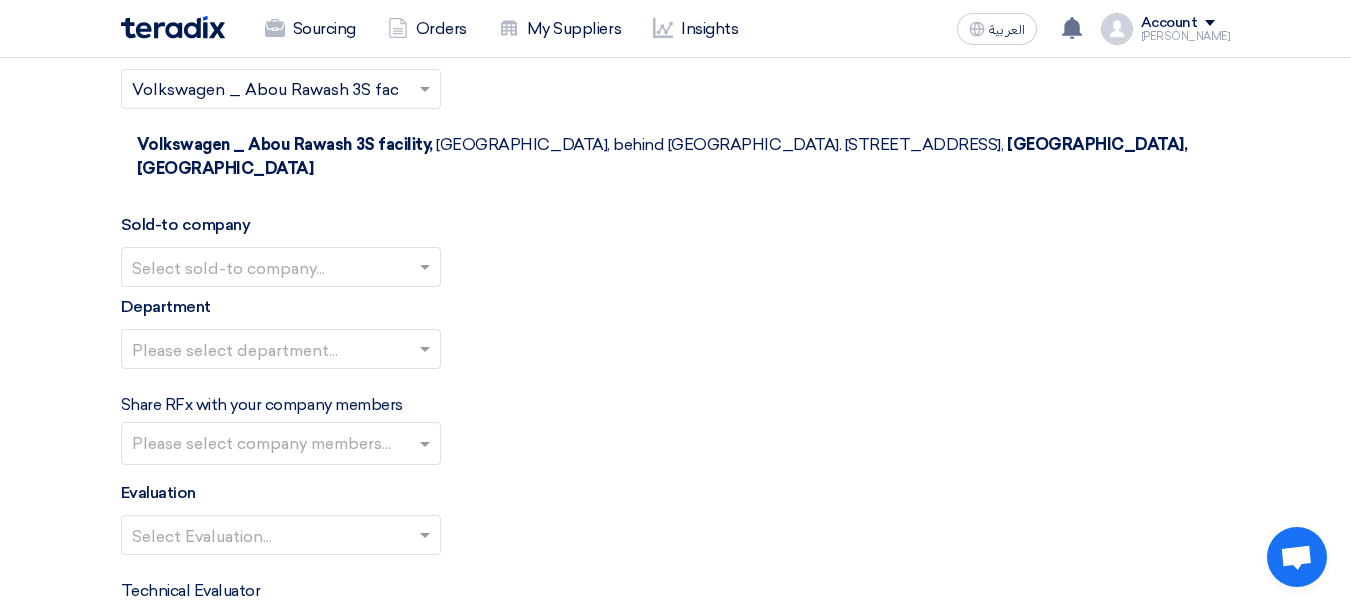 click 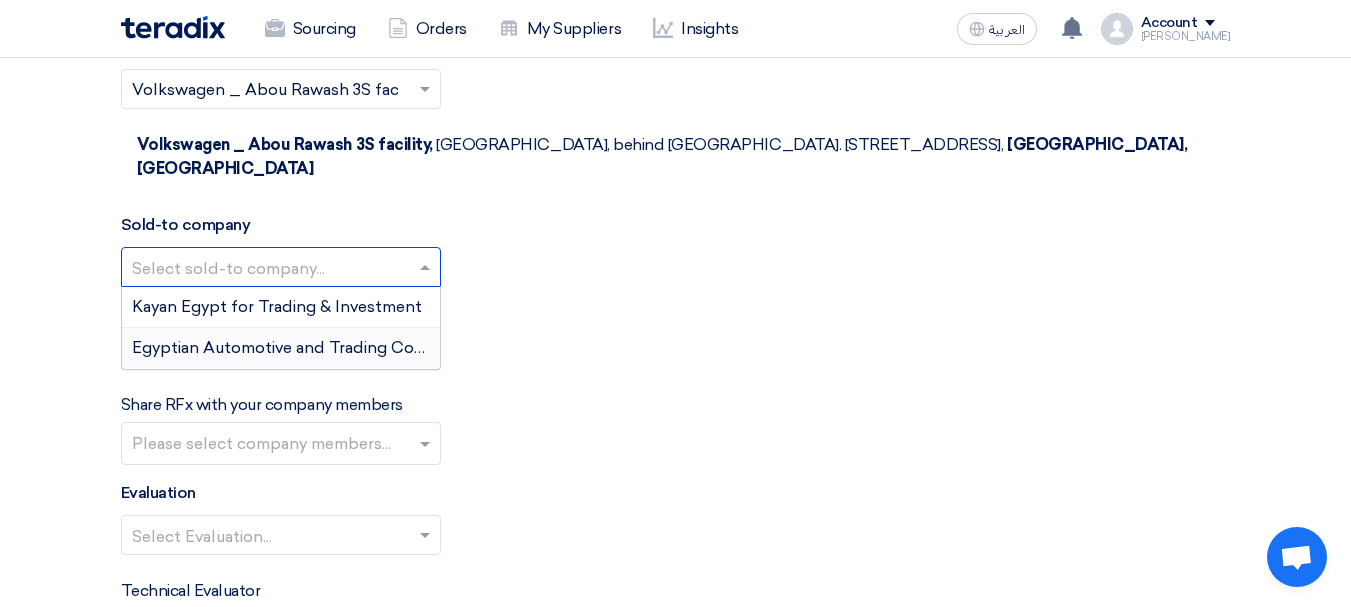 click on "Egyptian Automotive and Trading Company" at bounding box center [298, 347] 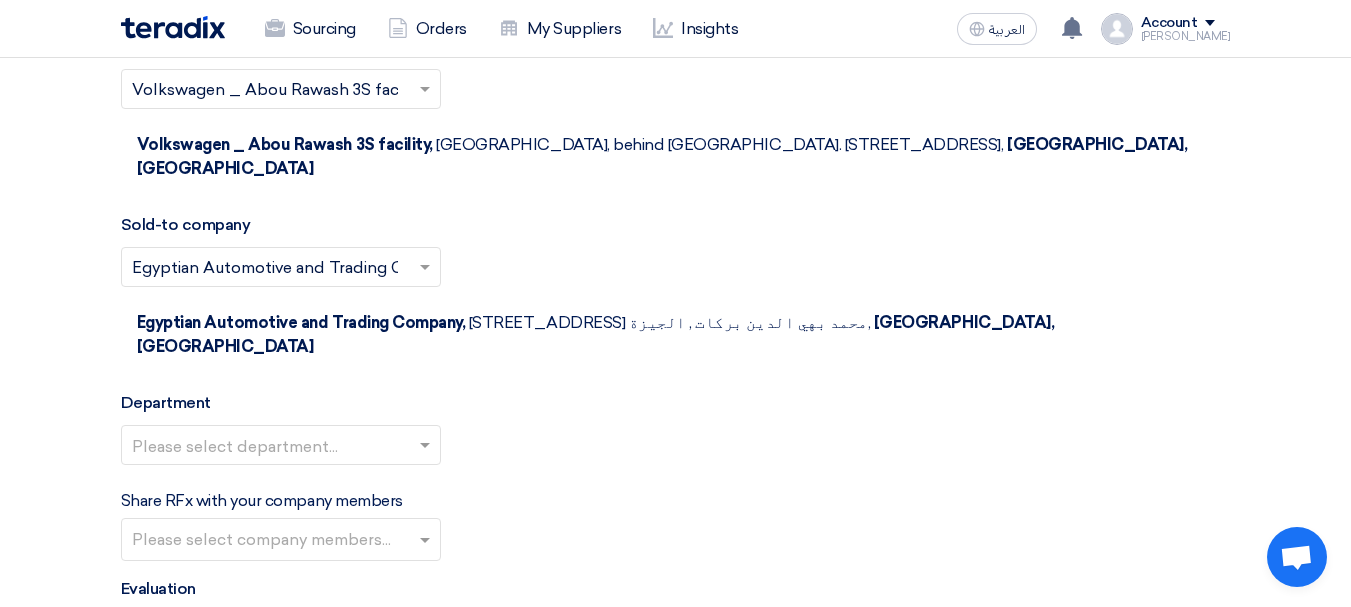 click 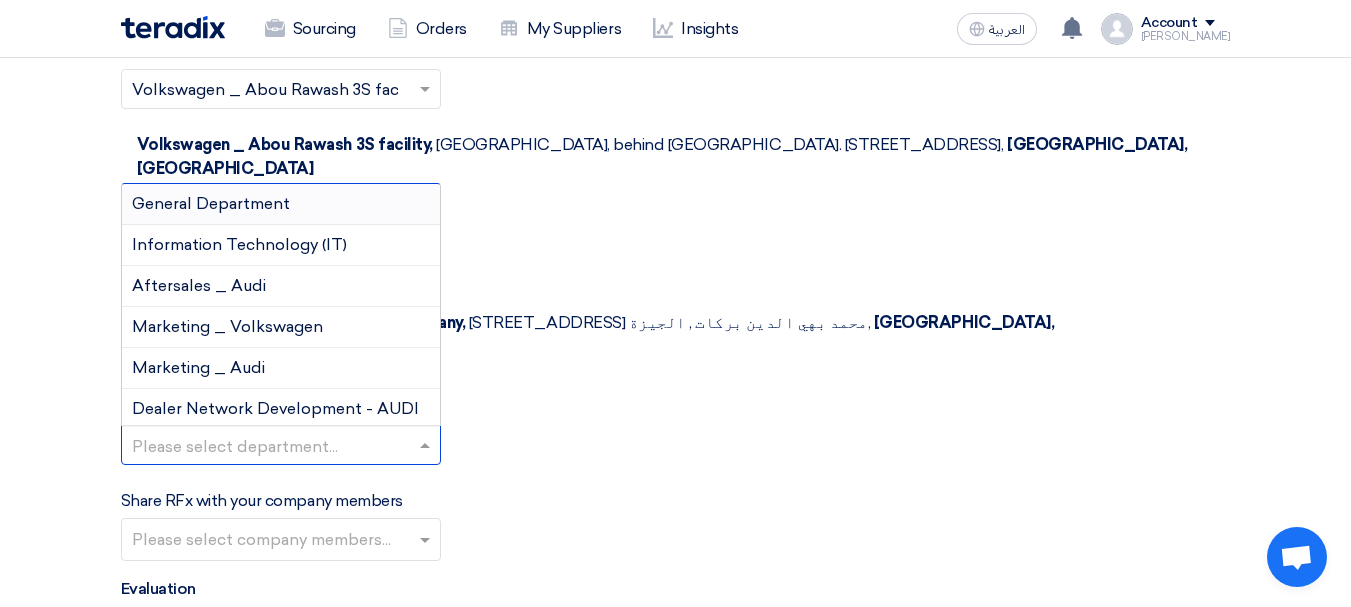 click on "General Department" at bounding box center (211, 203) 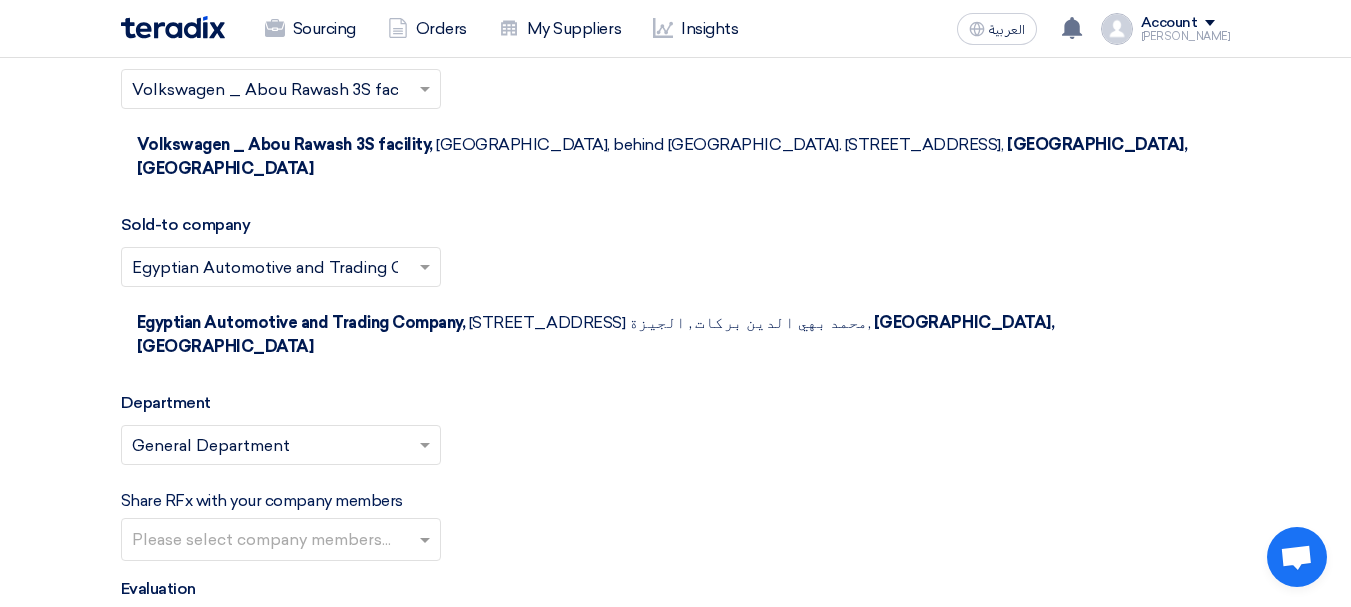 click at bounding box center (283, 541) 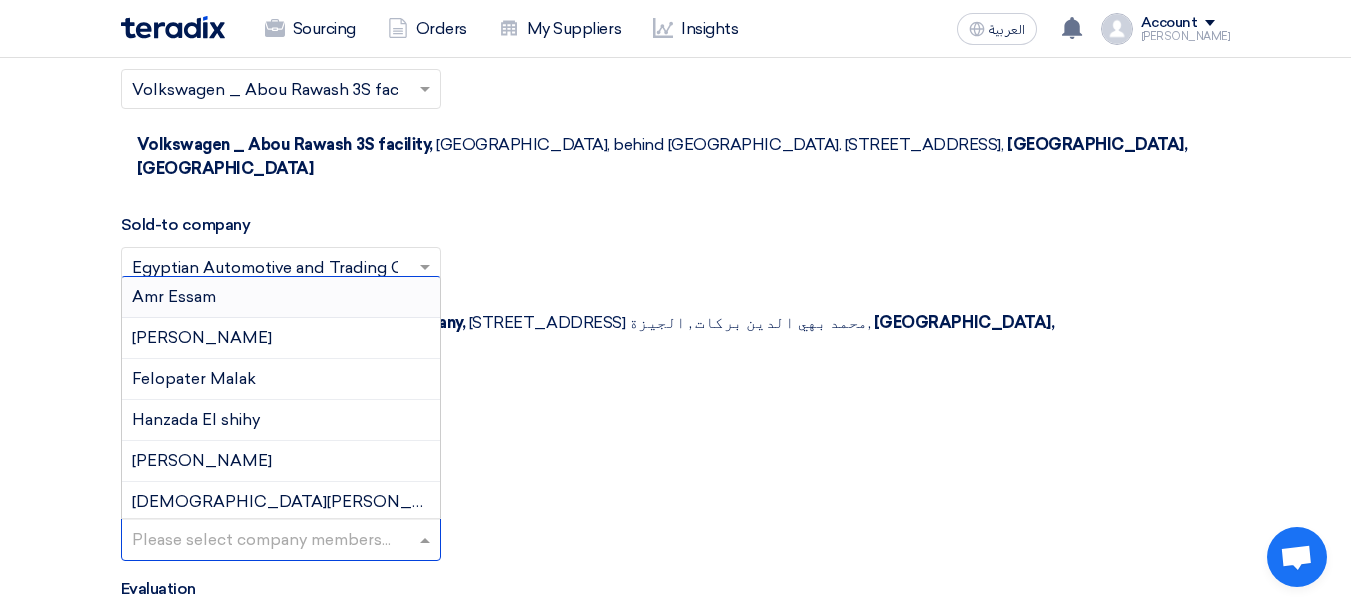 click on "Basic Information
RFx Title
توريد مستلزمات لحام - ورشة ابورواش
RFx Type
Normal RFQ
Sealed RFQ
RFP
Deadline to receive quotations
[DATE]
Pick a date
Time
Increment hours
03
: 00 PM" 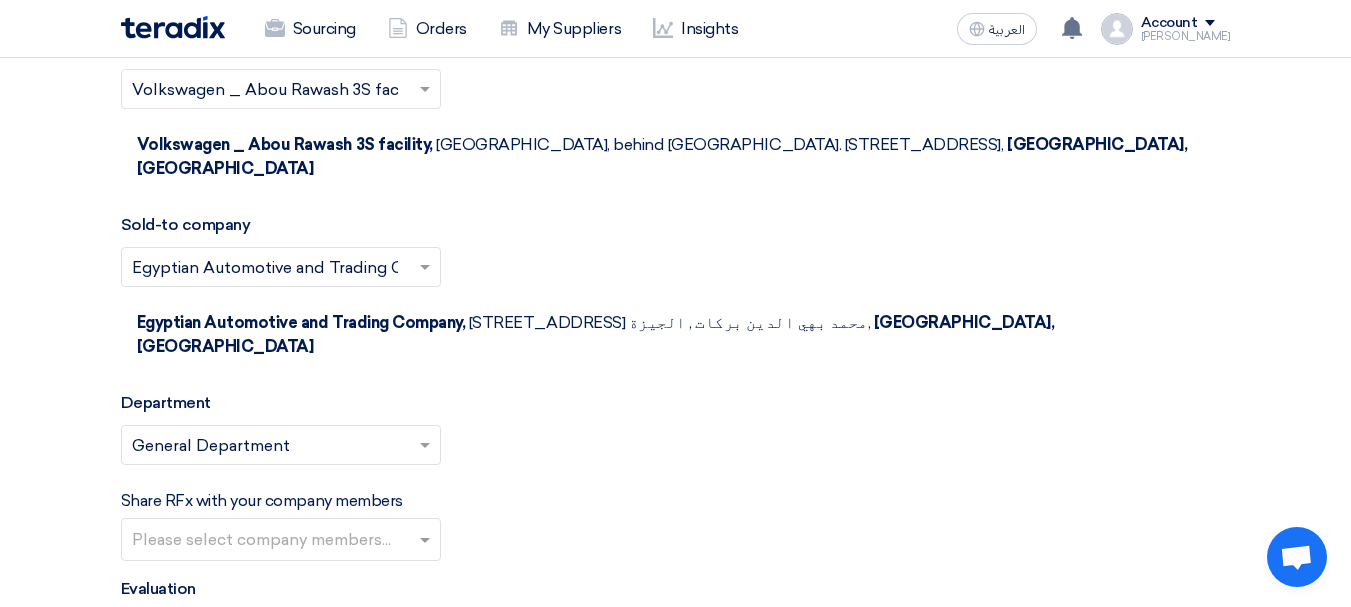click on "Basic Information
RFx Title
توريد مستلزمات لحام - ورشة ابورواش
RFx Type
Normal RFQ
Sealed RFQ
RFP
Deadline to receive quotations
[DATE]
Pick a date
Time
Increment hours
03
: 00 PM" 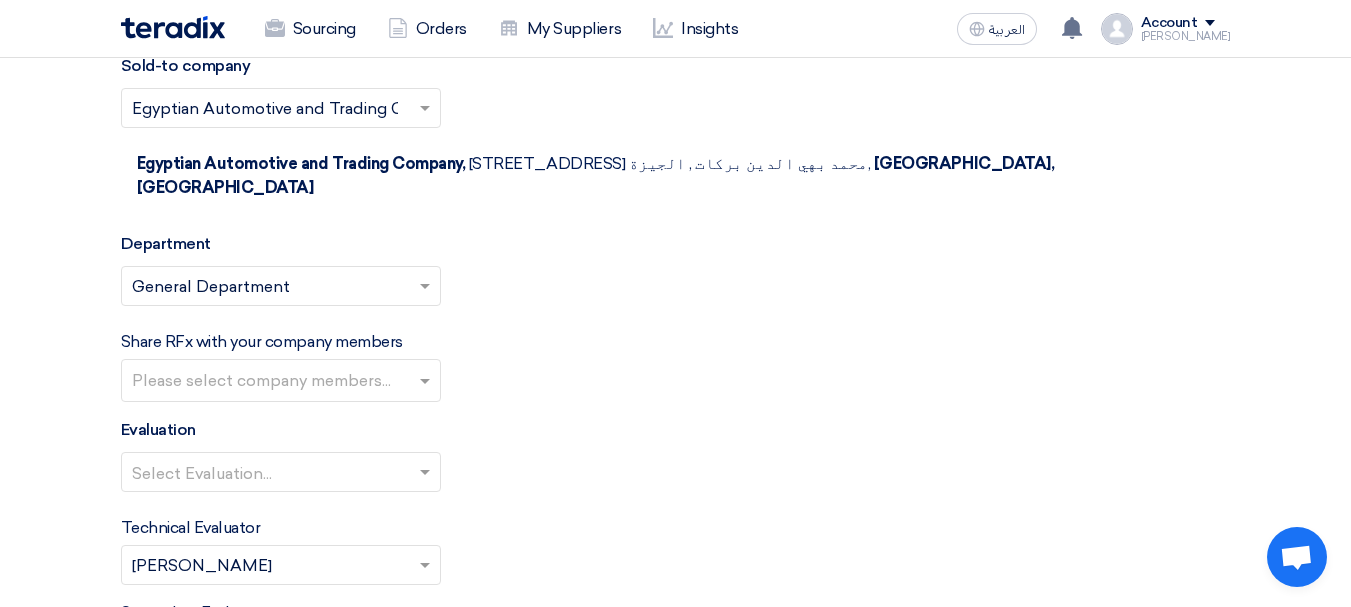 scroll, scrollTop: 2800, scrollLeft: 0, axis: vertical 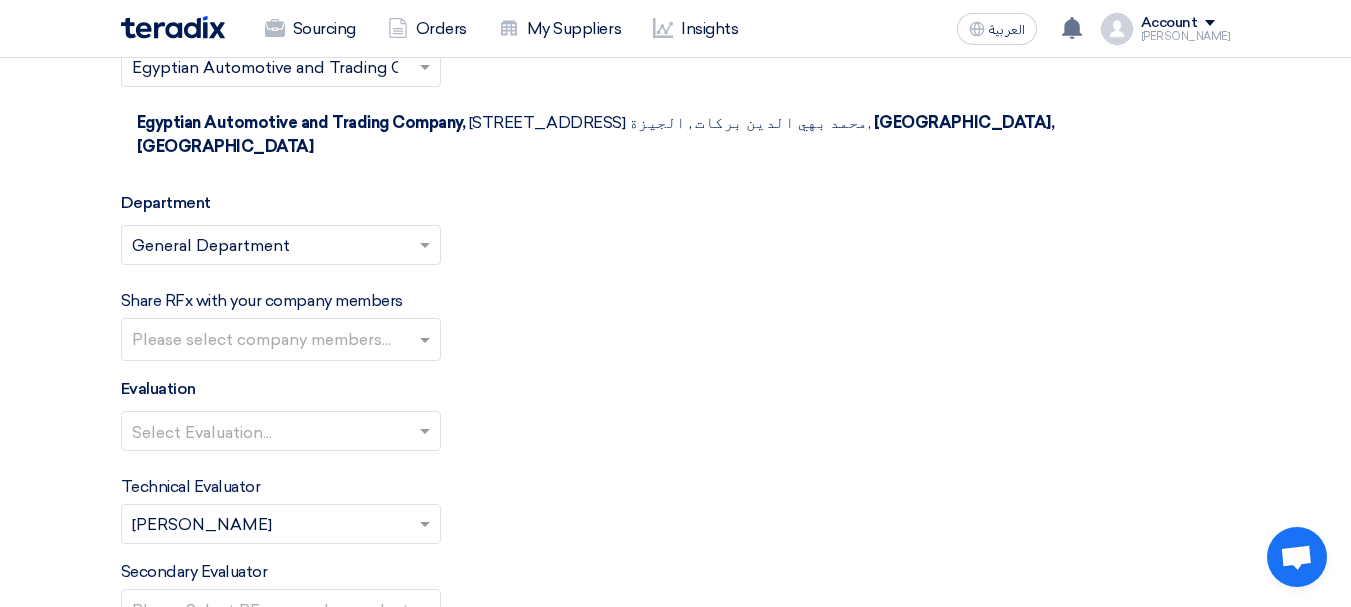 click 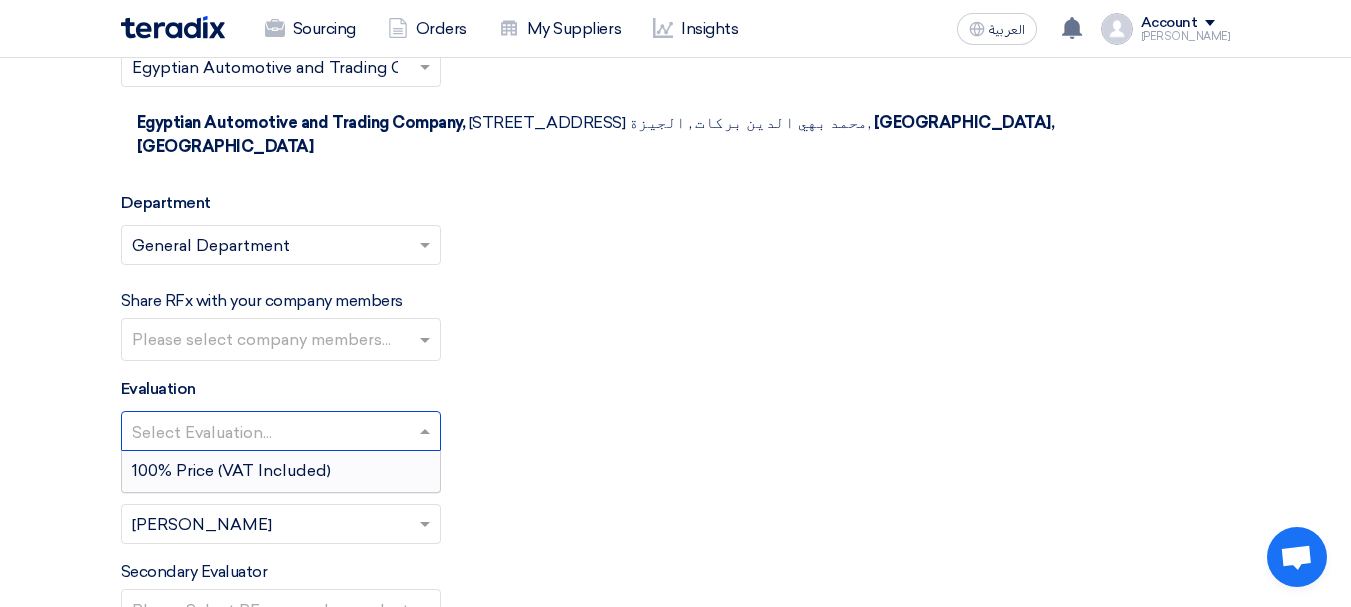 click on "100% Price (VAT Included)" at bounding box center (231, 470) 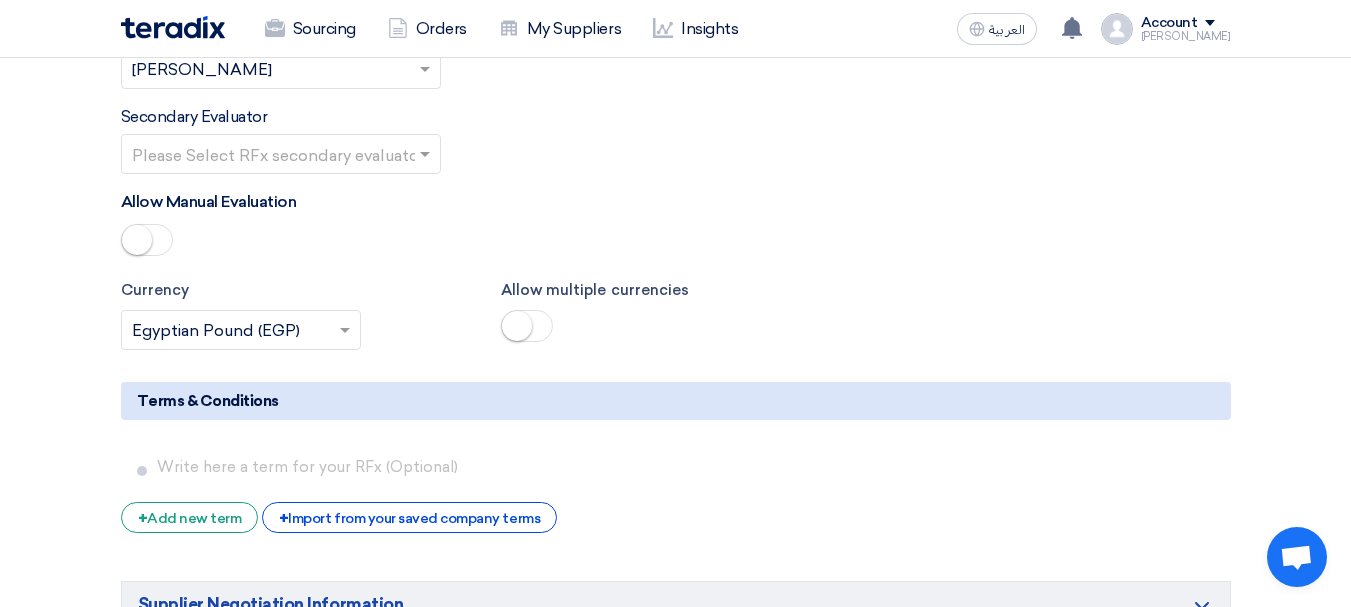 scroll, scrollTop: 3400, scrollLeft: 0, axis: vertical 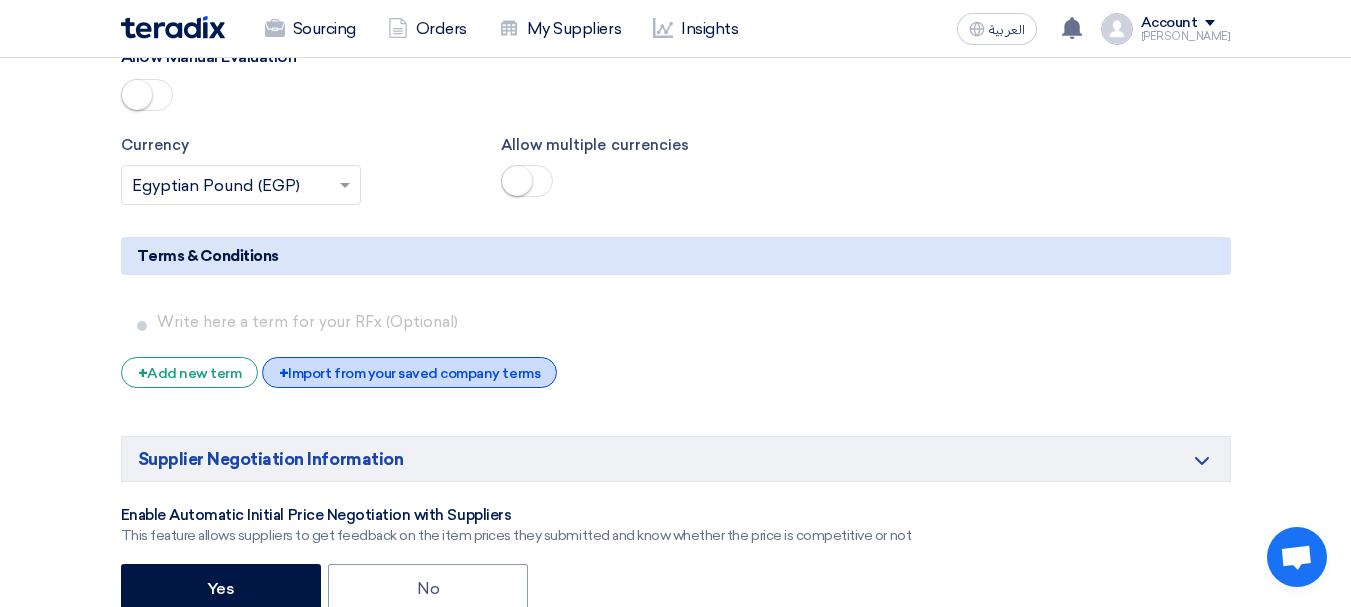click on "+
Import from your saved company terms" 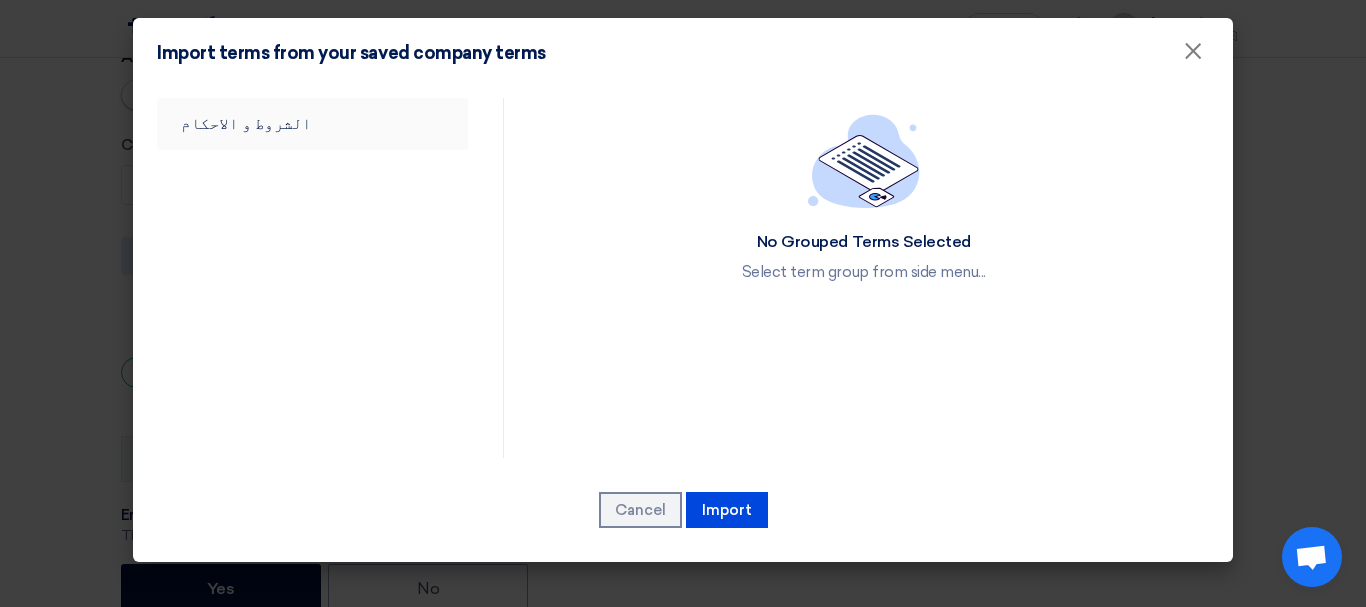 click on "الشروط و الاحكام" 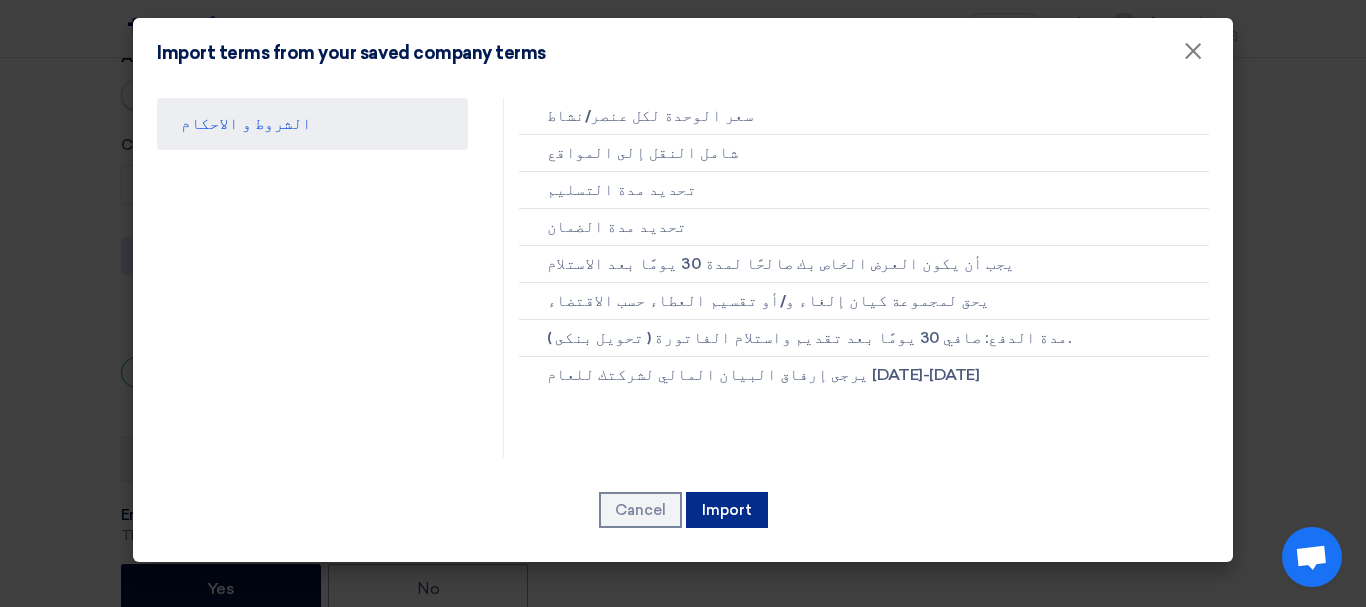 click on "Import" 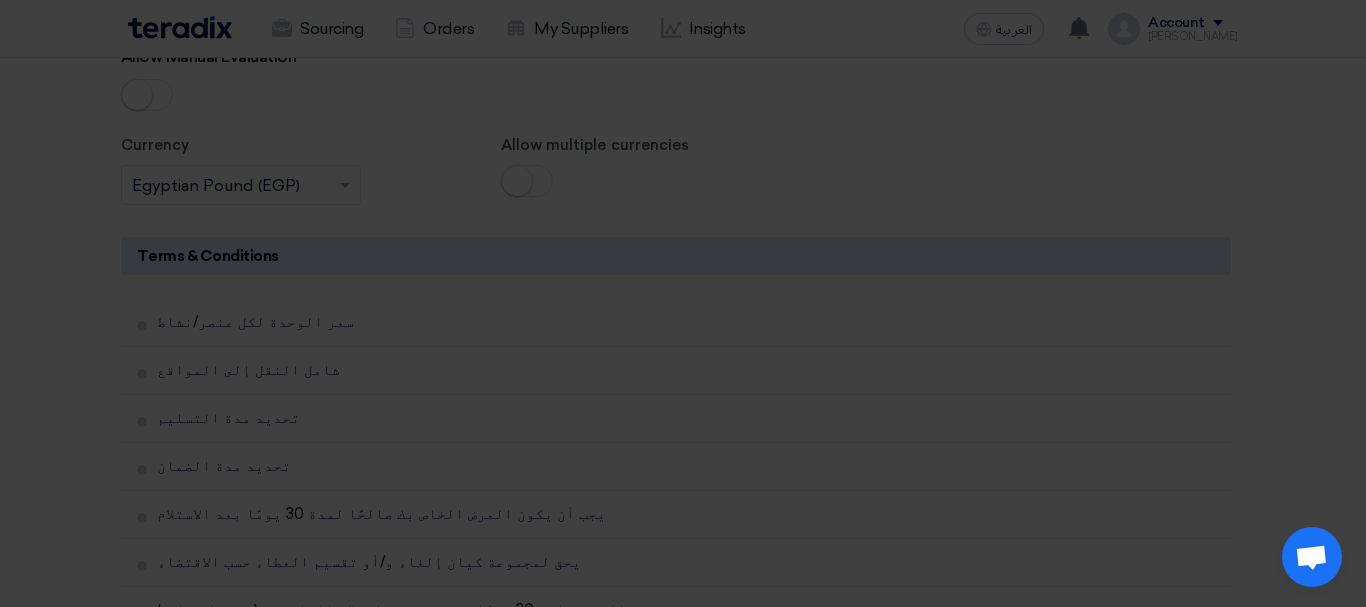 click on "Import" 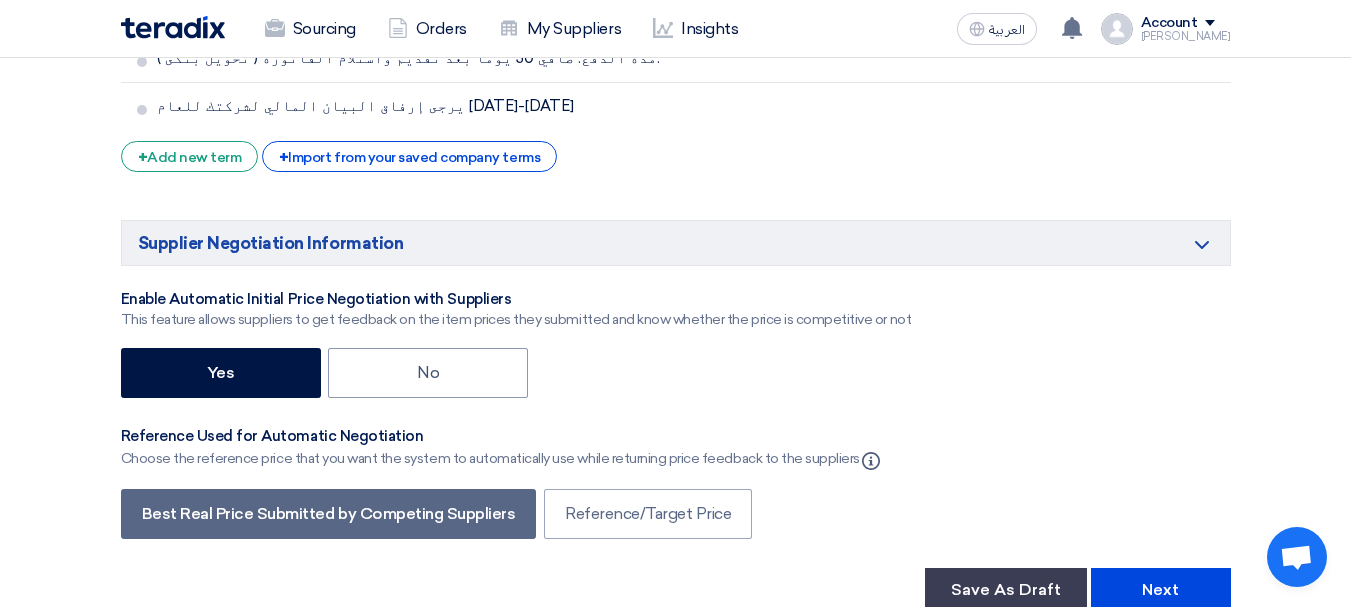 scroll, scrollTop: 4000, scrollLeft: 0, axis: vertical 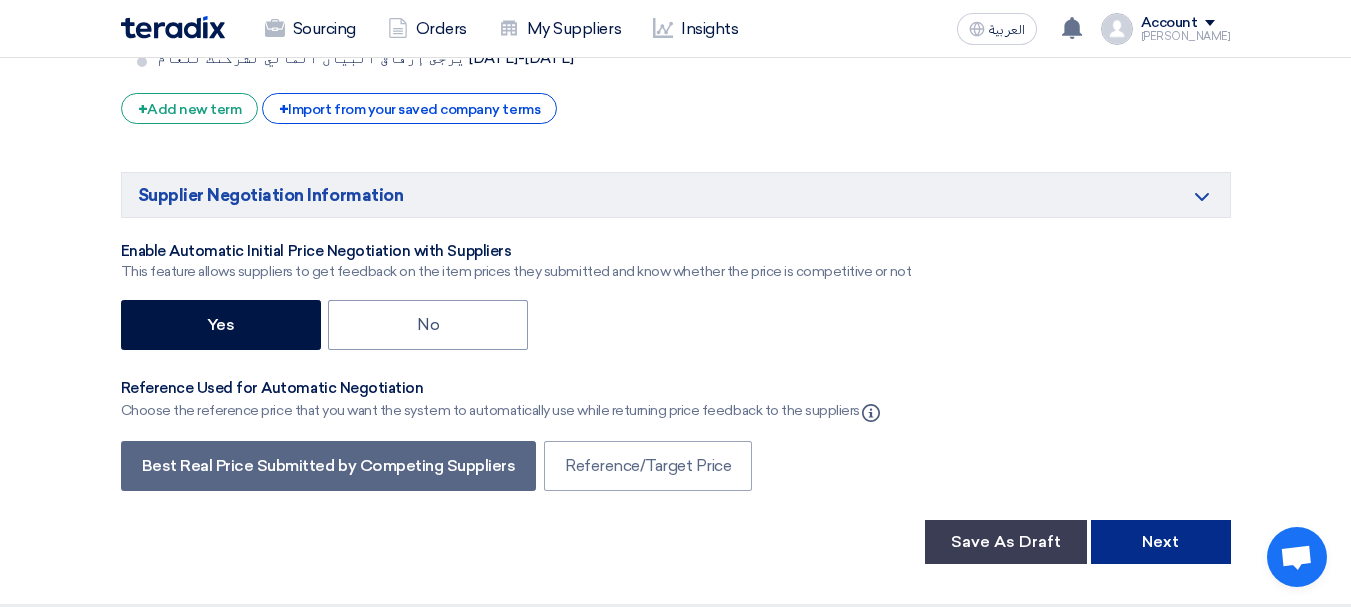 click on "Next" 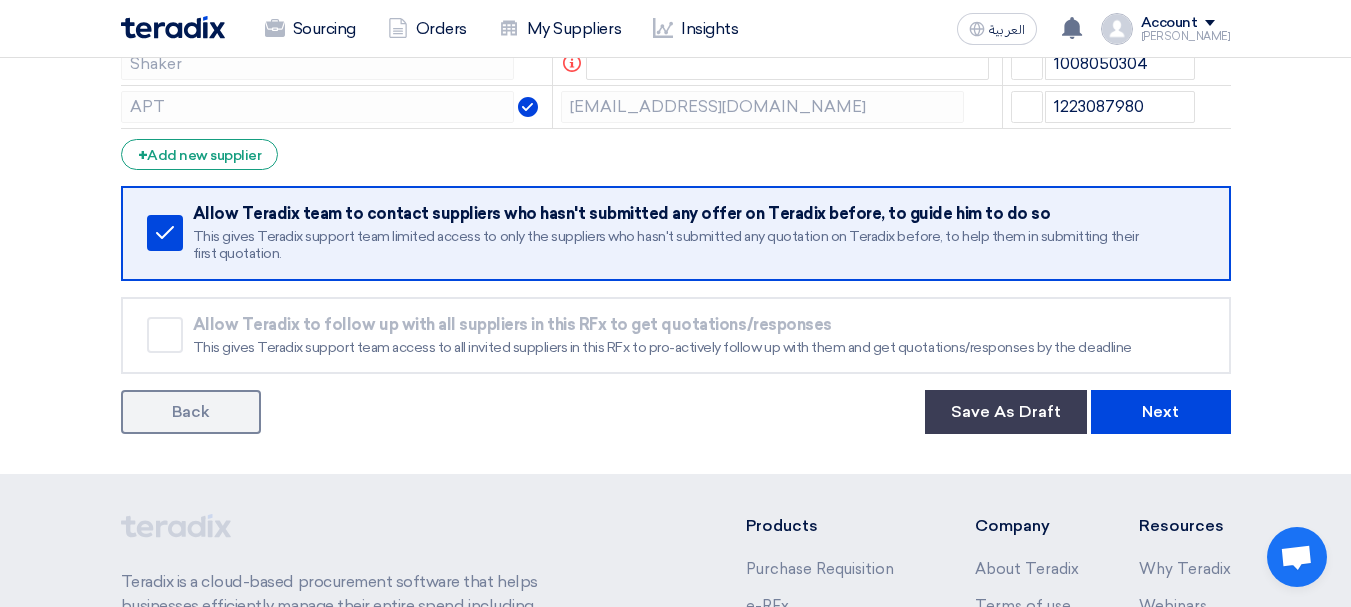 scroll, scrollTop: 2200, scrollLeft: 0, axis: vertical 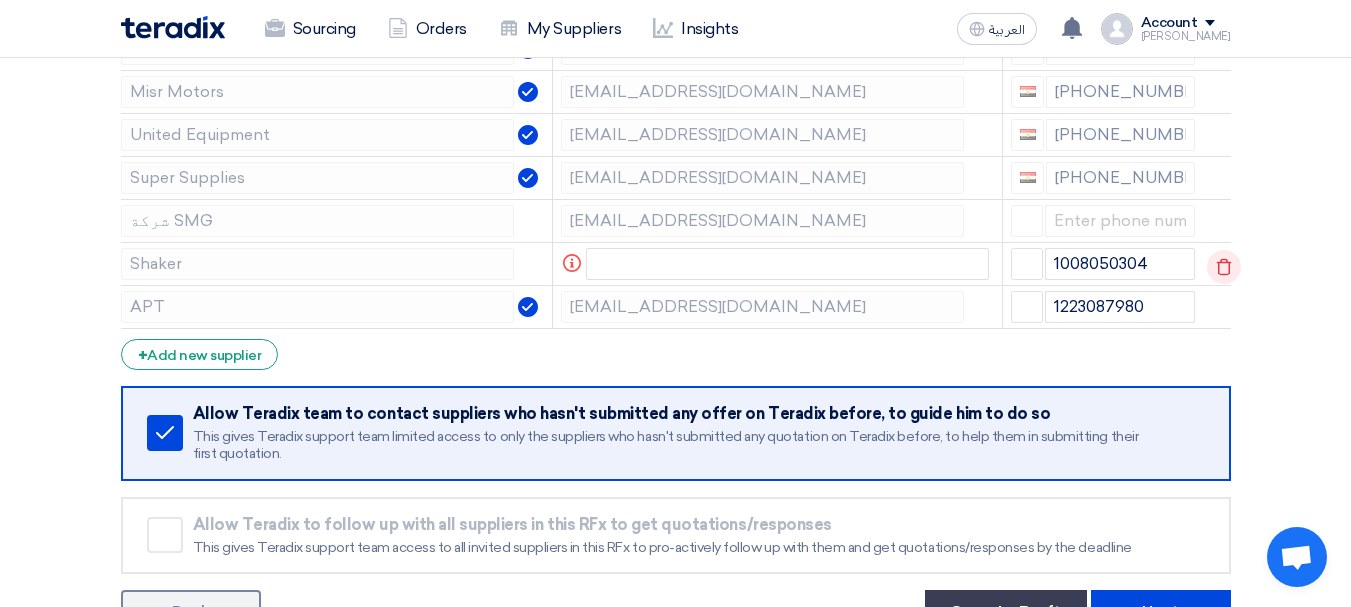 click 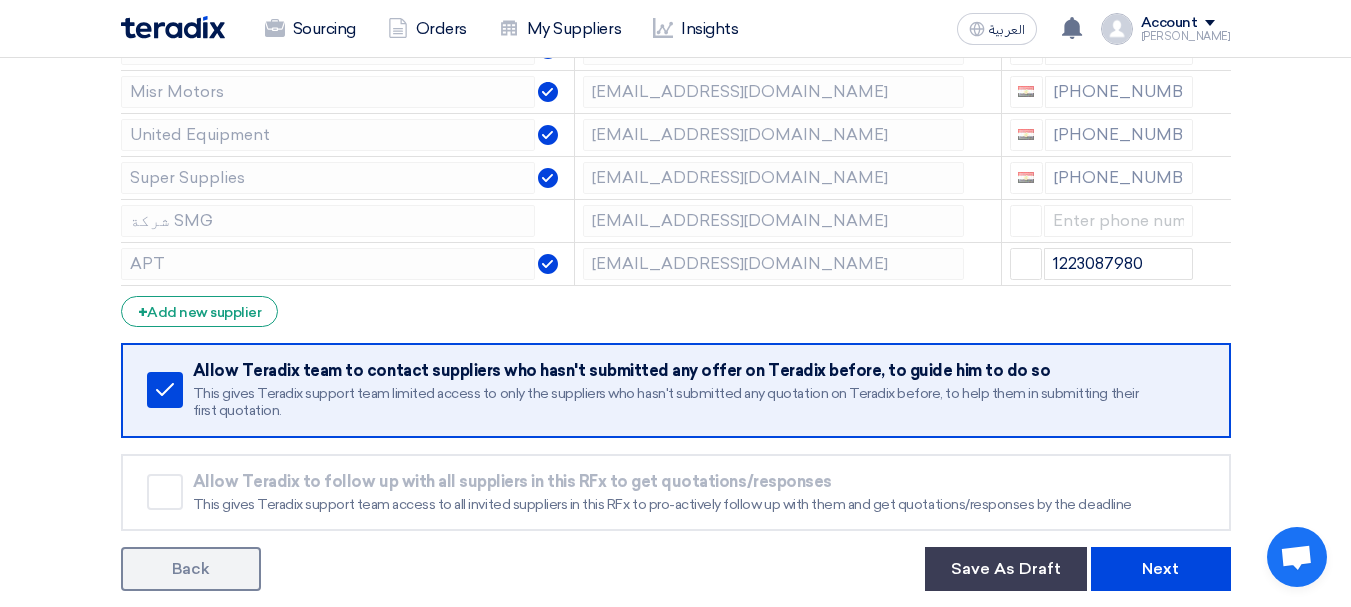 click on "Supplier Management
Minimize/Maximize Category
Invite your suppliers
Excel file
Reset
Import From My Supplier Lists
Supplier's Company Name
Email
Mobile
شركة التوكيلات المصرية
[EMAIL_ADDRESS][PERSON_NAME][DOMAIN_NAME][GEOGRAPHIC_DATA]
[PHONE_NUMBER]
شركة بيكو" 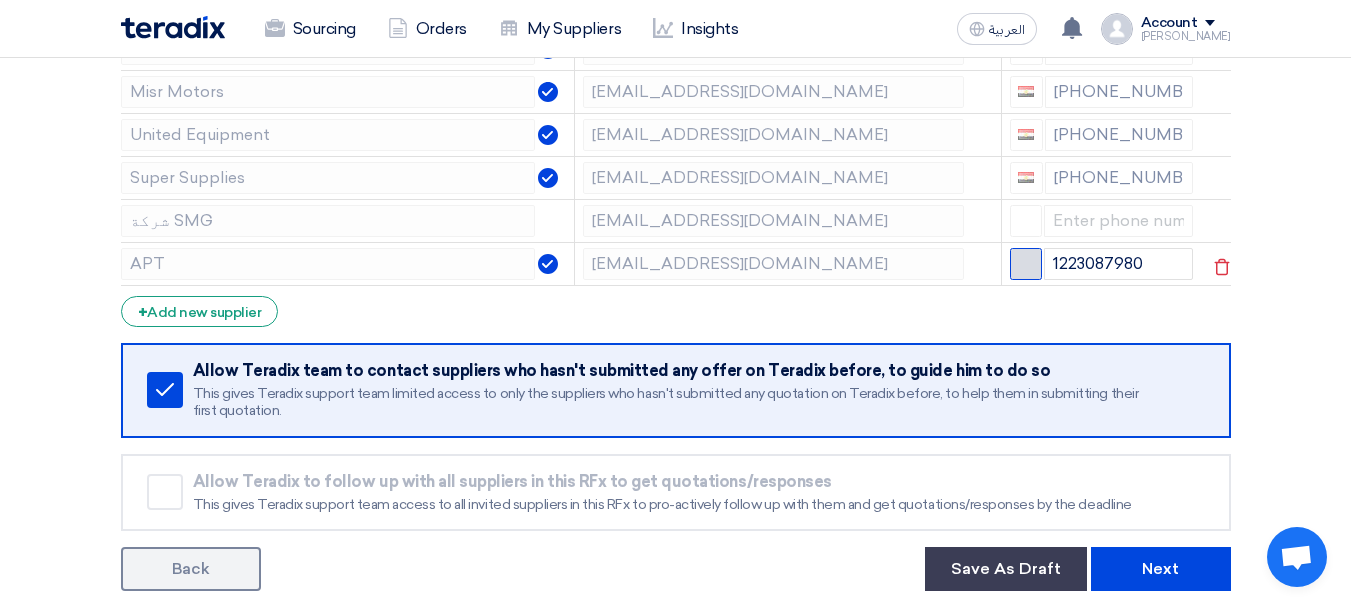 click 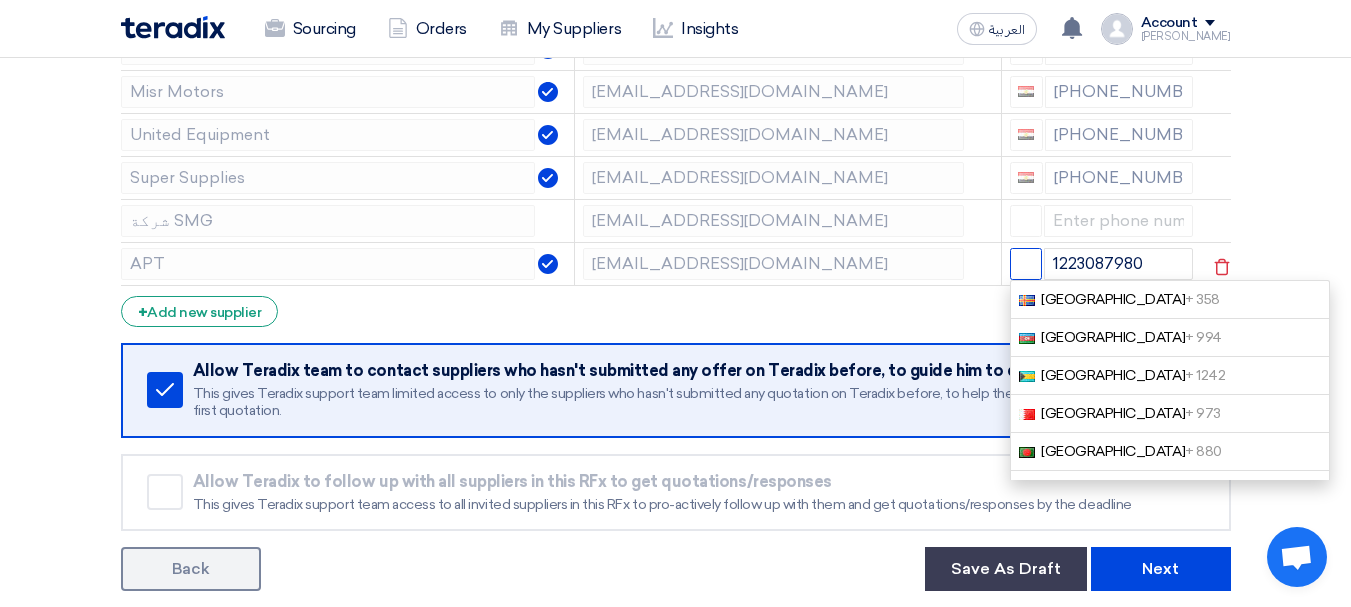 type 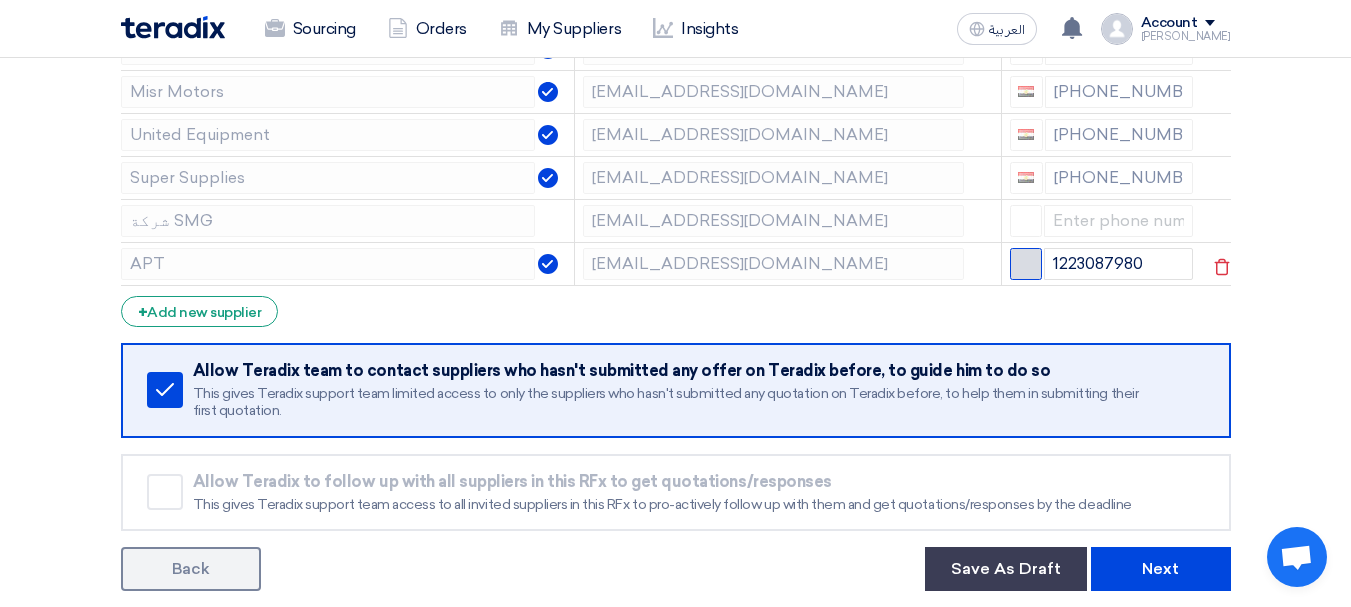 click 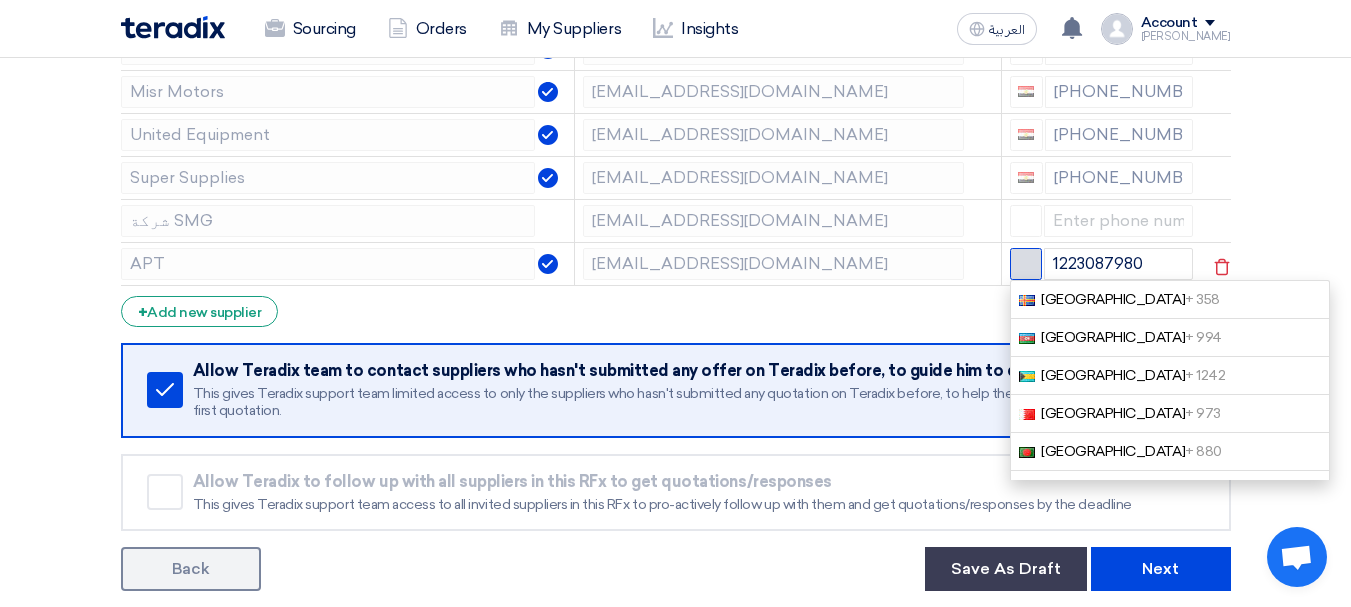 click 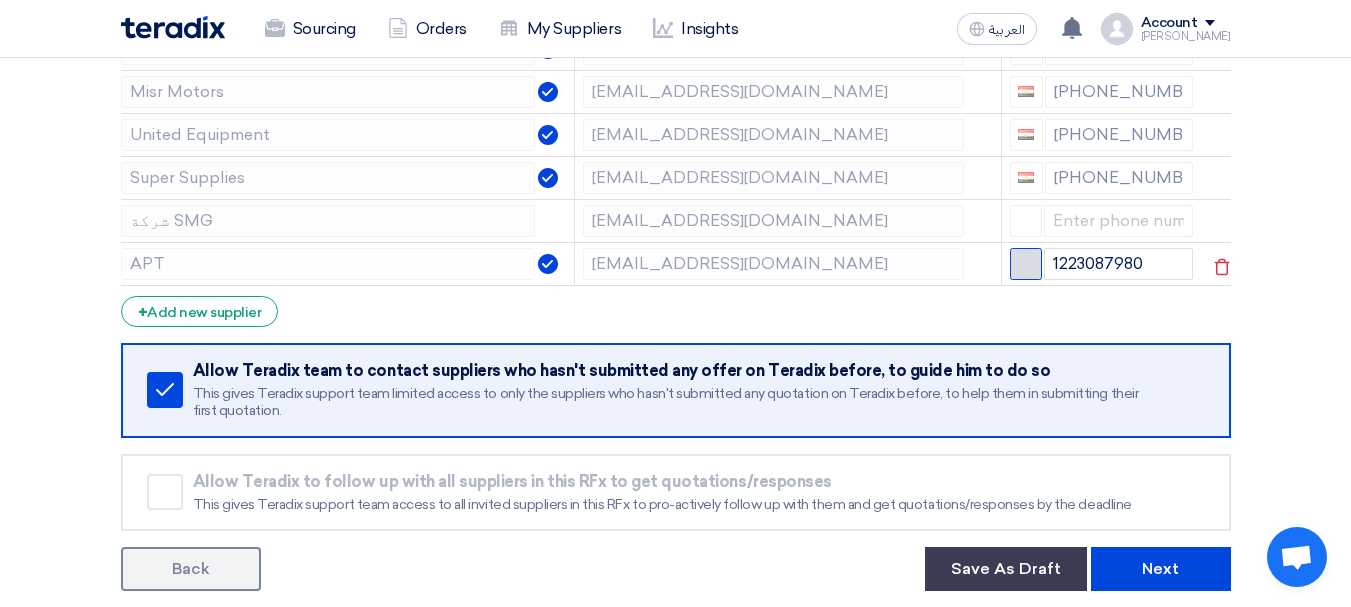 click 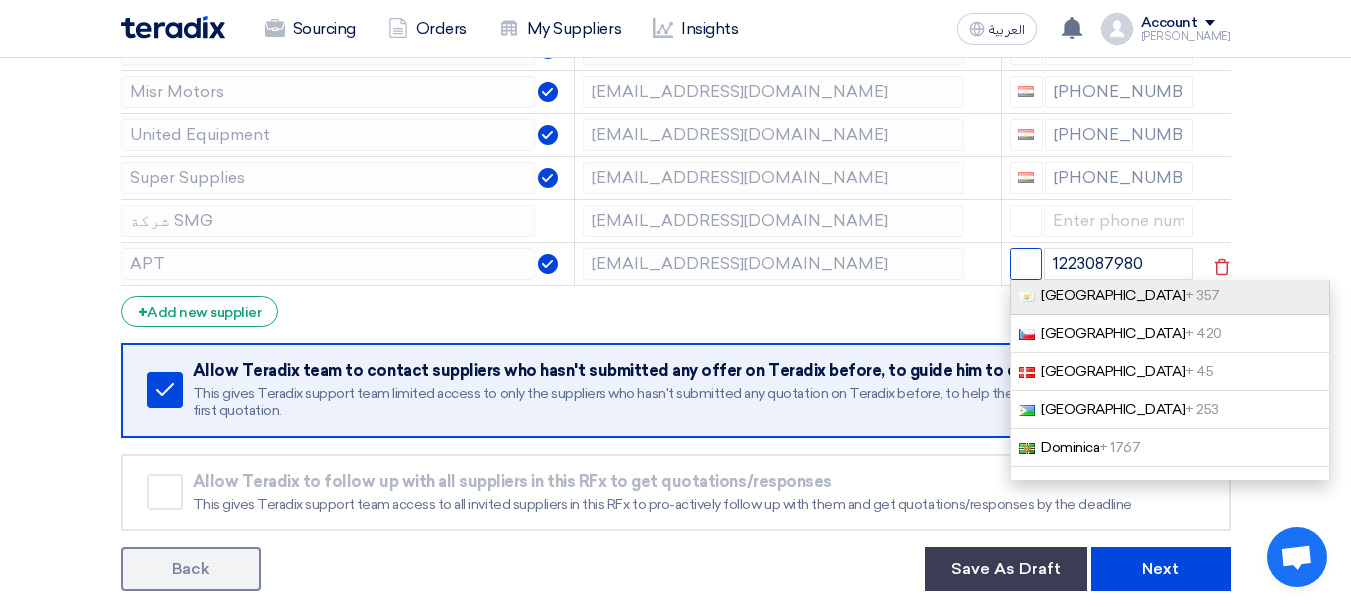 scroll, scrollTop: 1800, scrollLeft: 0, axis: vertical 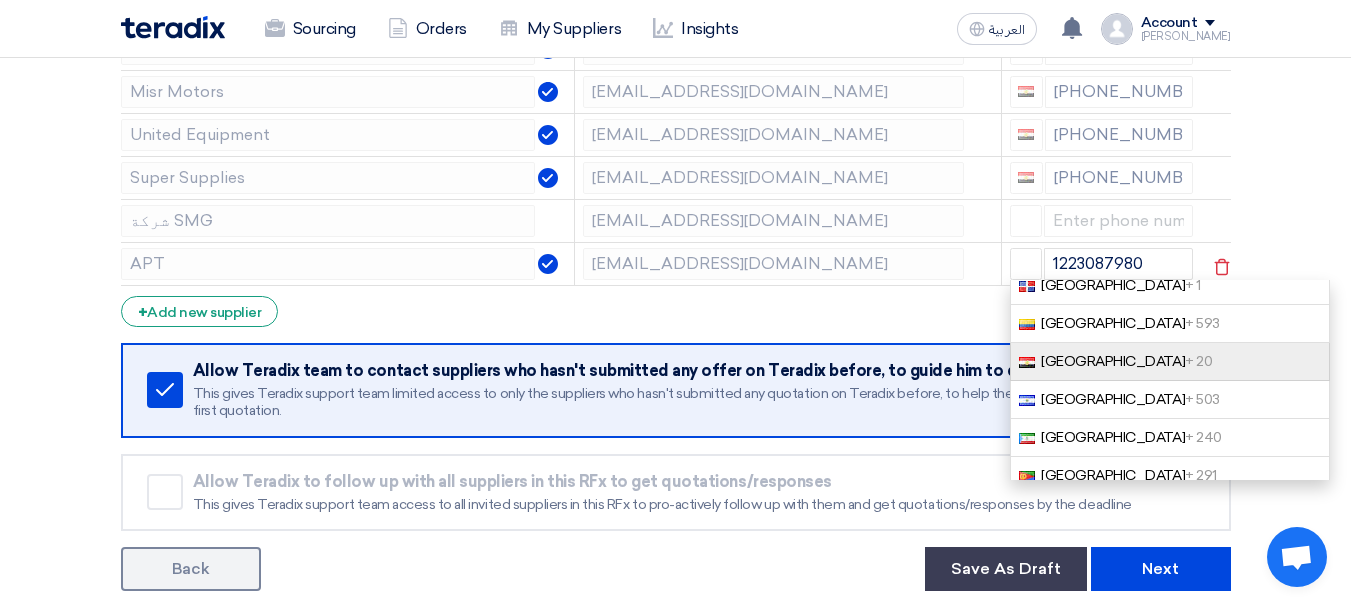 click on "+ 20" 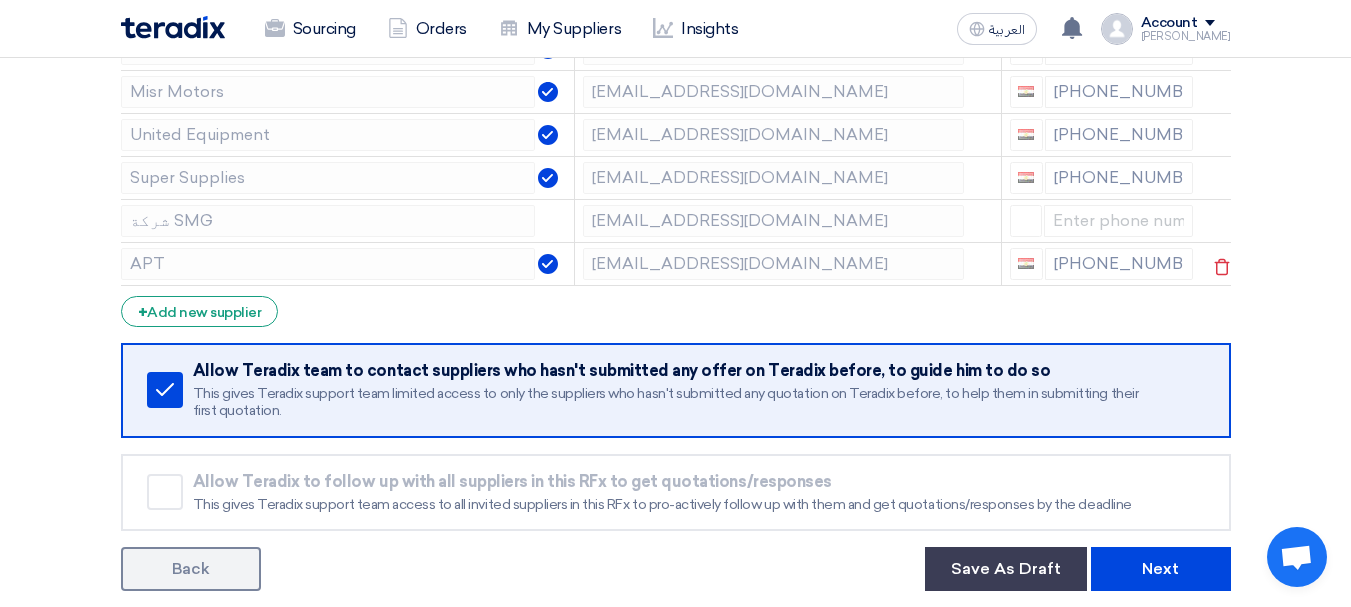click on "Supplier Management
Minimize/Maximize Category
Invite your suppliers
Excel file
Reset
Import From My Supplier Lists
Supplier's Company Name
Email
Mobile
شركة التوكيلات المصرية
[EMAIL_ADDRESS][PERSON_NAME][DOMAIN_NAME][GEOGRAPHIC_DATA]
[PHONE_NUMBER]
شركة بيكو" 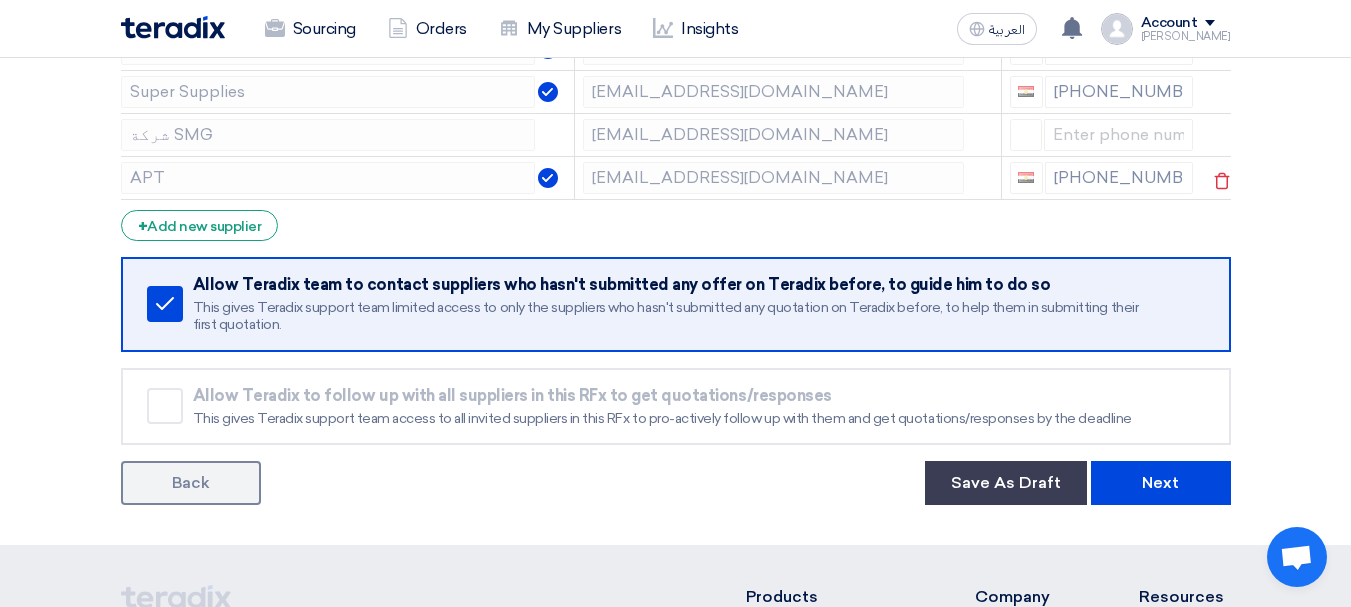 scroll, scrollTop: 2277, scrollLeft: 0, axis: vertical 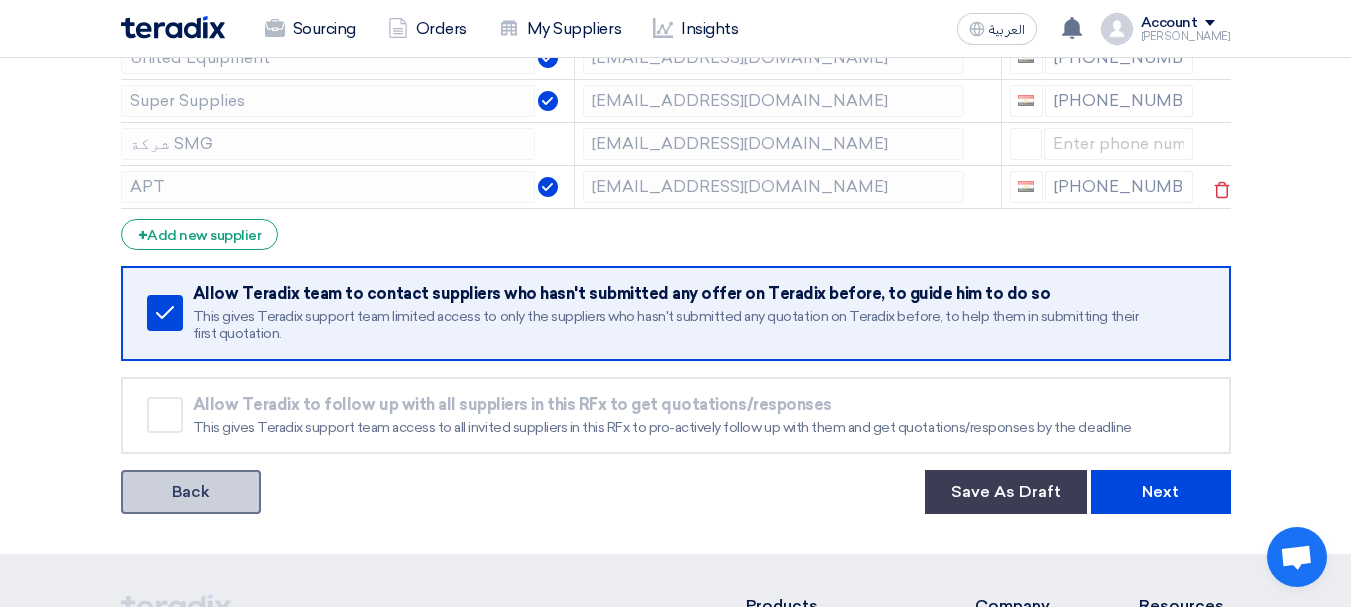 click on "Back" 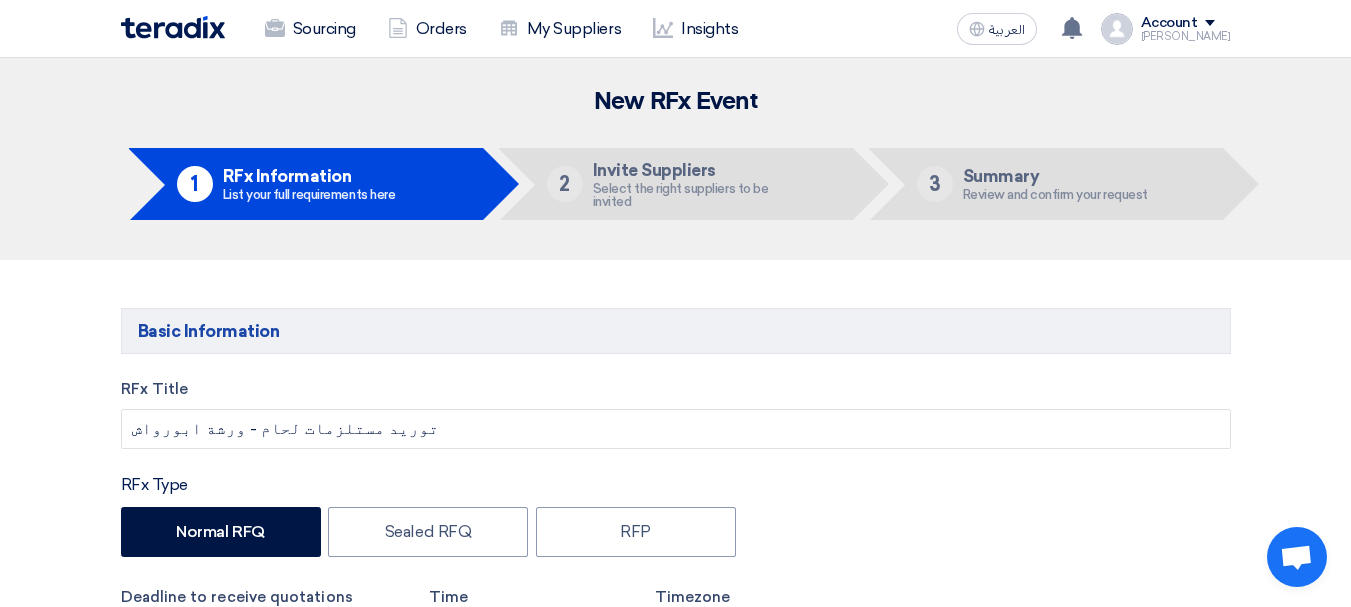 type on "[DATE]" 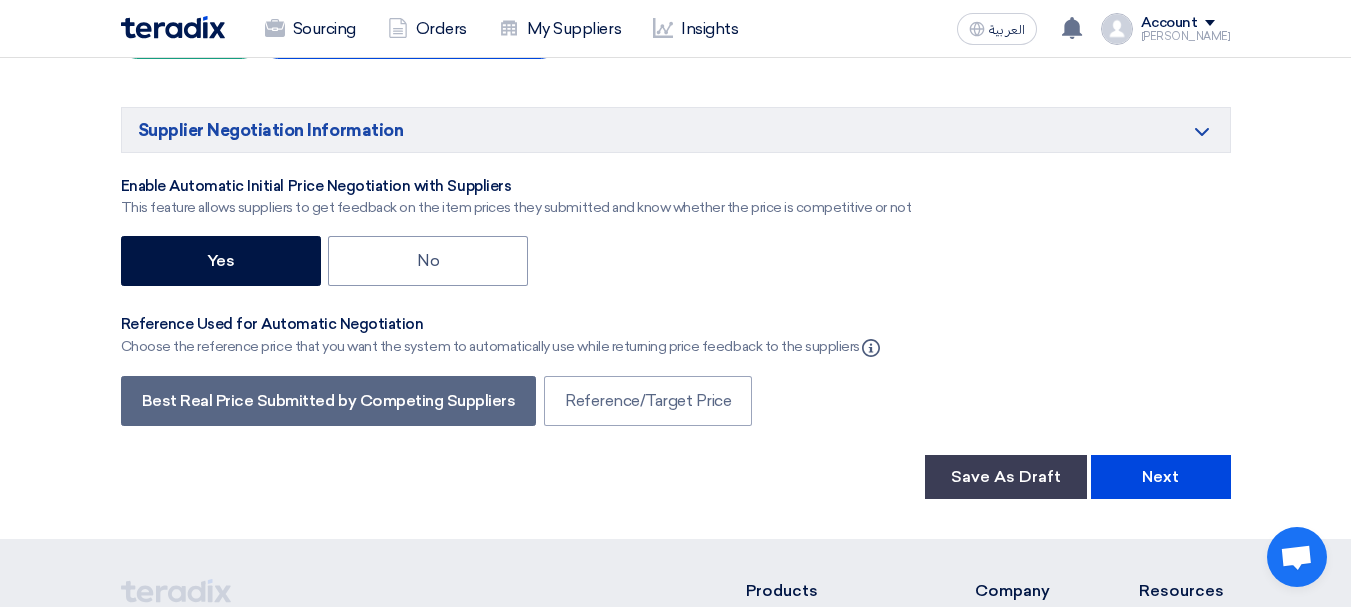 scroll, scrollTop: 4359, scrollLeft: 0, axis: vertical 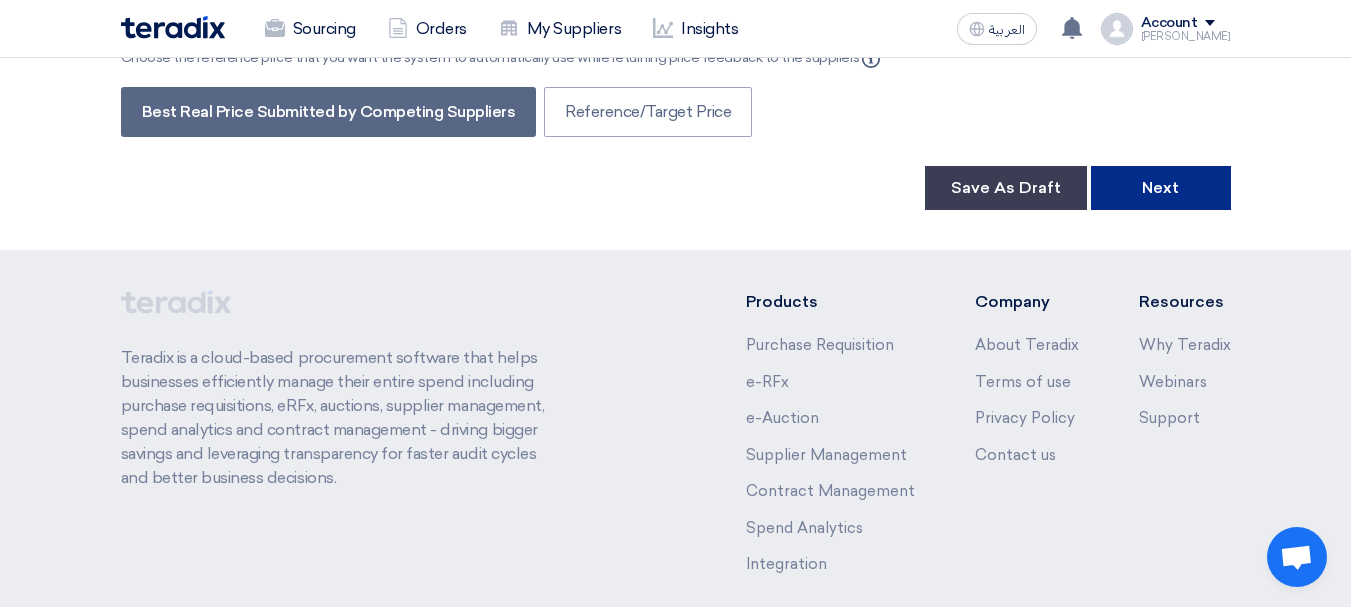 click on "Next" 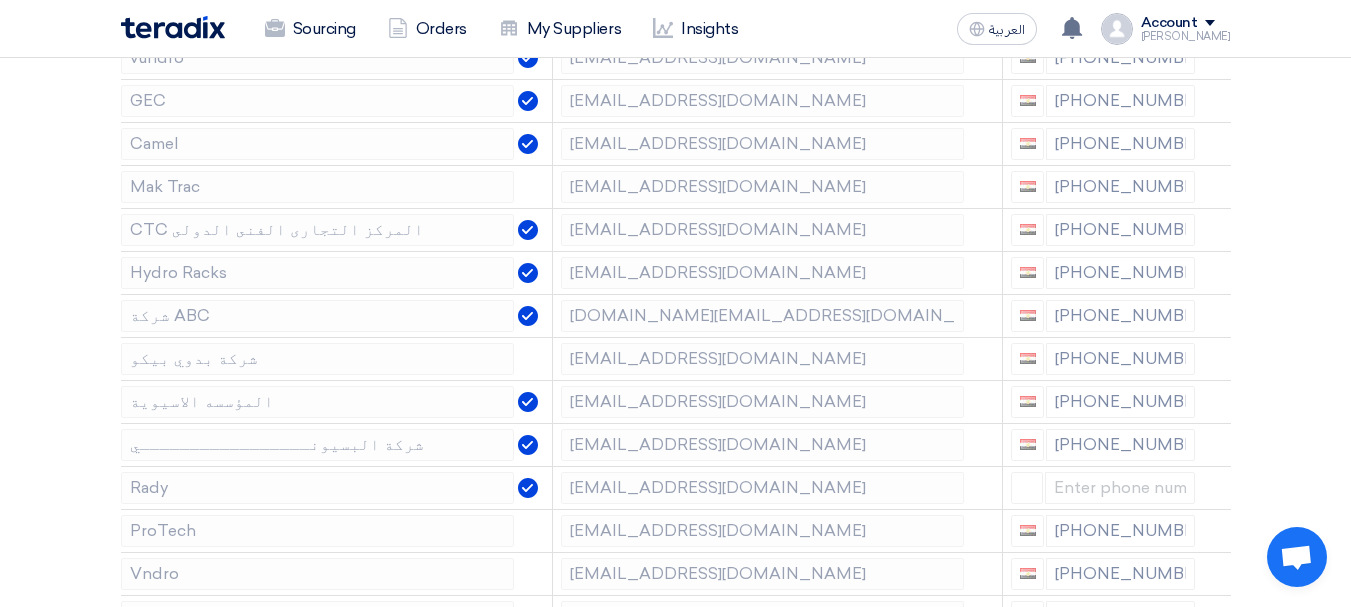 scroll, scrollTop: 2621, scrollLeft: 0, axis: vertical 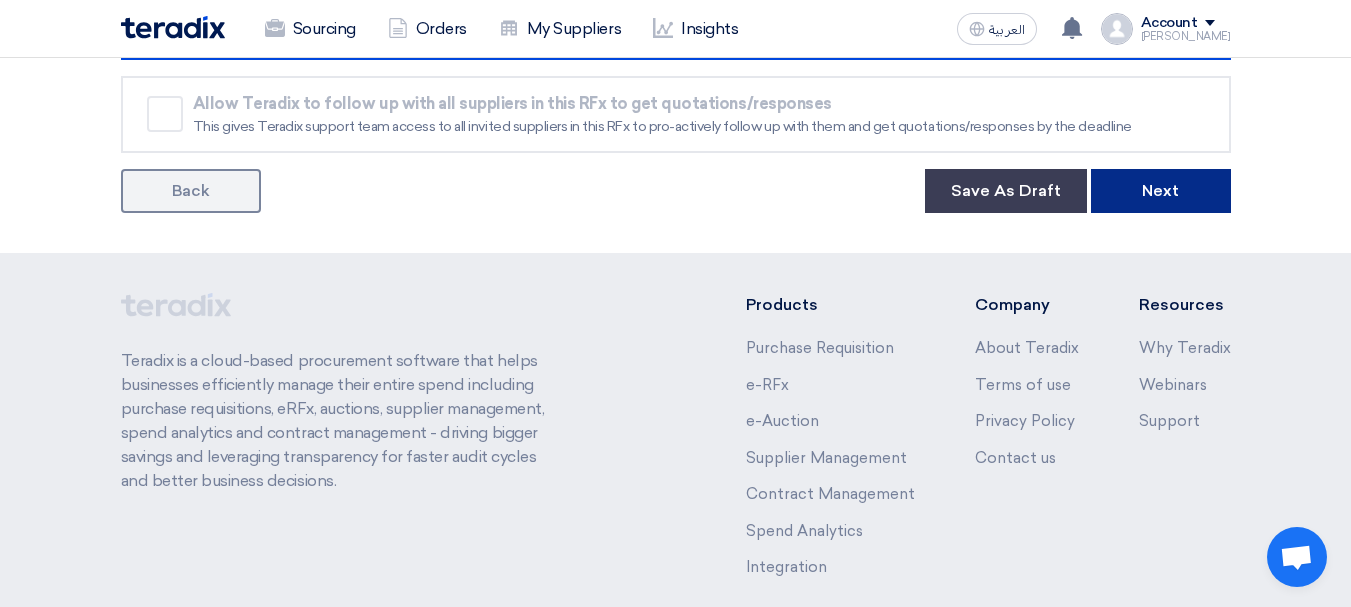 click on "Next" 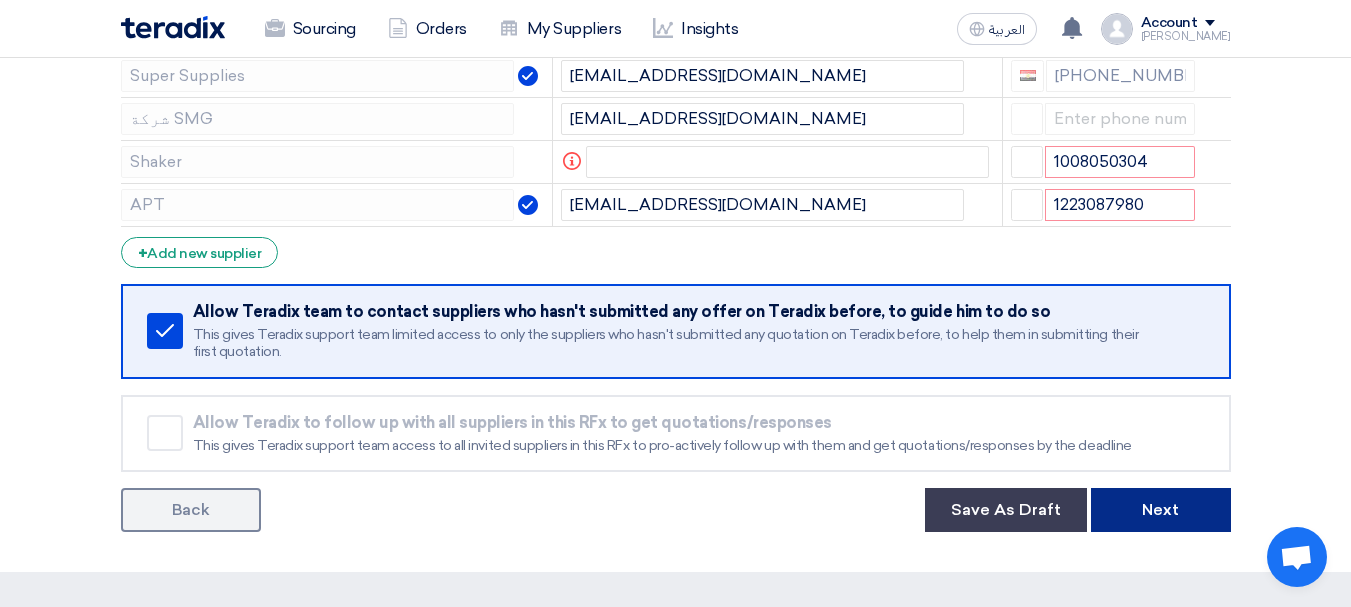 scroll, scrollTop: 2021, scrollLeft: 0, axis: vertical 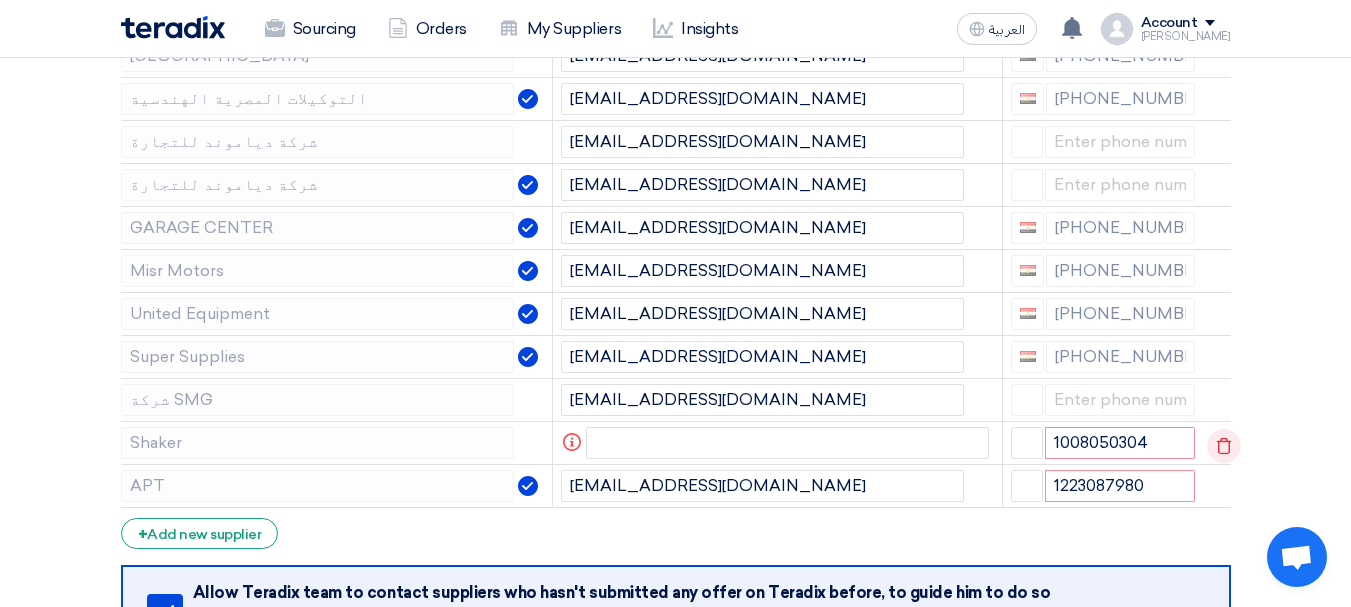 click 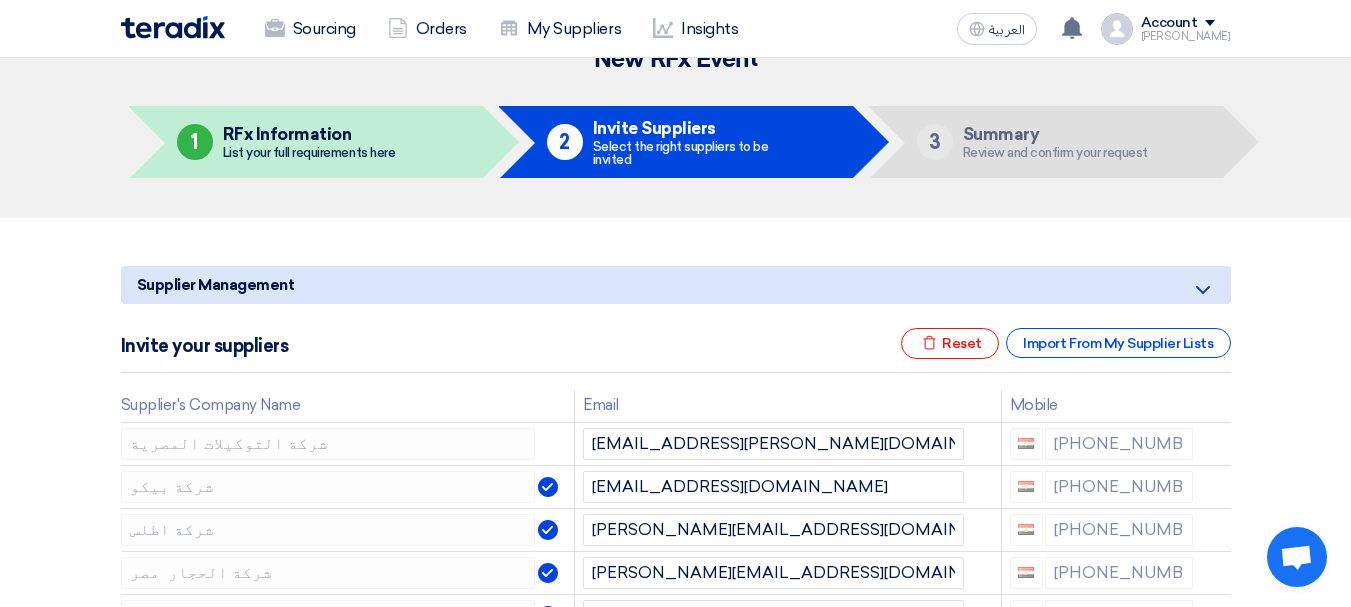 scroll, scrollTop: 0, scrollLeft: 0, axis: both 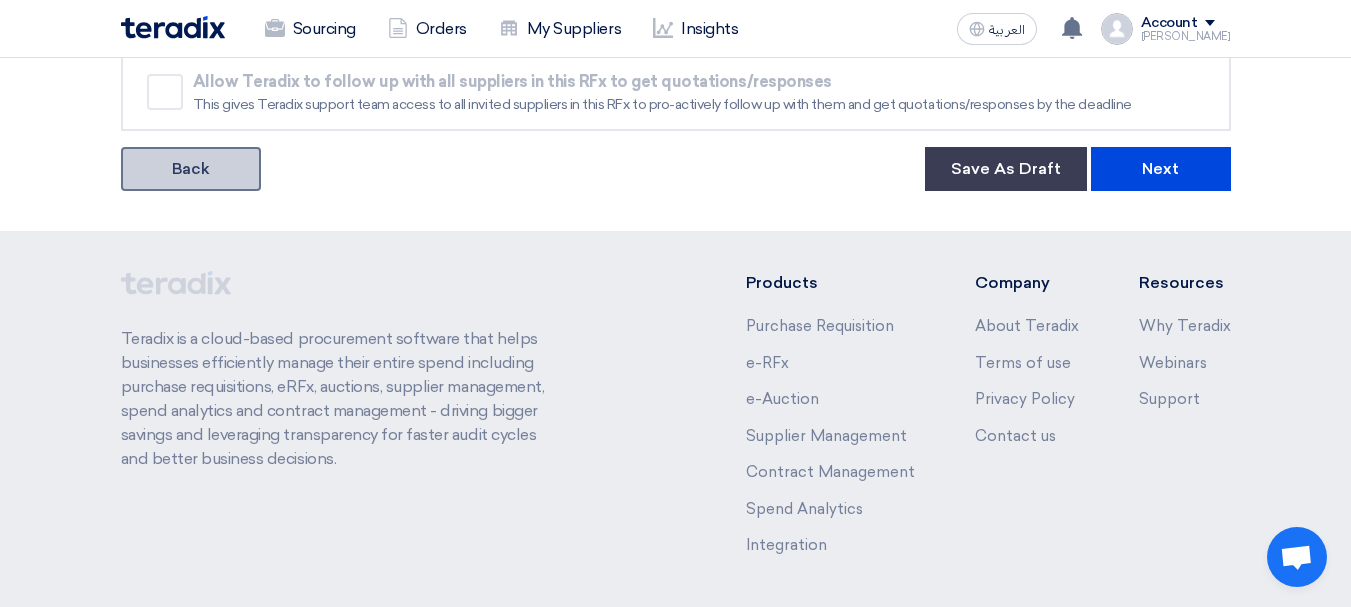click on "Back" 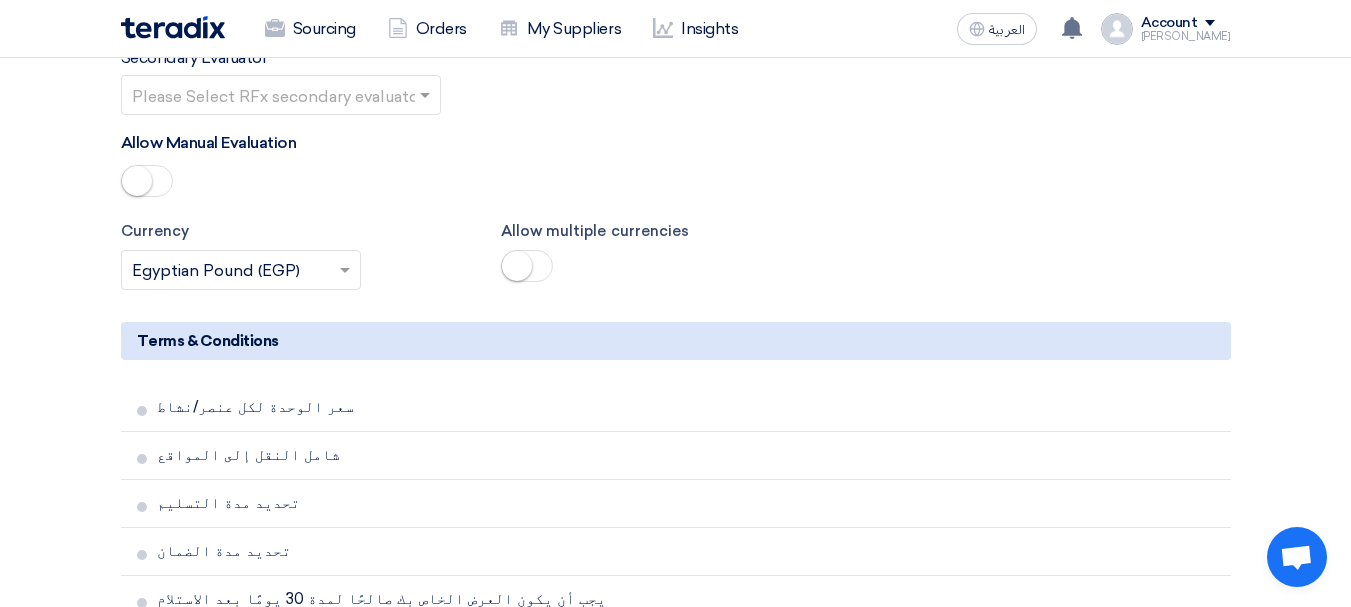 scroll, scrollTop: 4359, scrollLeft: 0, axis: vertical 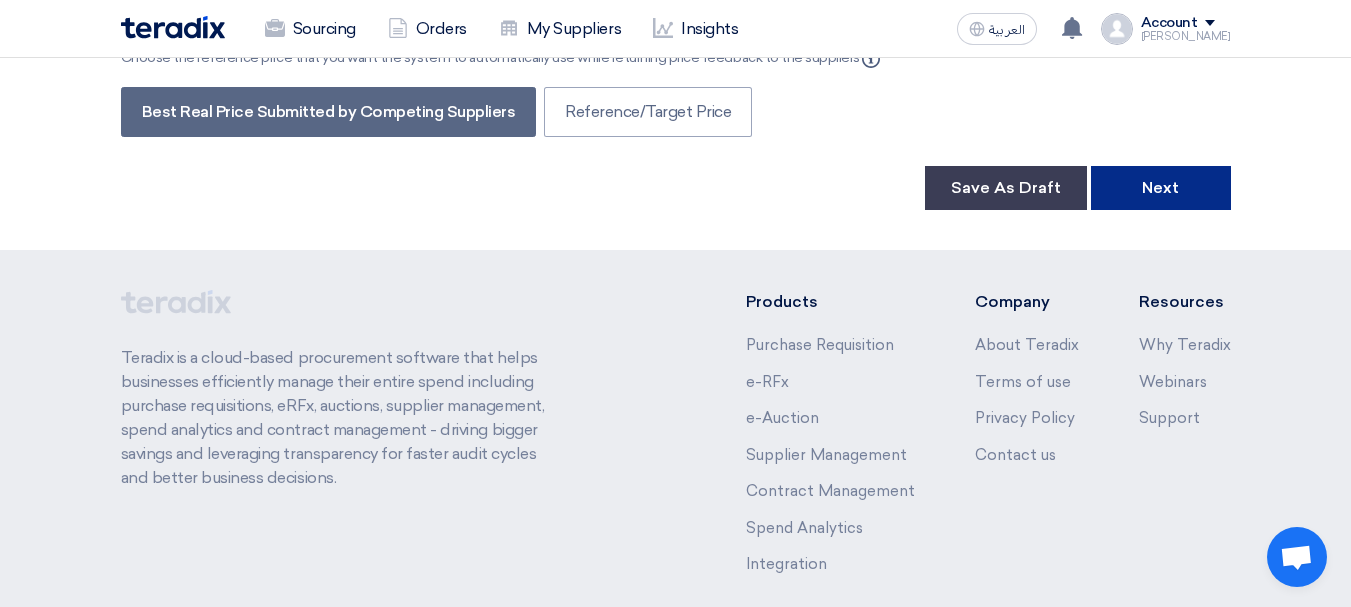 click on "Next" 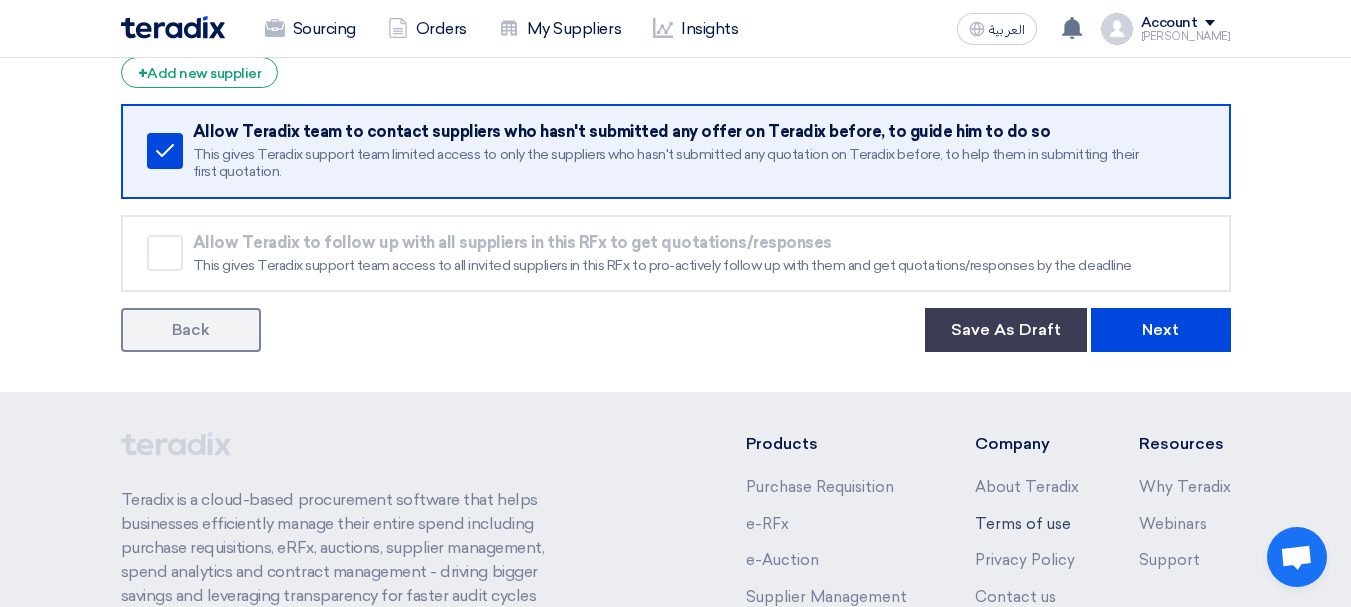scroll, scrollTop: 2277, scrollLeft: 0, axis: vertical 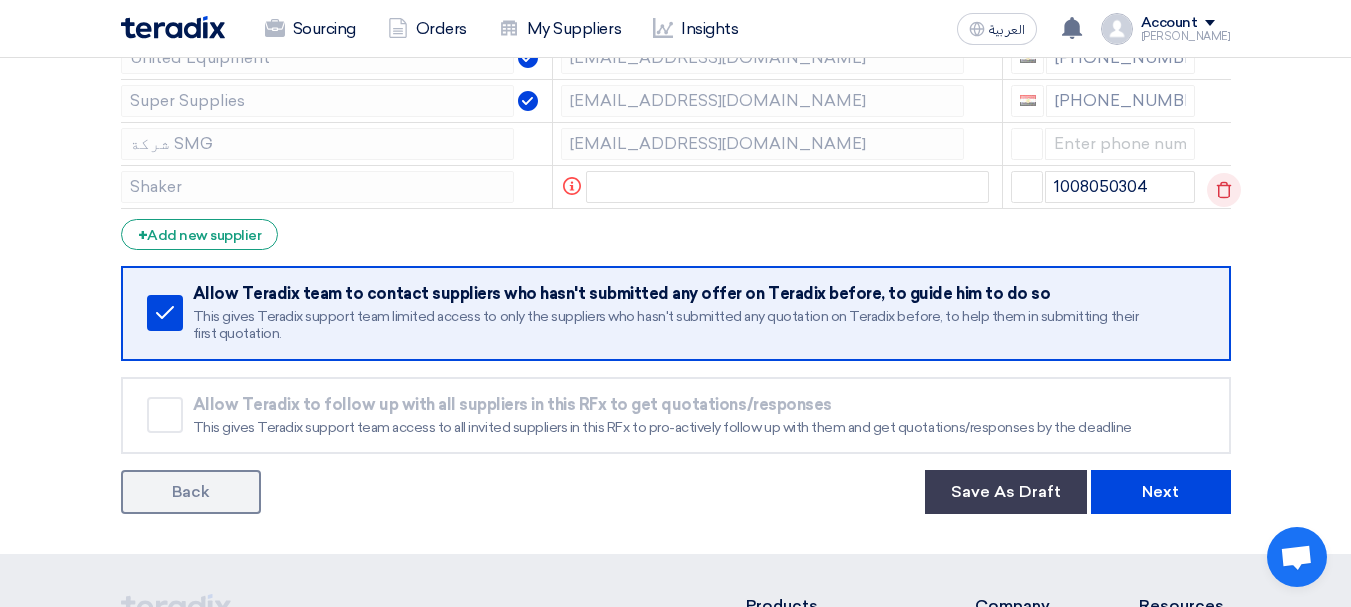 click 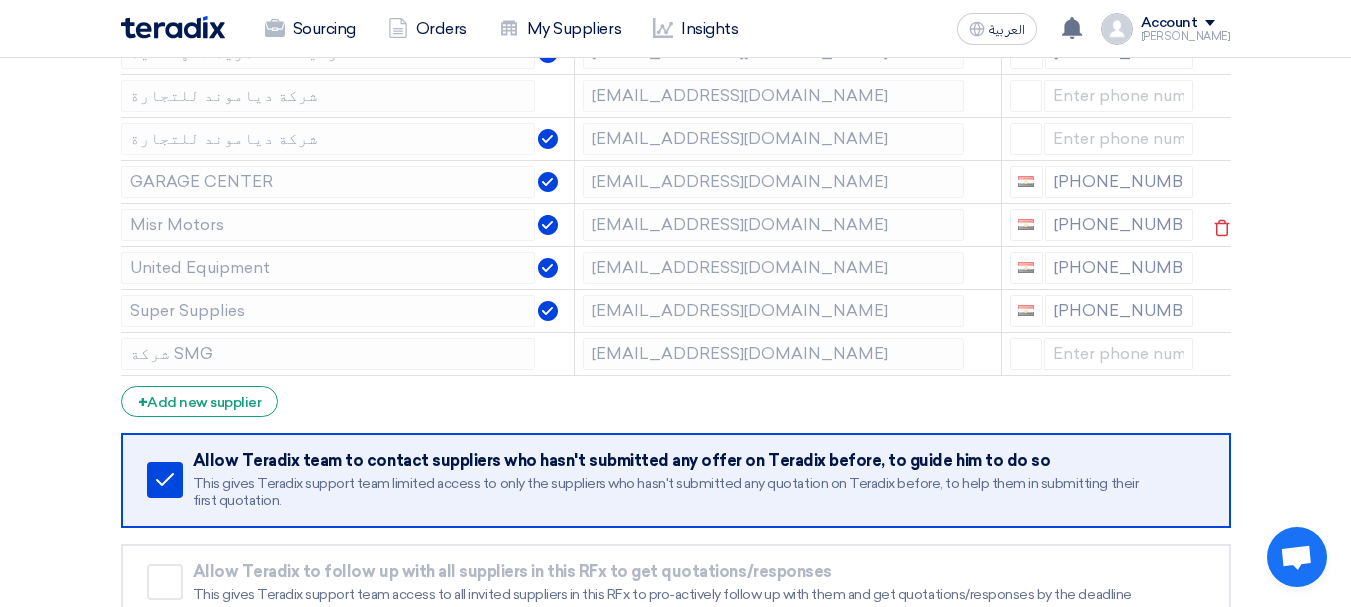 scroll, scrollTop: 1877, scrollLeft: 0, axis: vertical 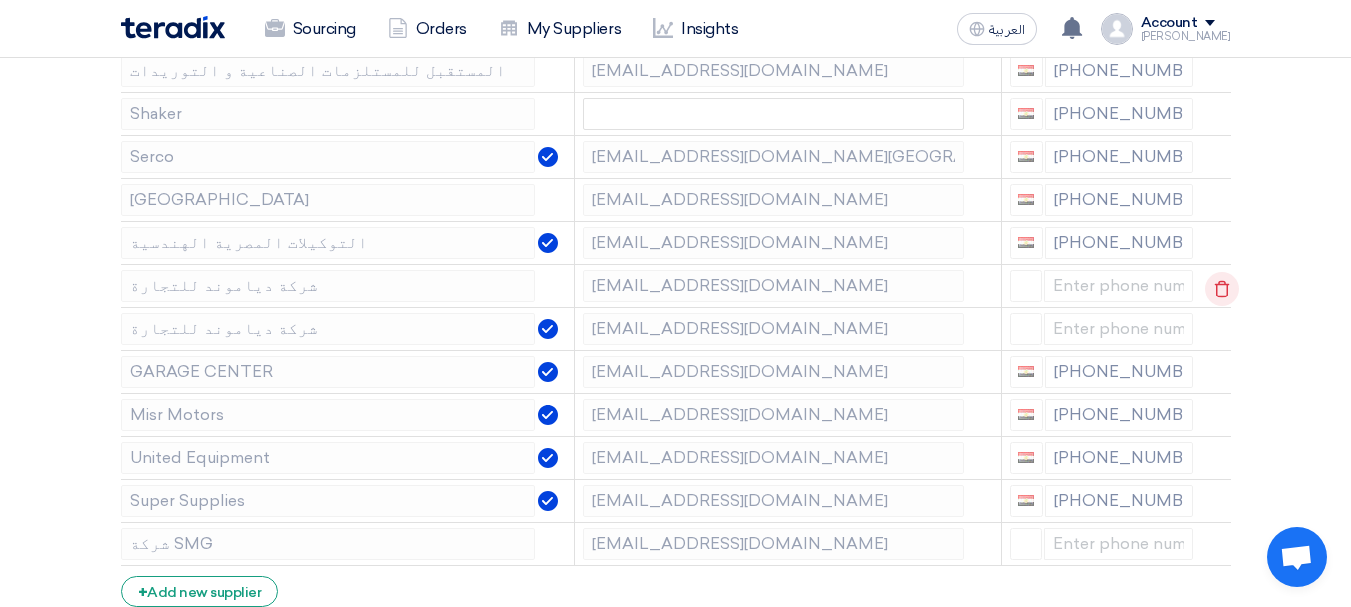 click 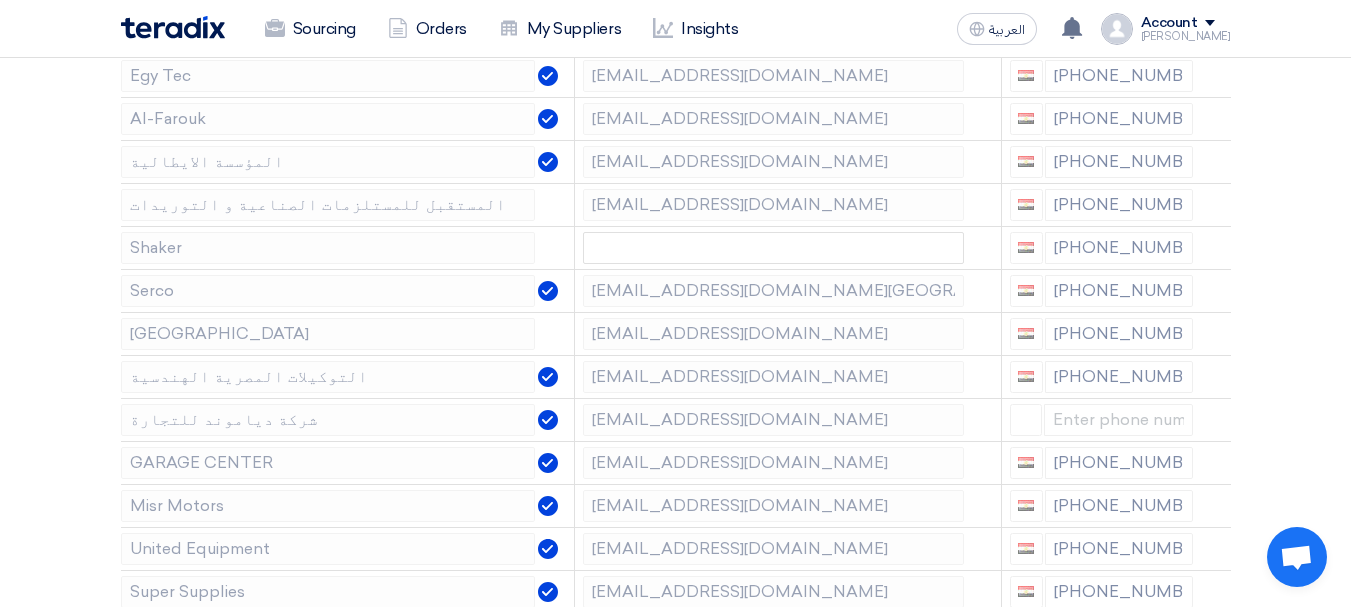 scroll, scrollTop: 1737, scrollLeft: 0, axis: vertical 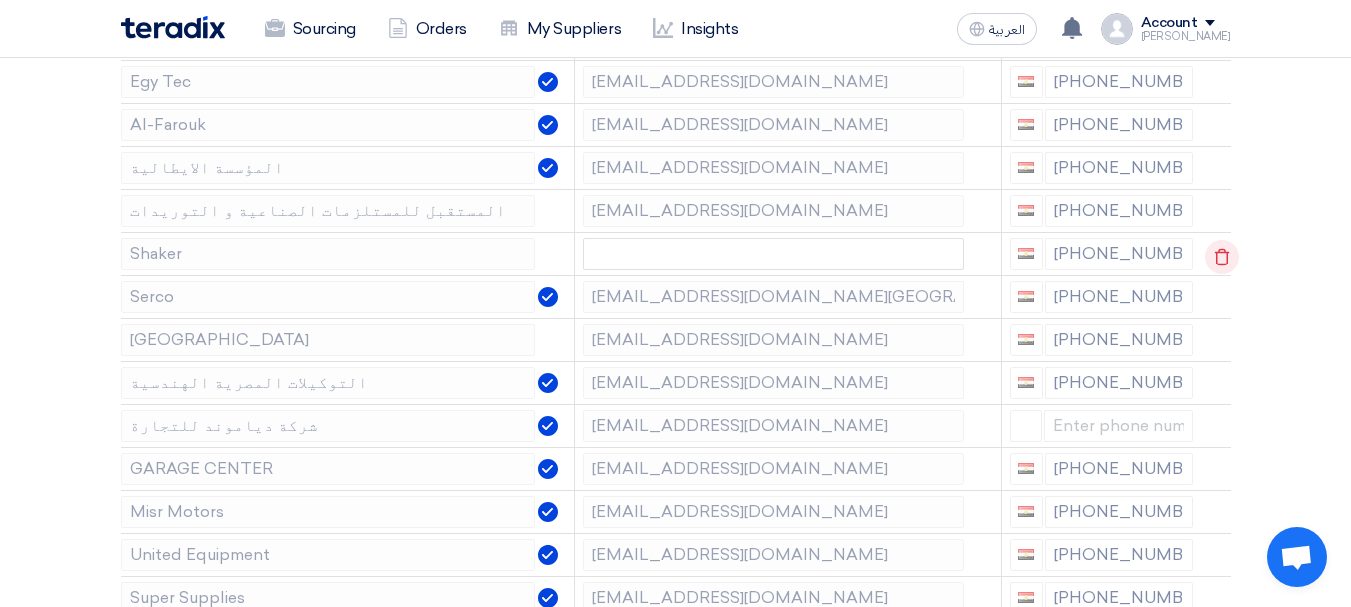 click 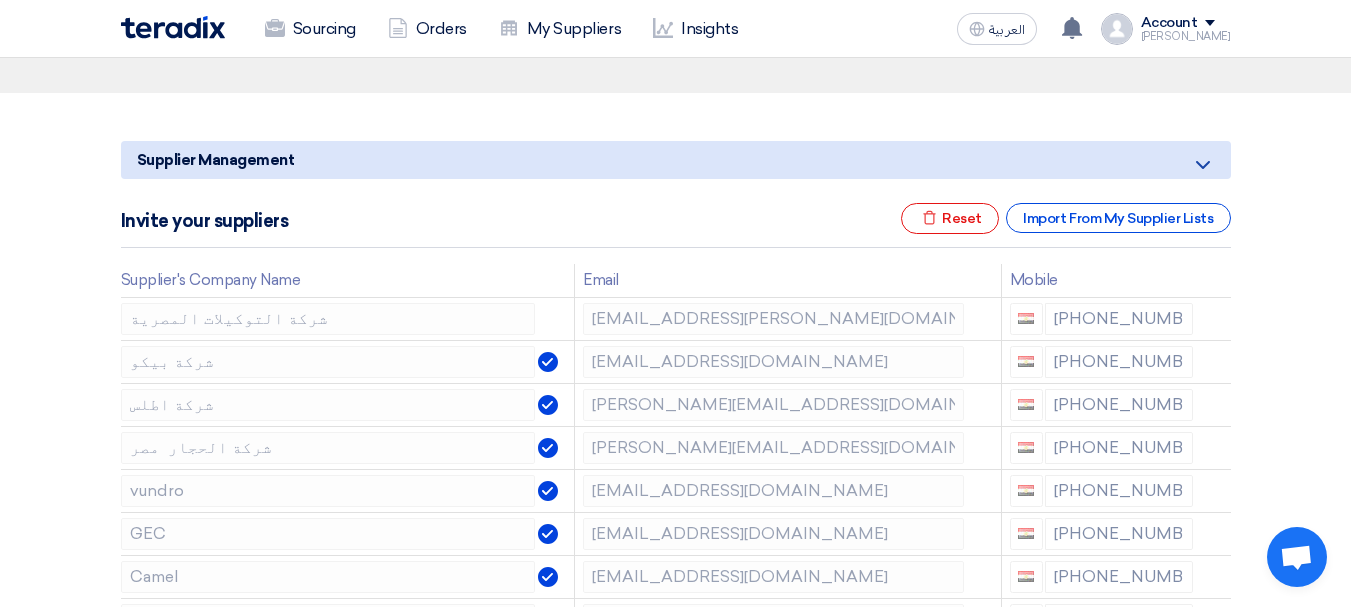 scroll, scrollTop: 0, scrollLeft: 0, axis: both 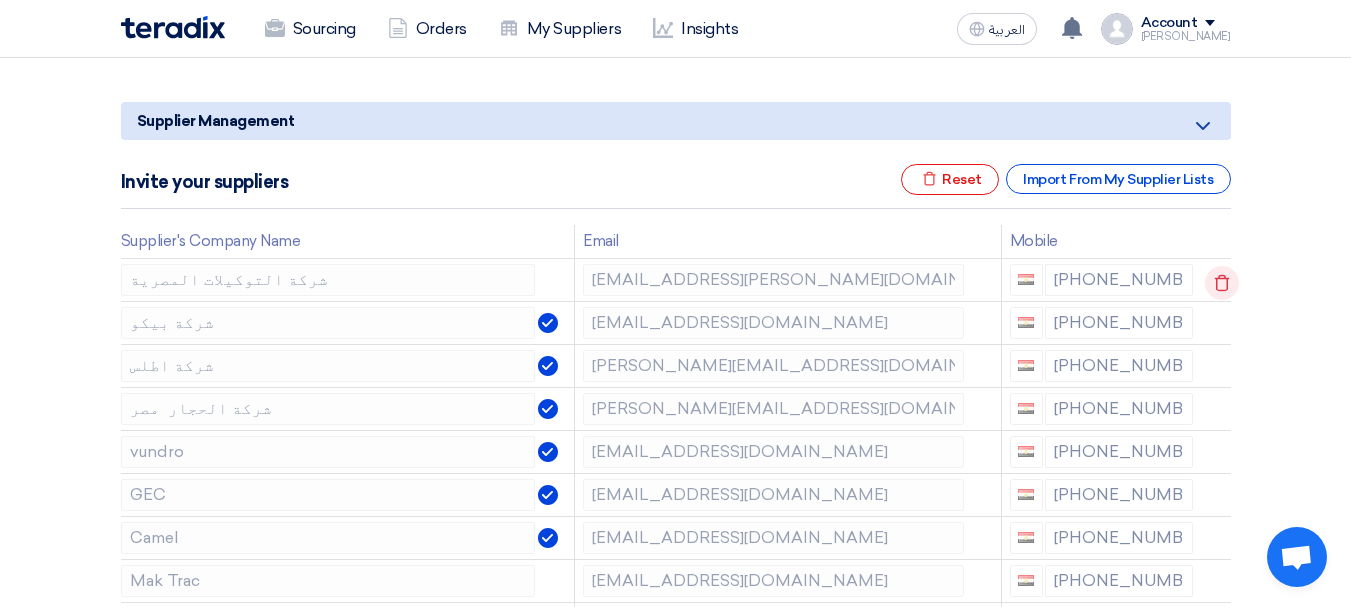 click 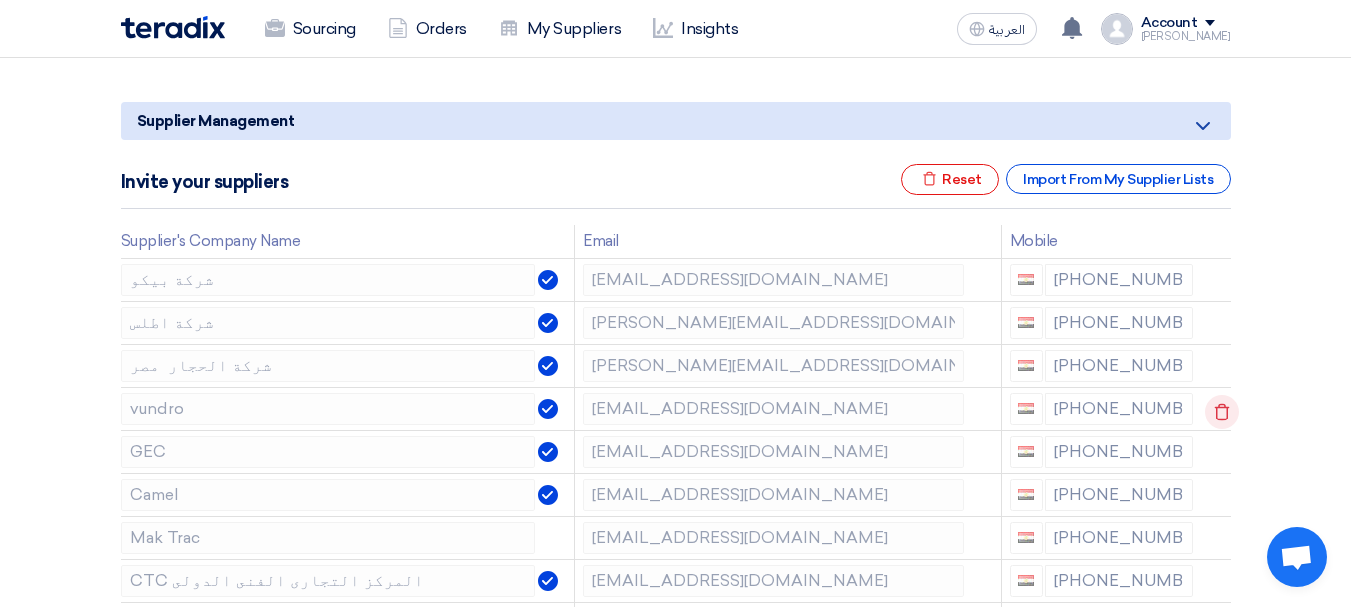click 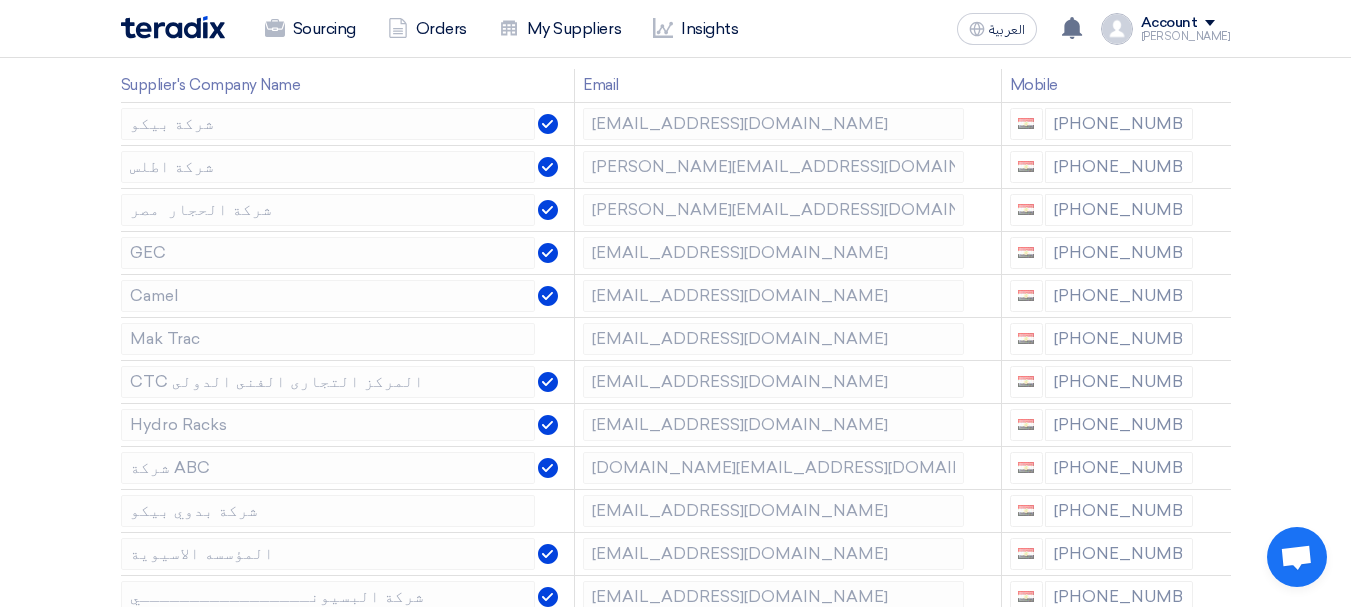 scroll, scrollTop: 367, scrollLeft: 0, axis: vertical 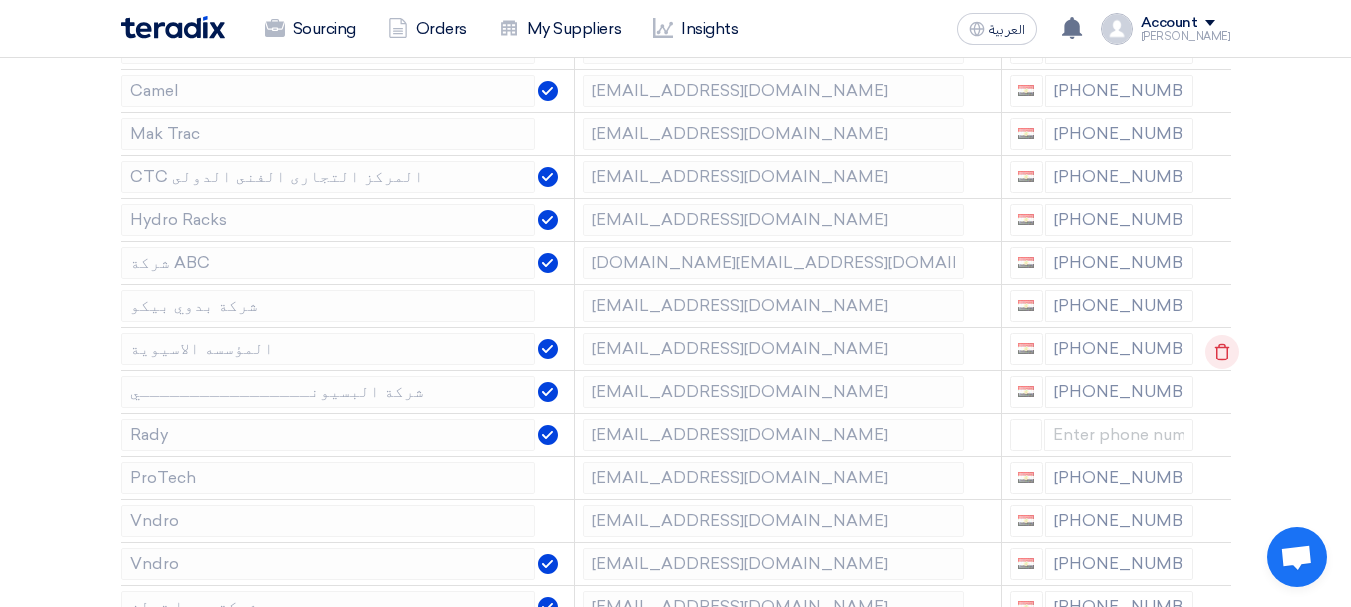click 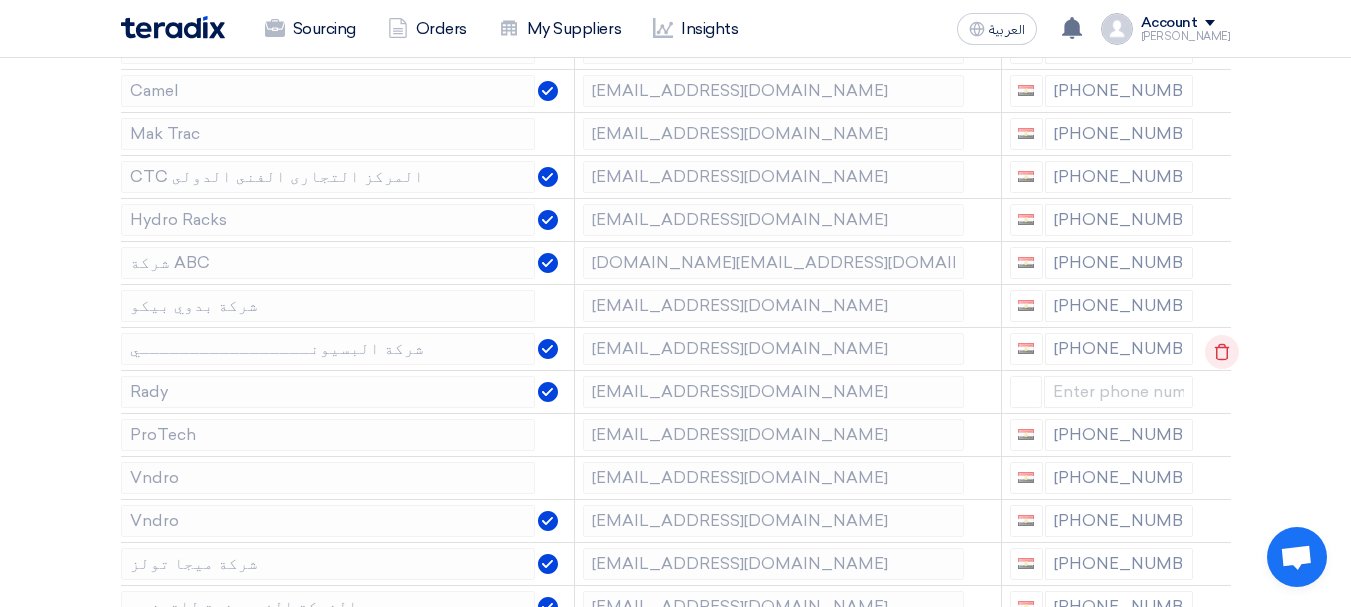 click 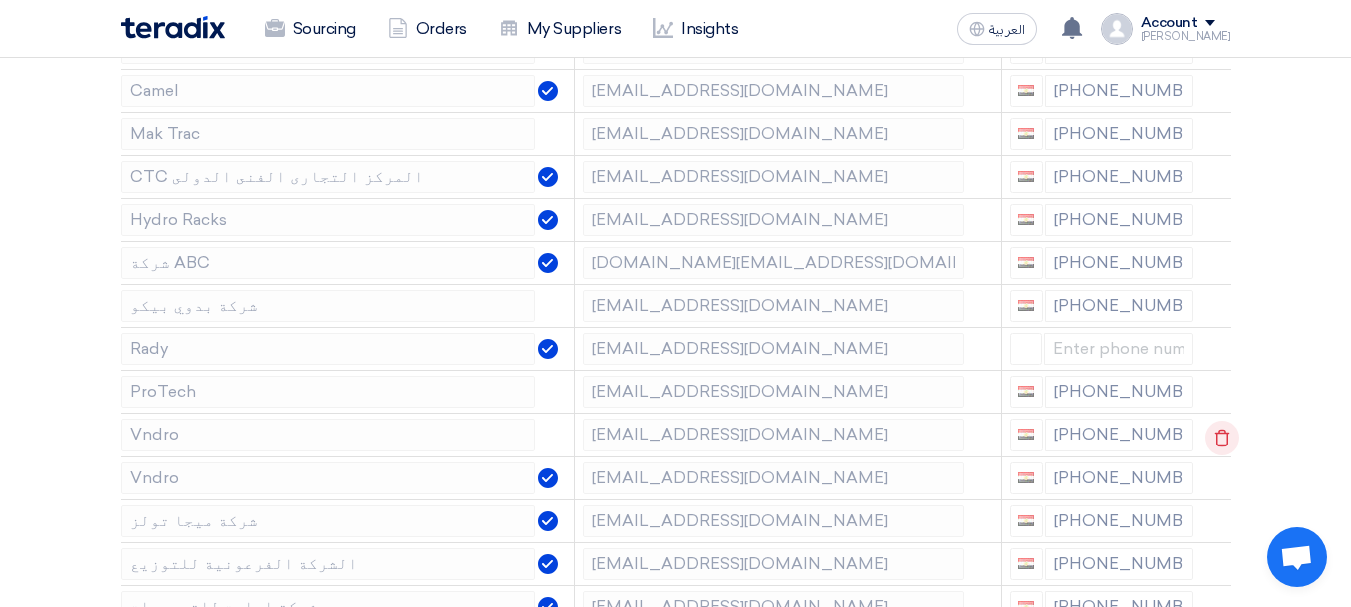 click 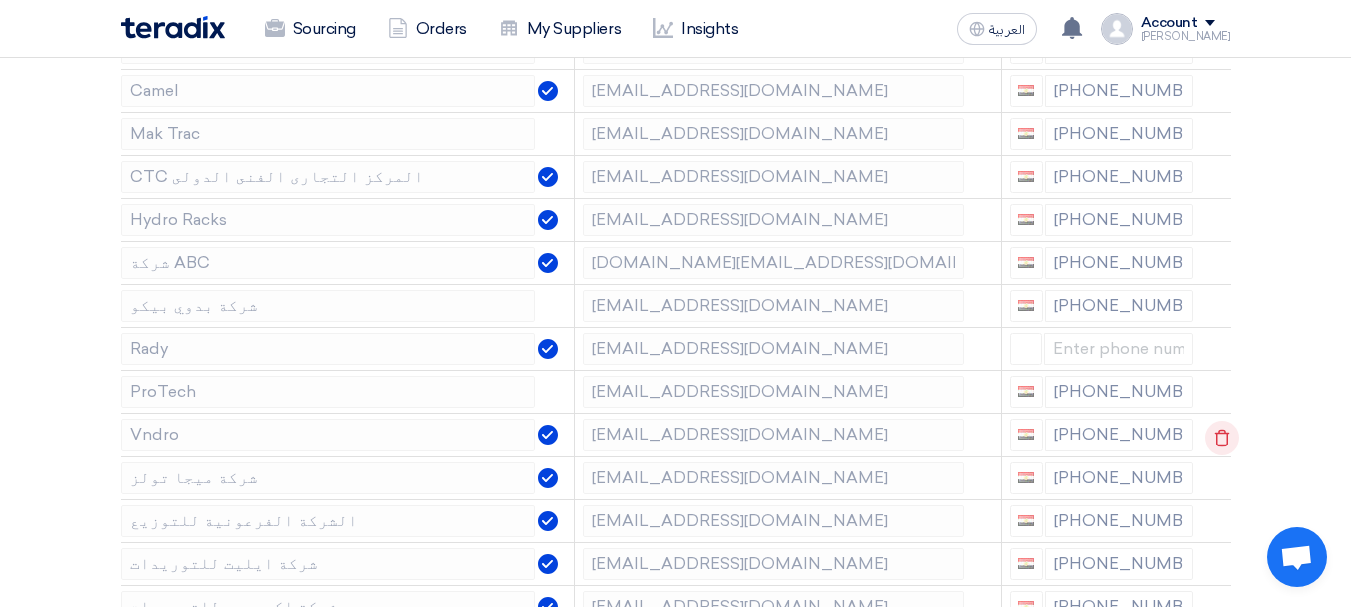 click 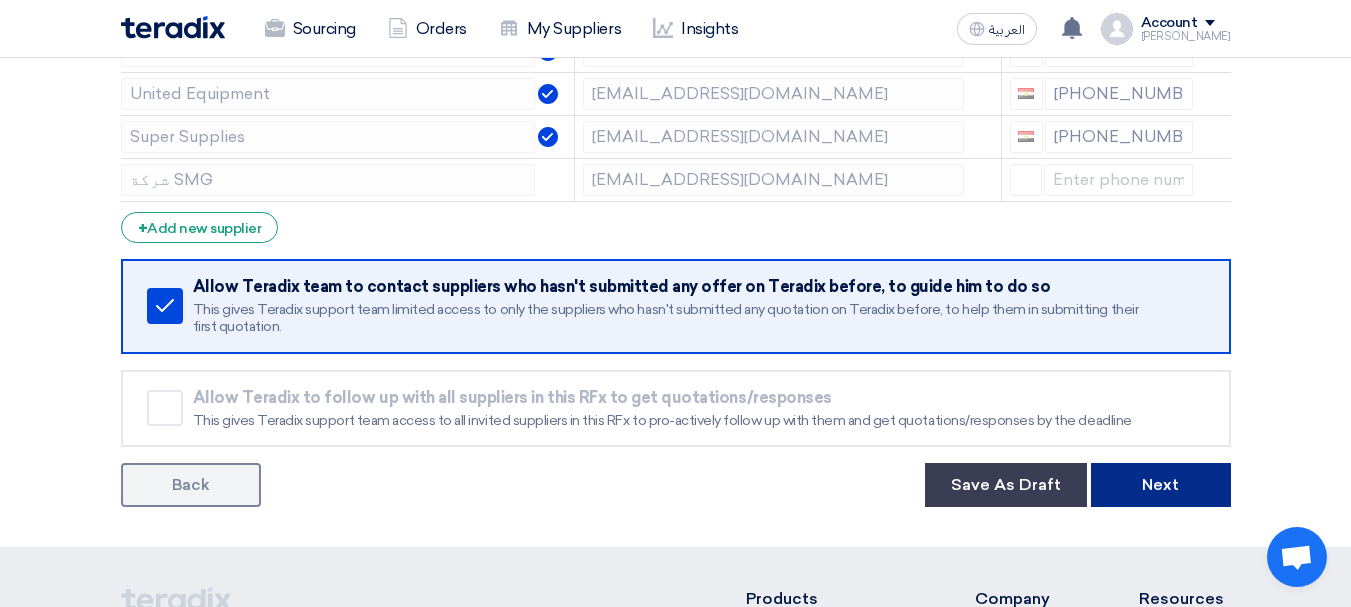 scroll, scrollTop: 1967, scrollLeft: 0, axis: vertical 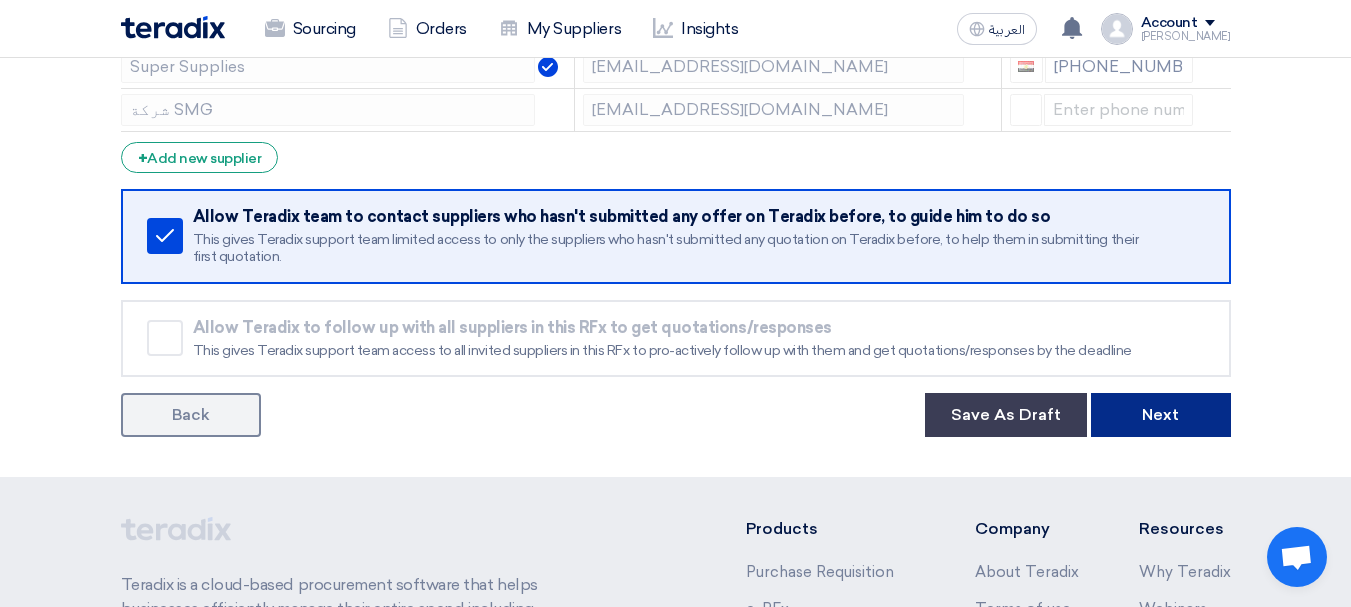click on "Next" 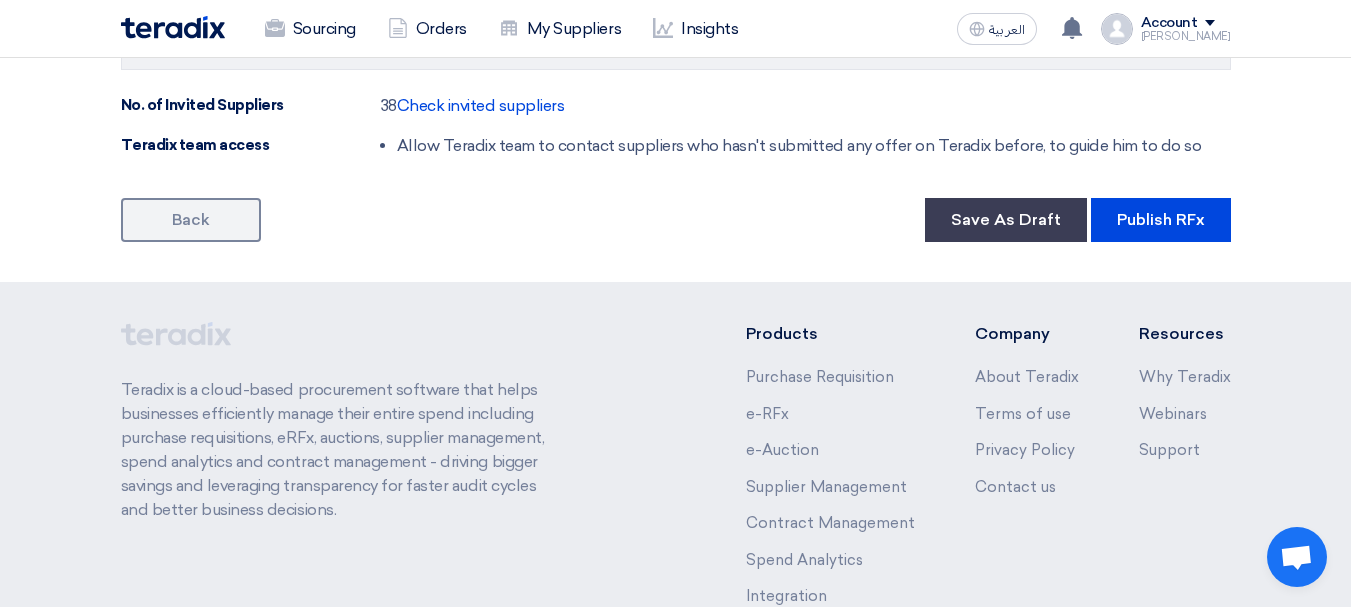 scroll, scrollTop: 1998, scrollLeft: 0, axis: vertical 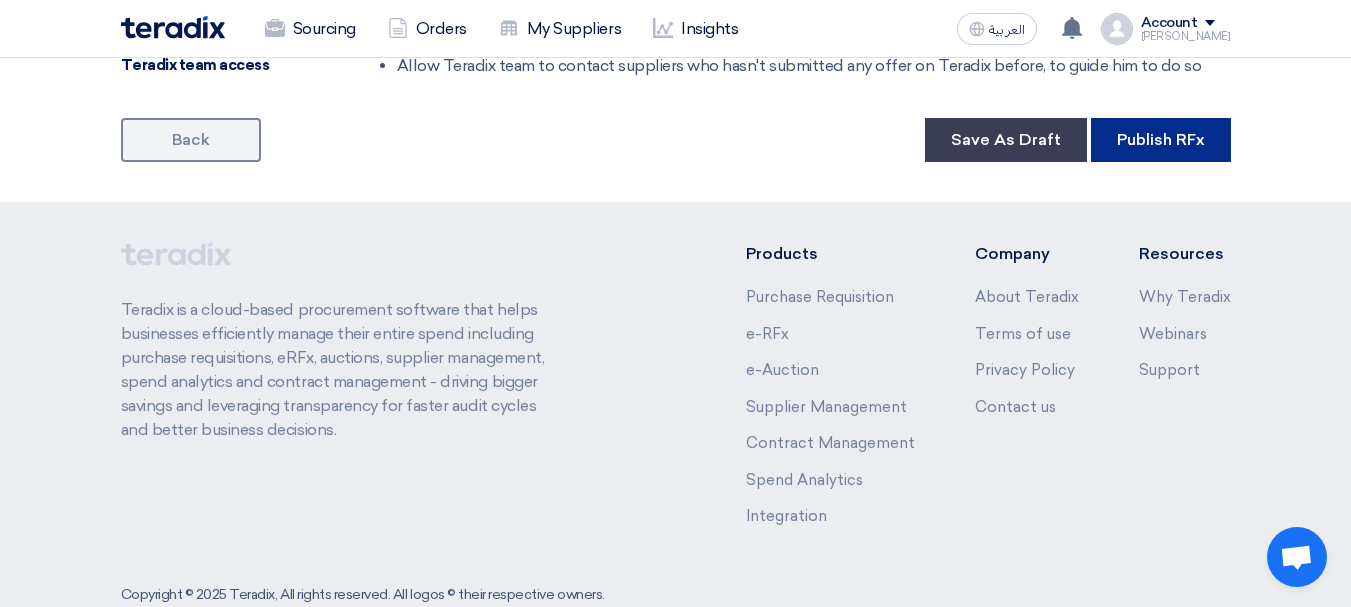 click on "Publish RFx" 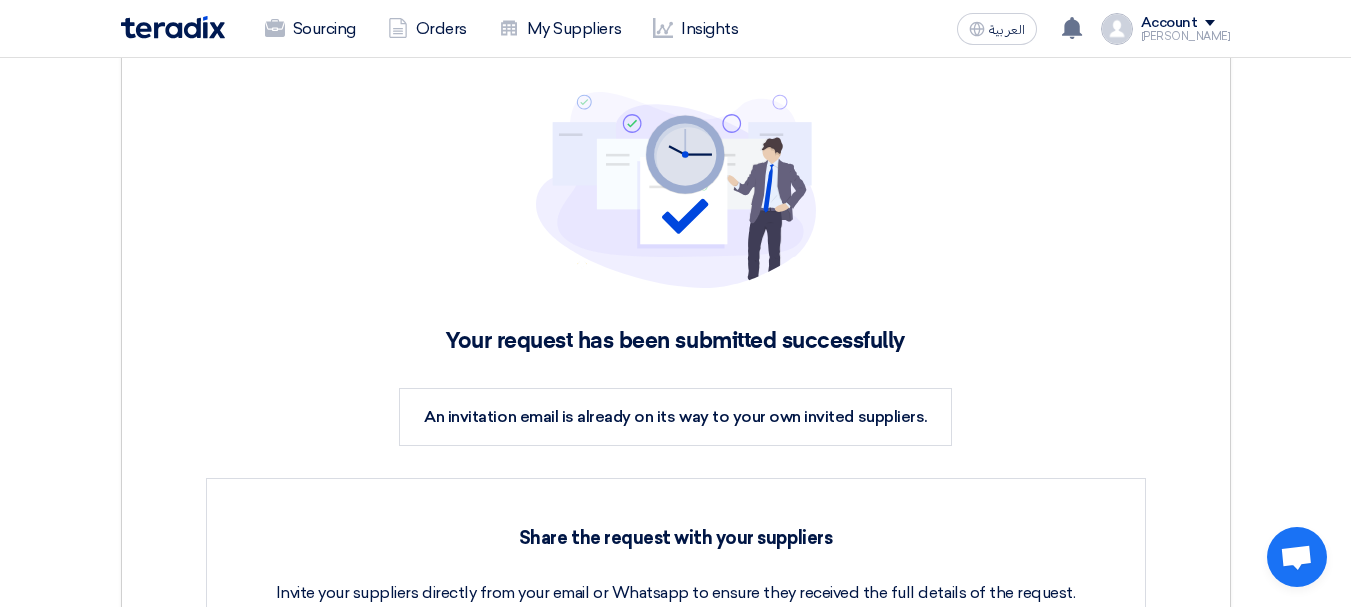 scroll, scrollTop: 0, scrollLeft: 0, axis: both 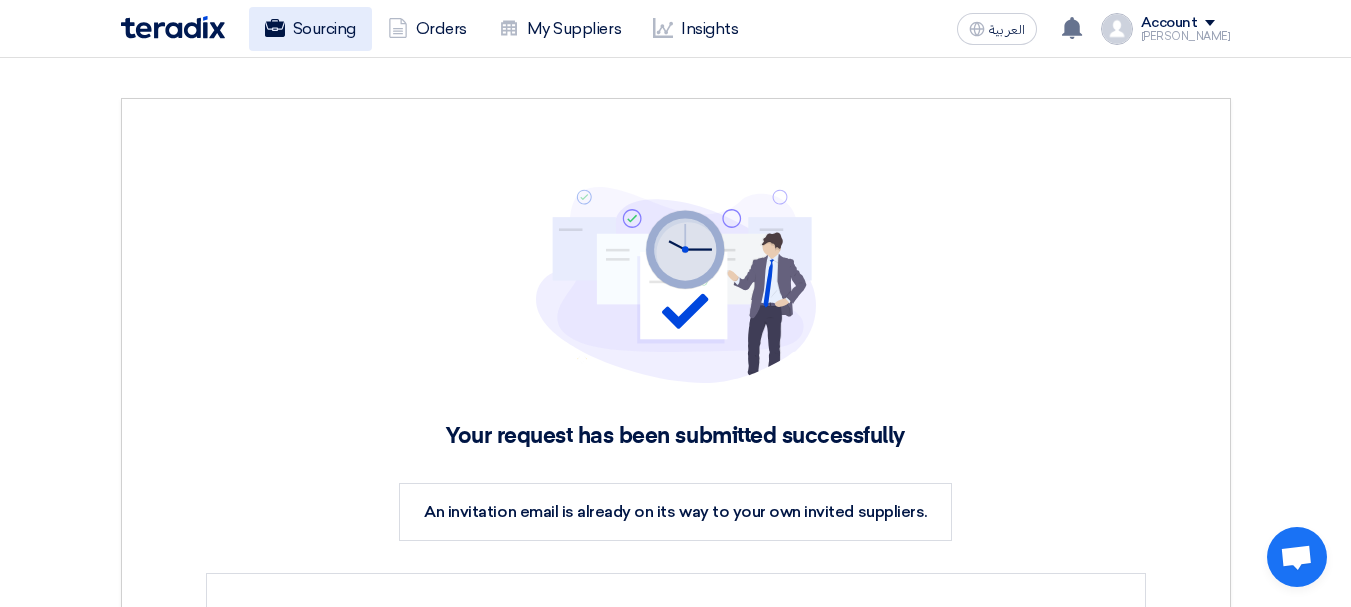 click on "Sourcing" 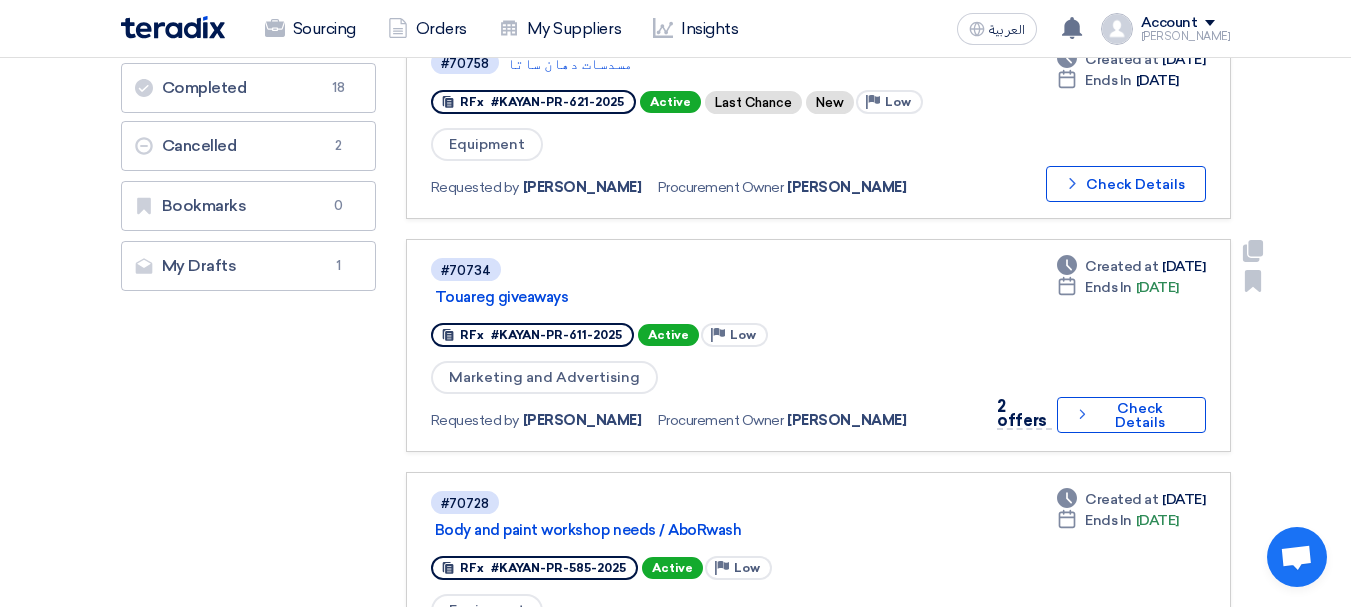 scroll, scrollTop: 400, scrollLeft: 0, axis: vertical 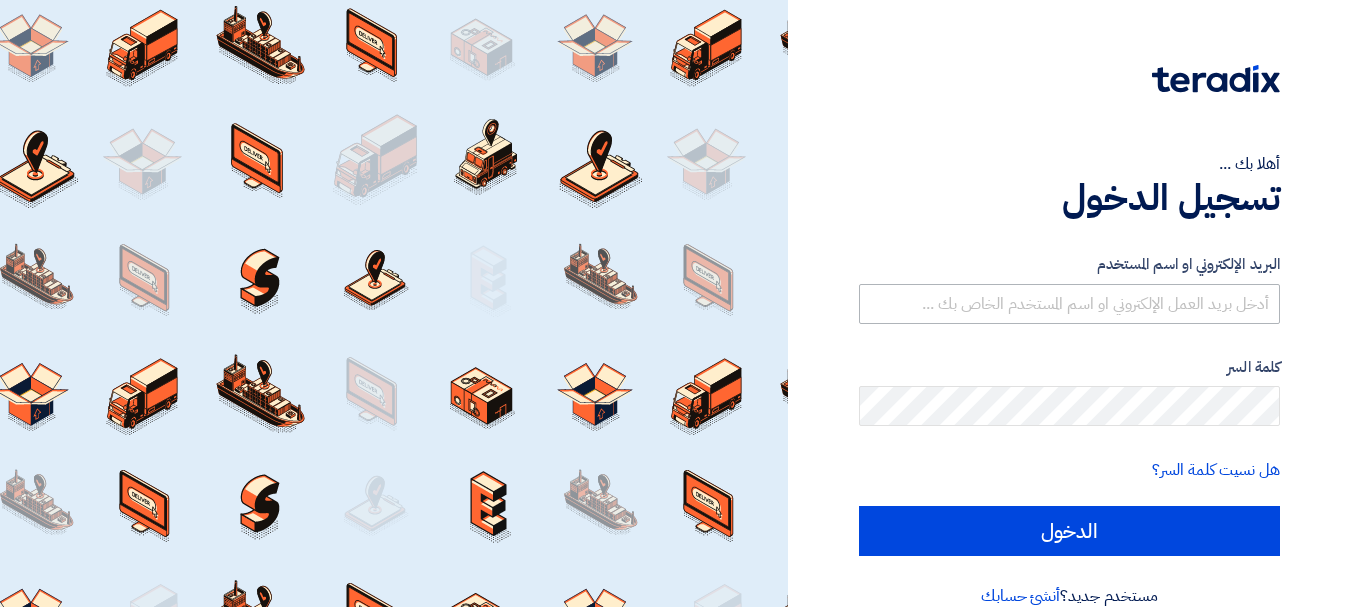click at bounding box center (1069, 304) 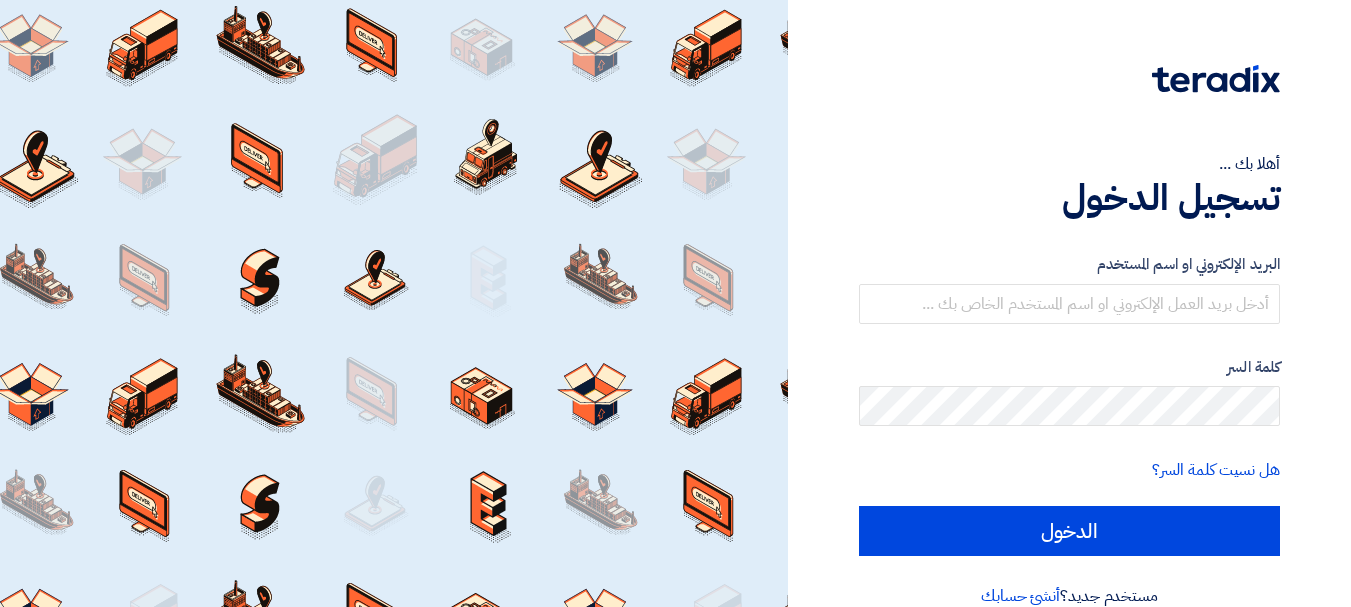 type on "[PERSON_NAME][EMAIL_ADDRESS][PERSON_NAME][DOMAIN_NAME]" 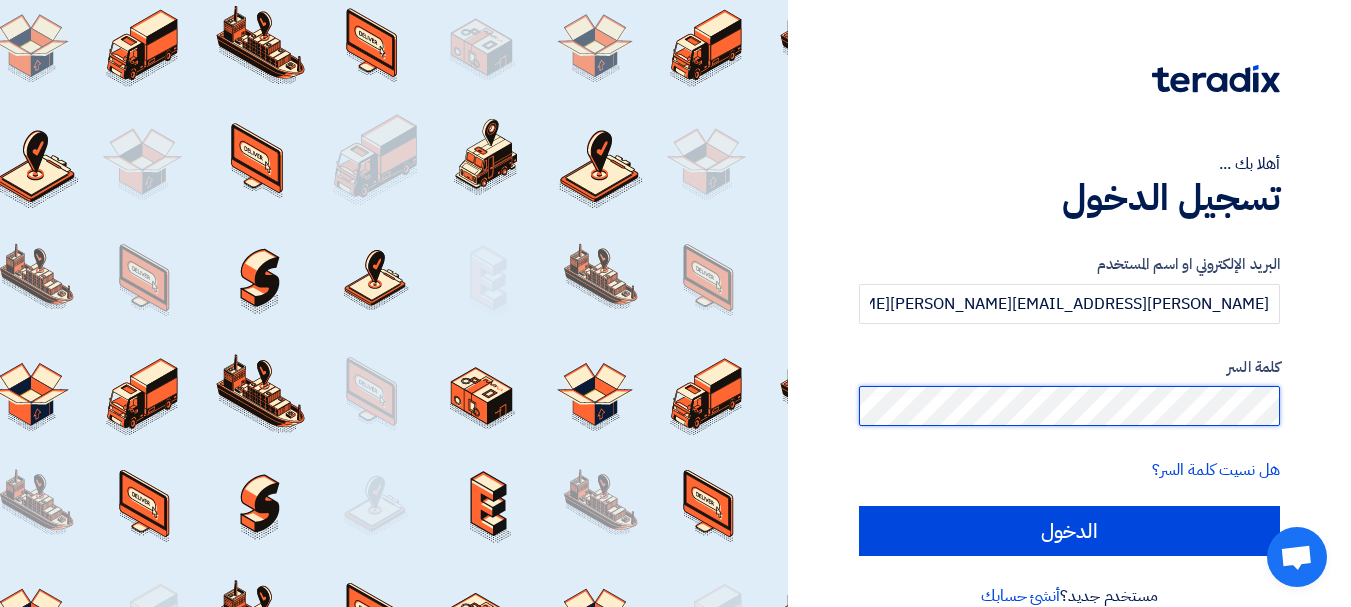 click on "الدخول" 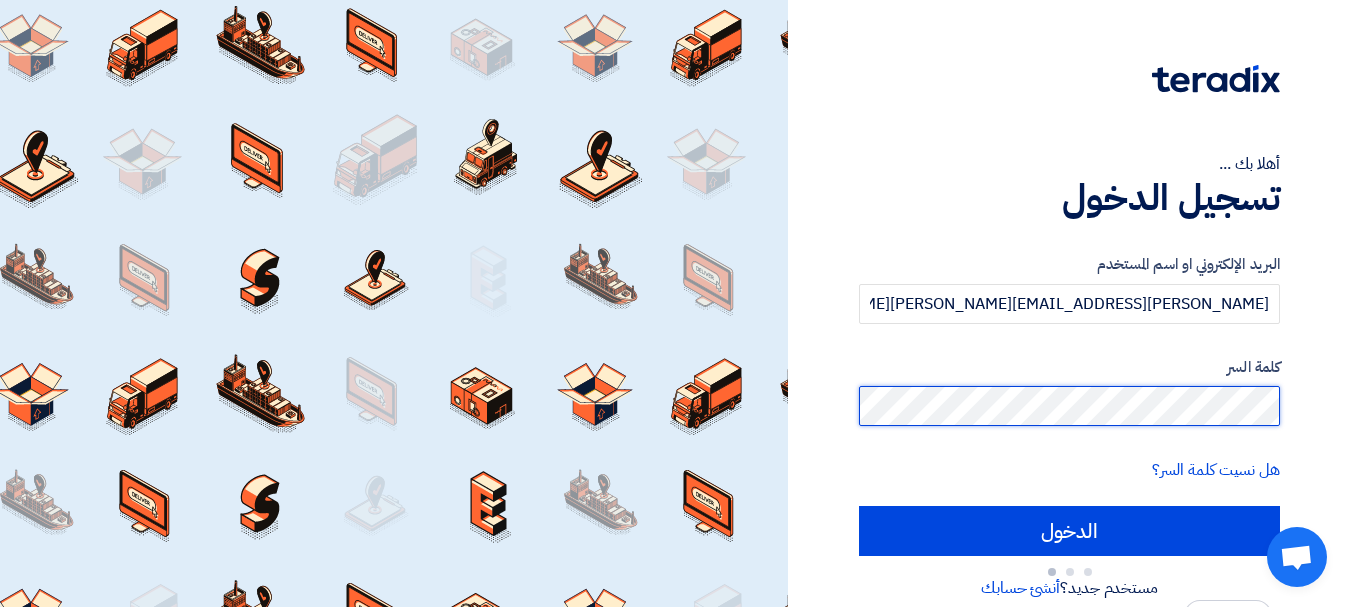 type on "Sign in" 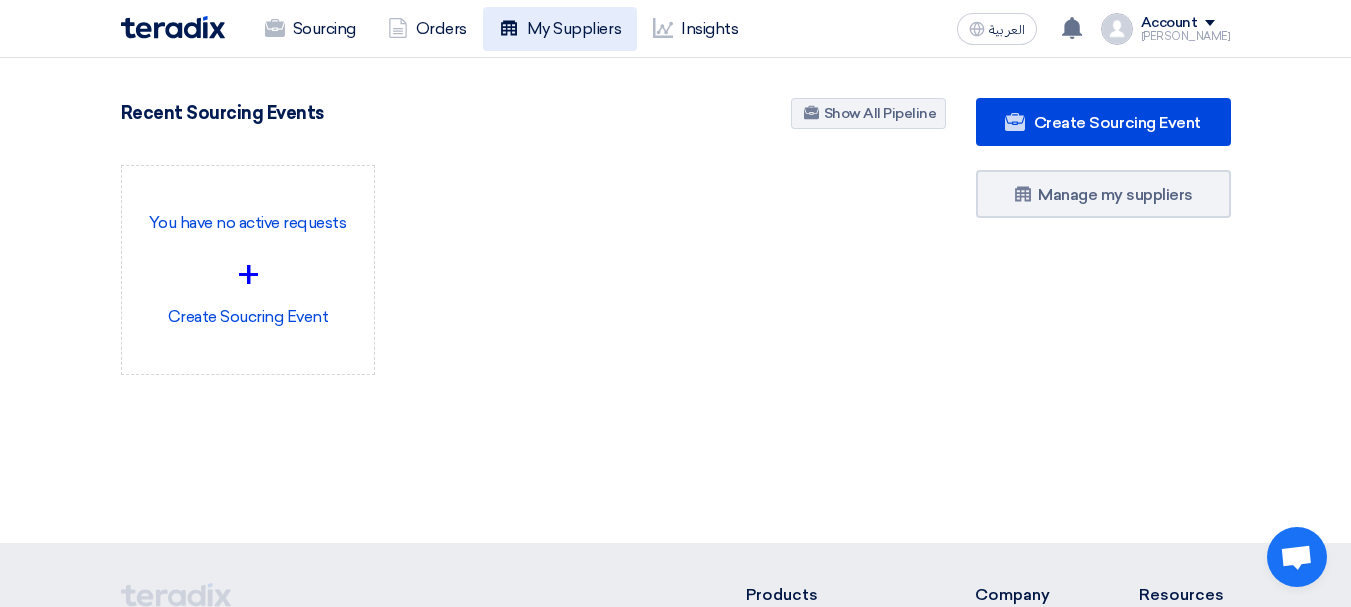 click on "My Suppliers" 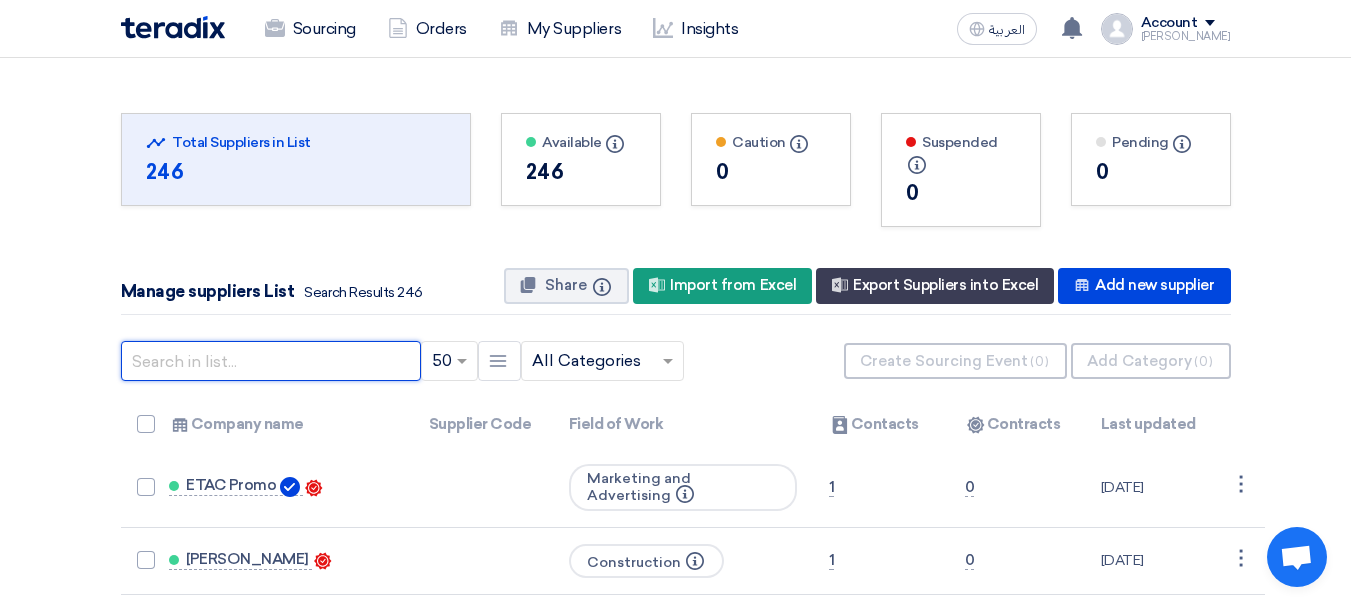 click 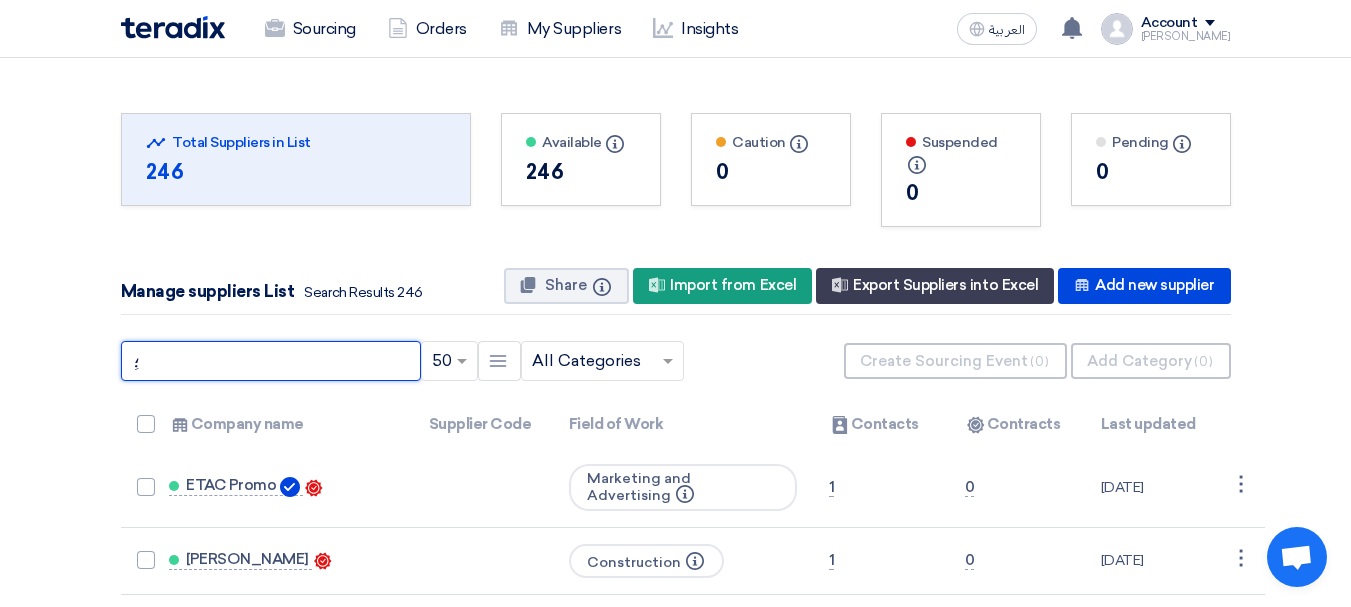 type on "ِ" 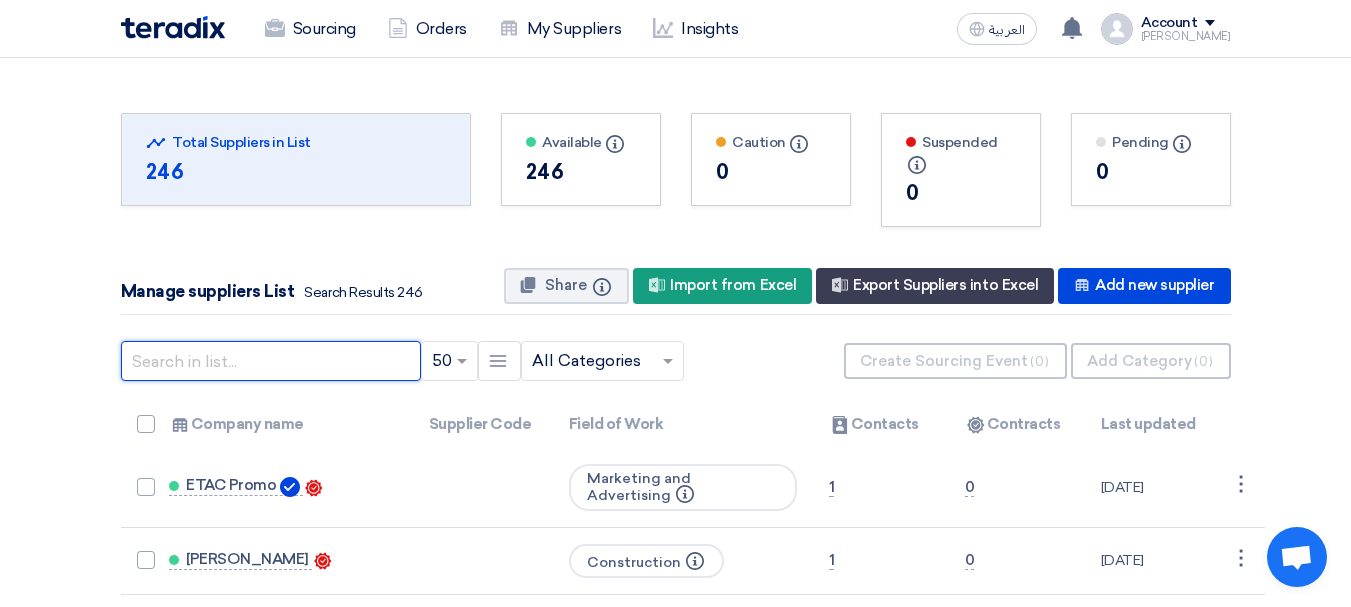 type on "ِ" 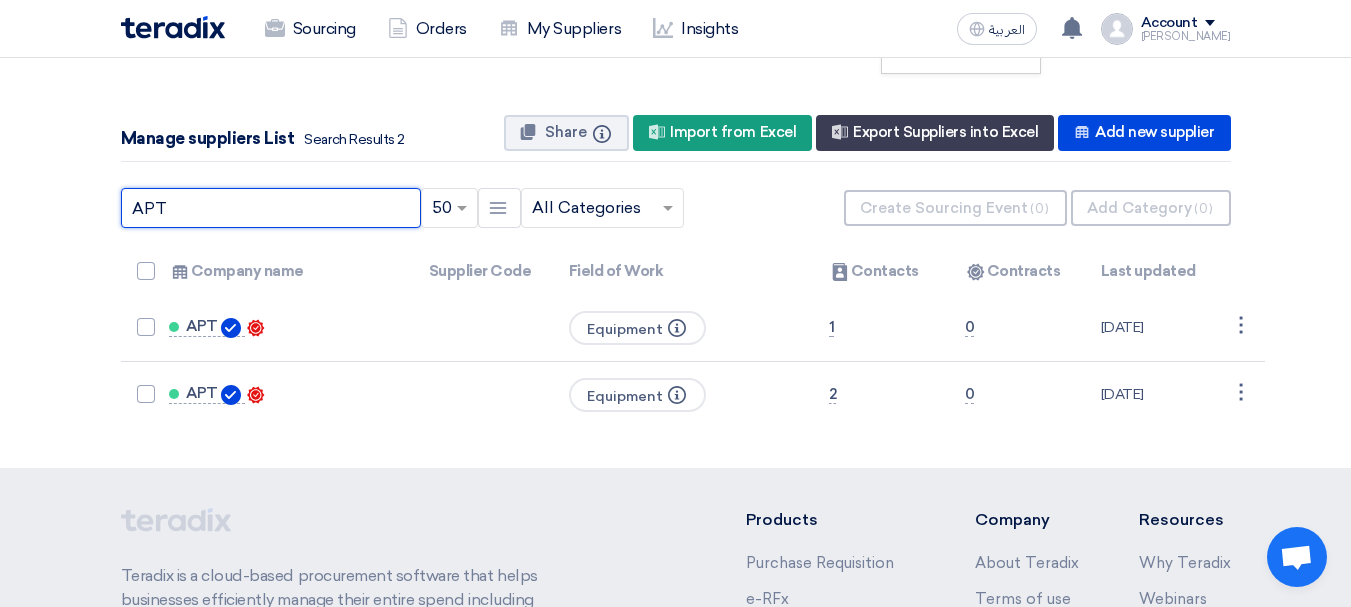 scroll, scrollTop: 200, scrollLeft: 0, axis: vertical 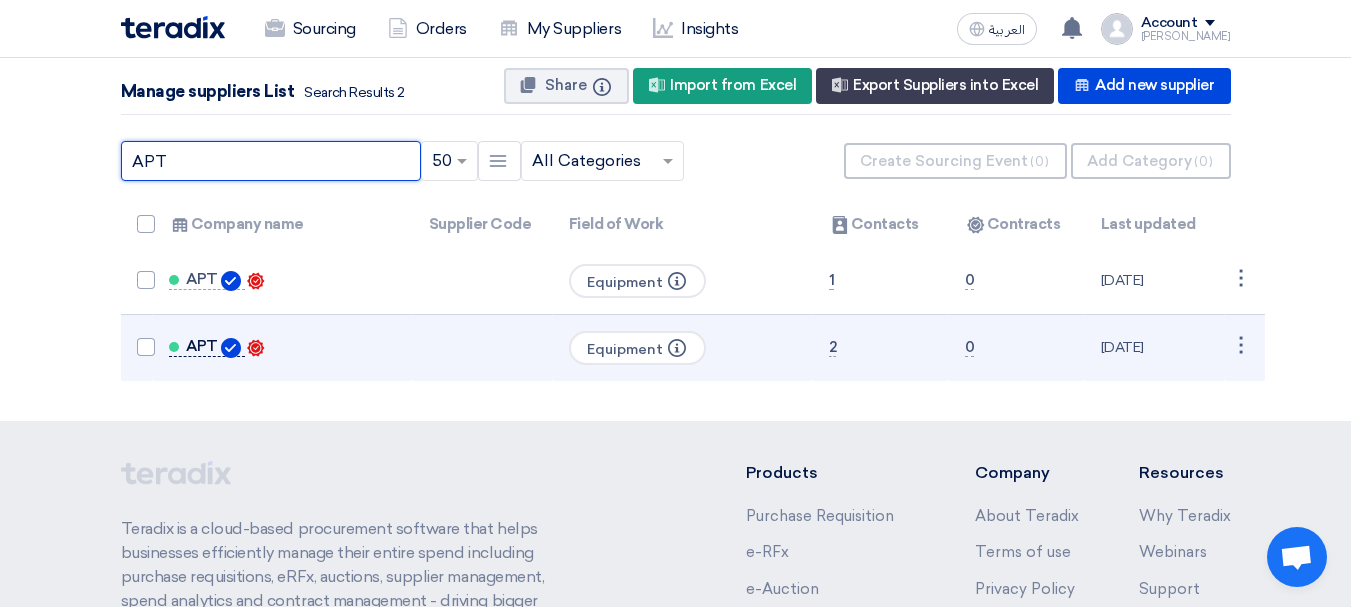 type on "APT" 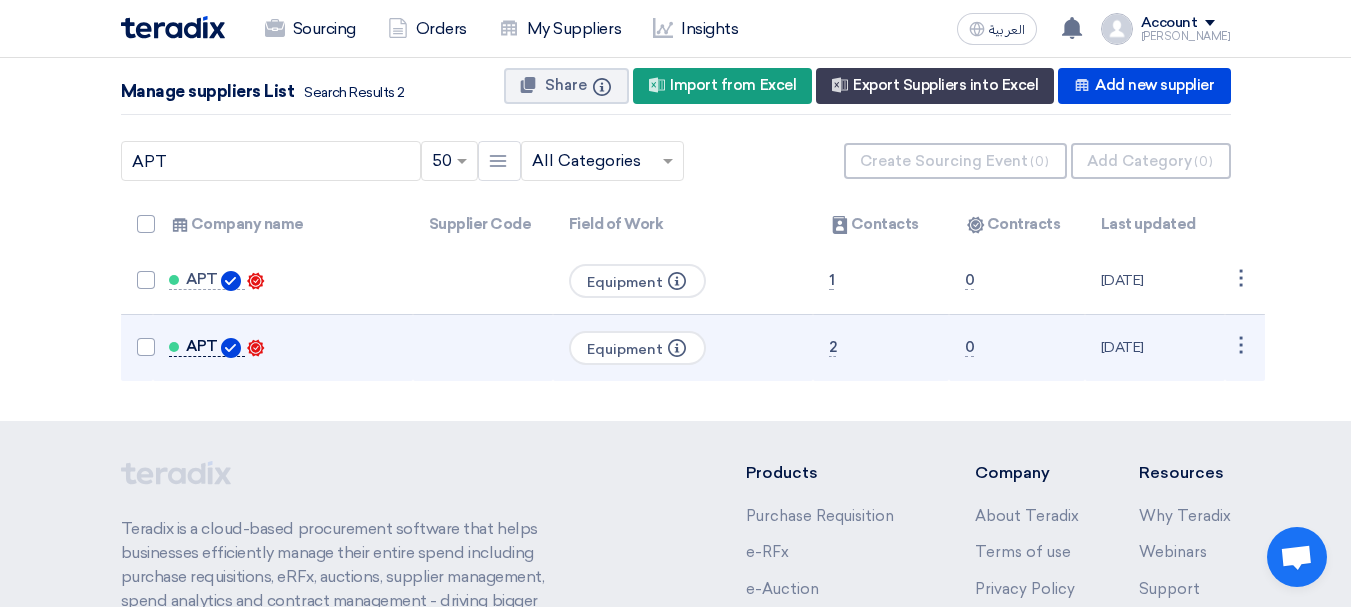 click on "APT" 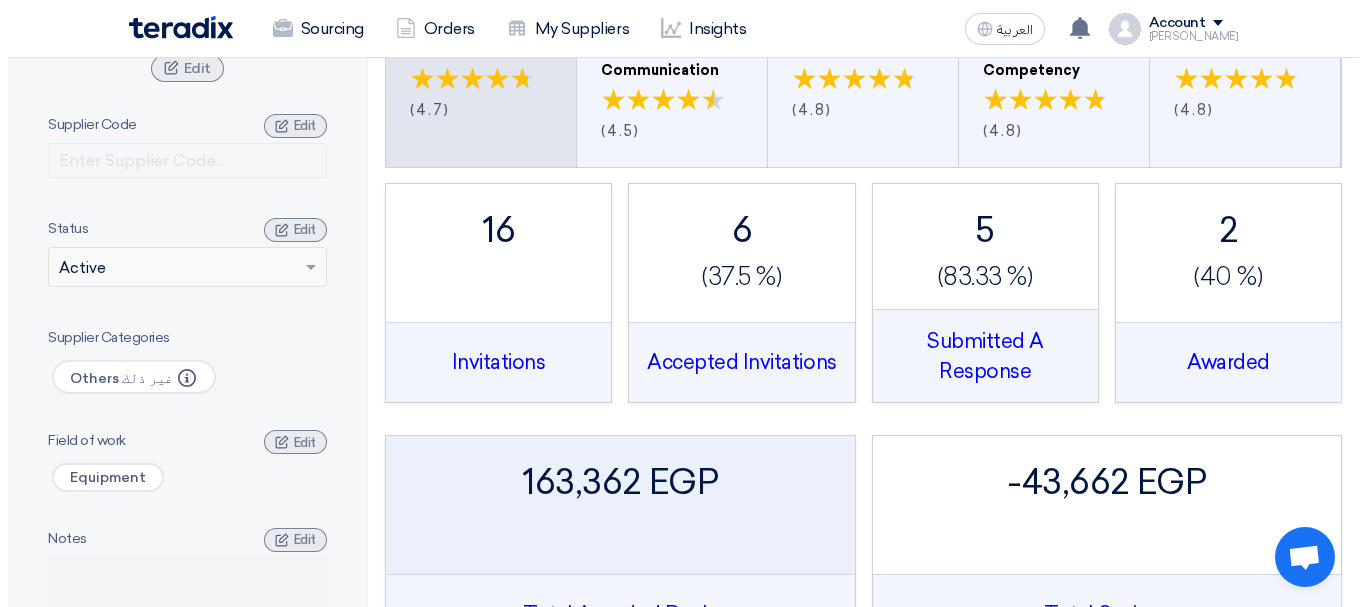 scroll, scrollTop: 0, scrollLeft: 0, axis: both 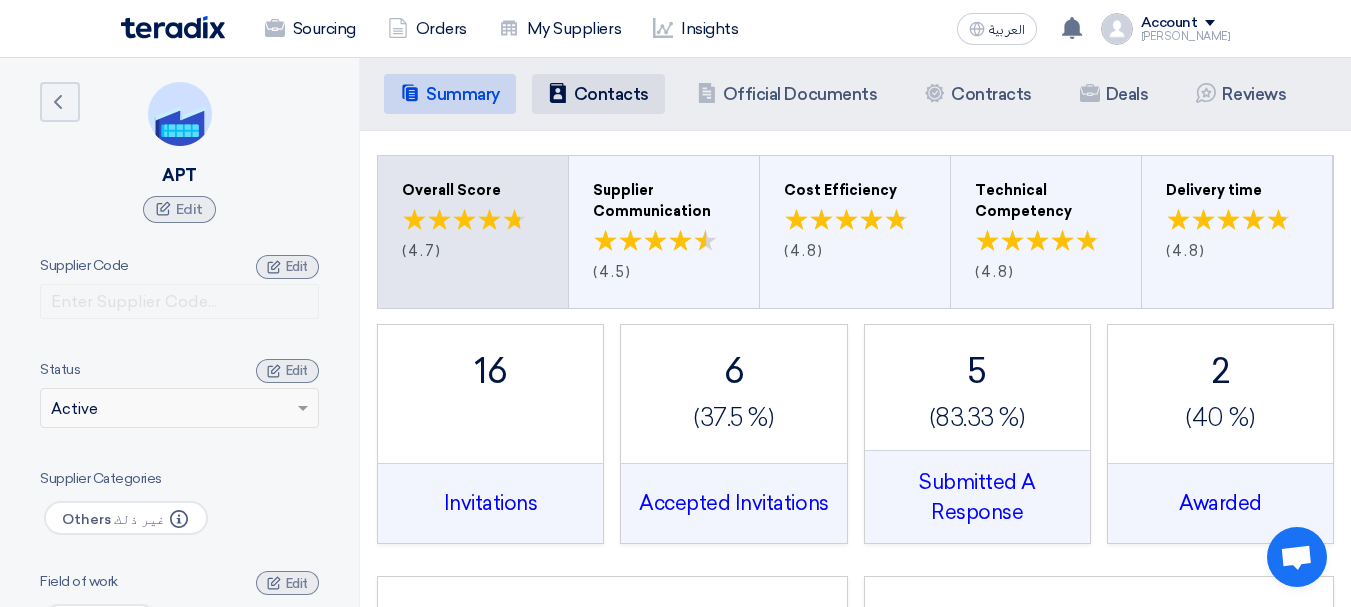 click on "Contacts
Contacts" 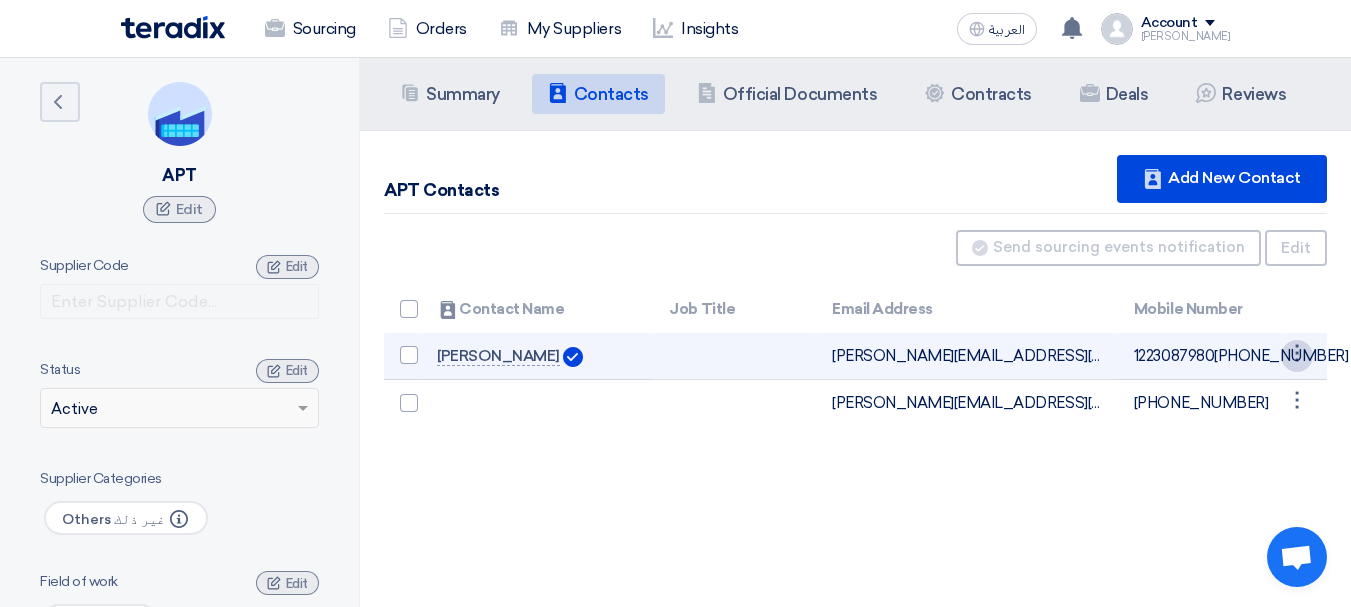 click on "⋮" at bounding box center (1297, 356) 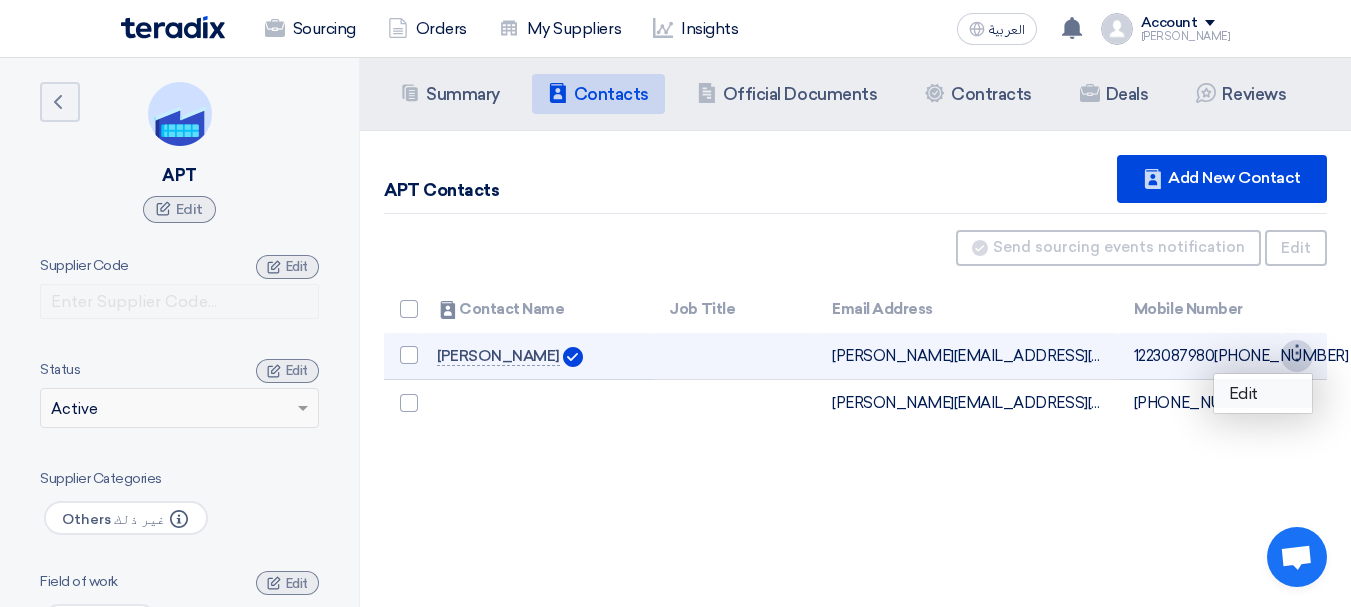 click on "Edit" 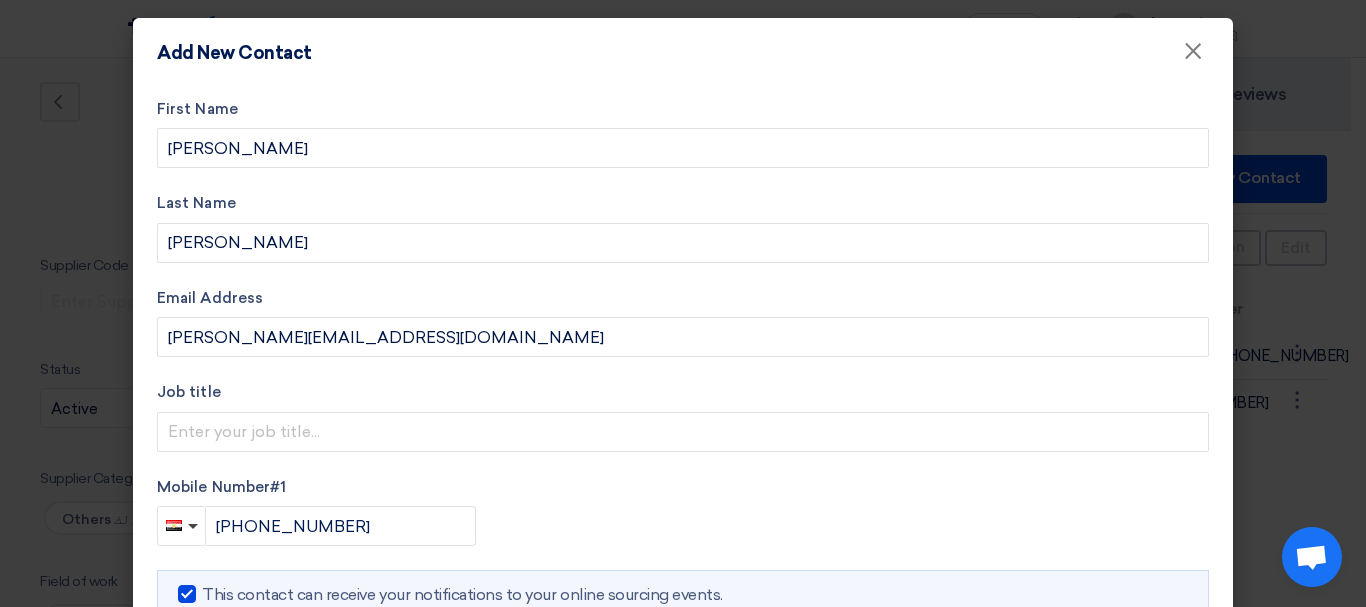 scroll, scrollTop: 127, scrollLeft: 0, axis: vertical 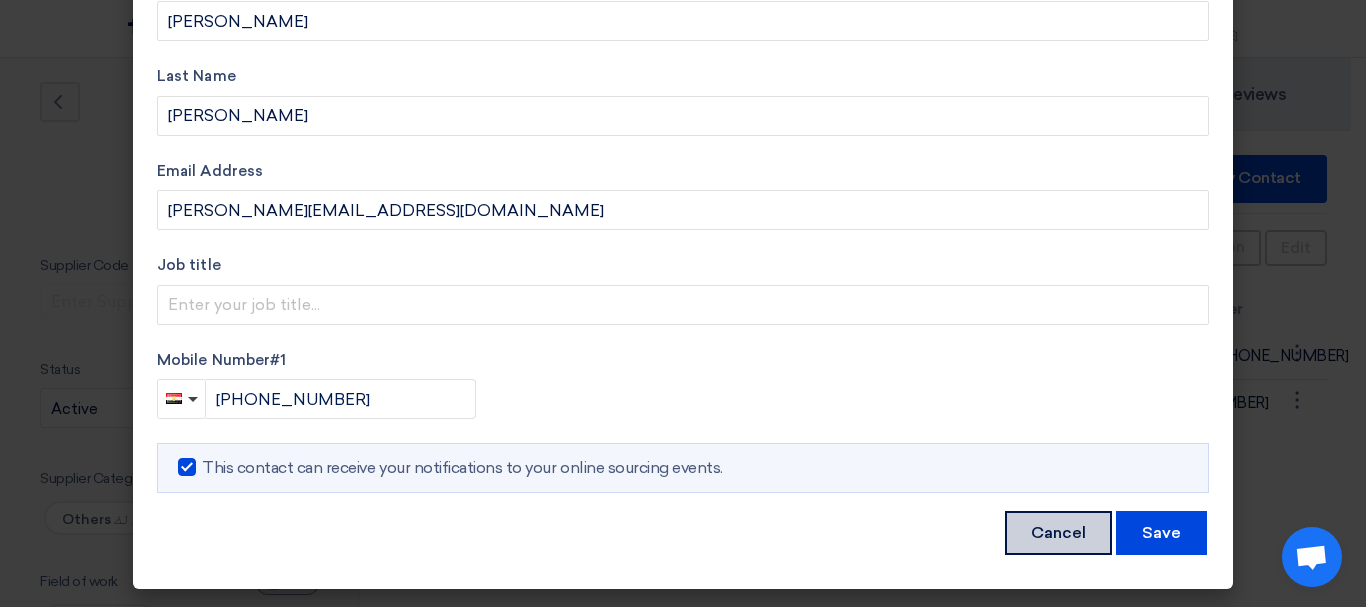 click on "Cancel" 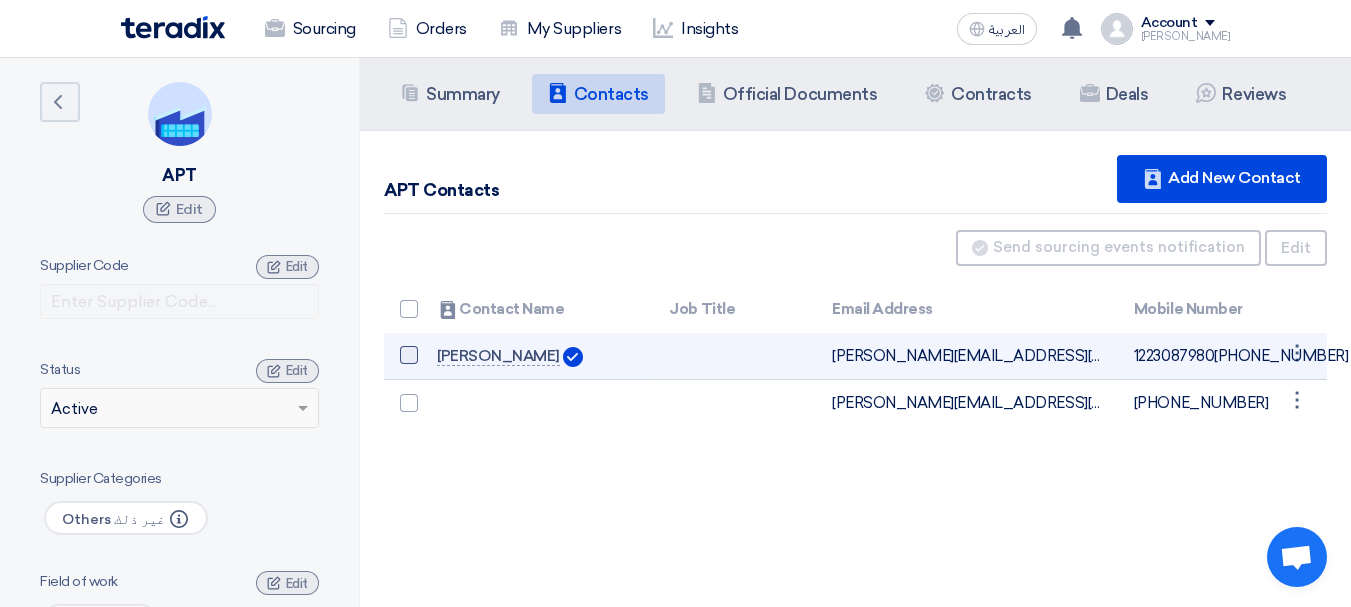 click 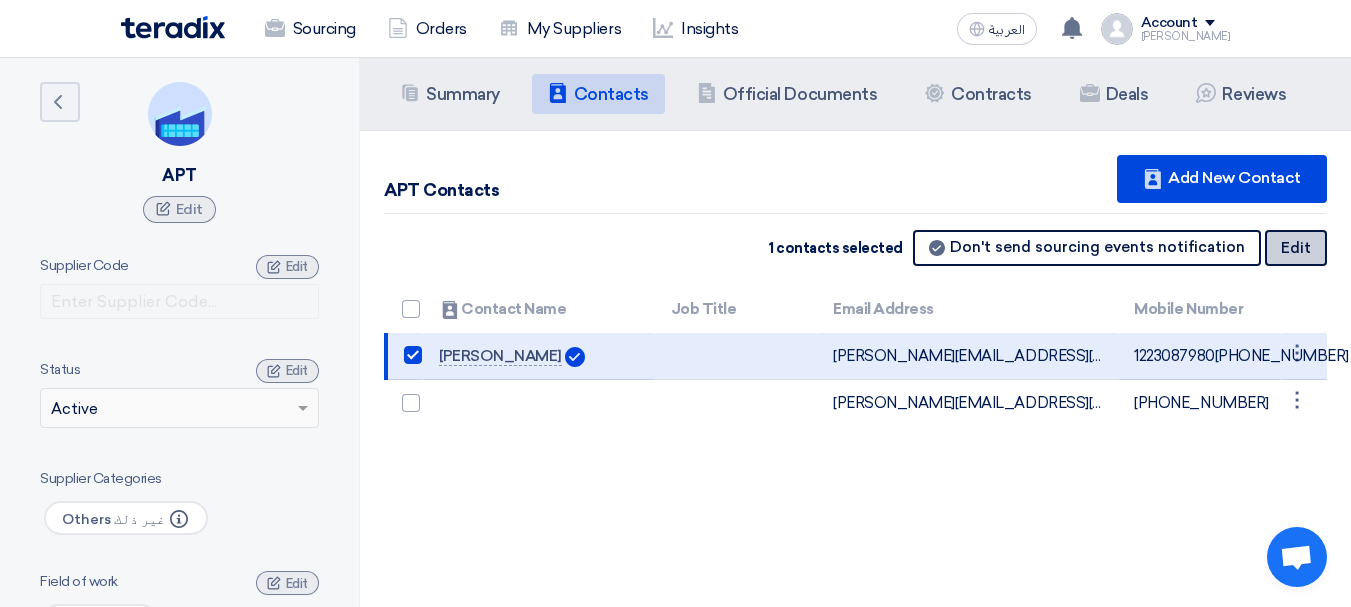 click on "Edit" 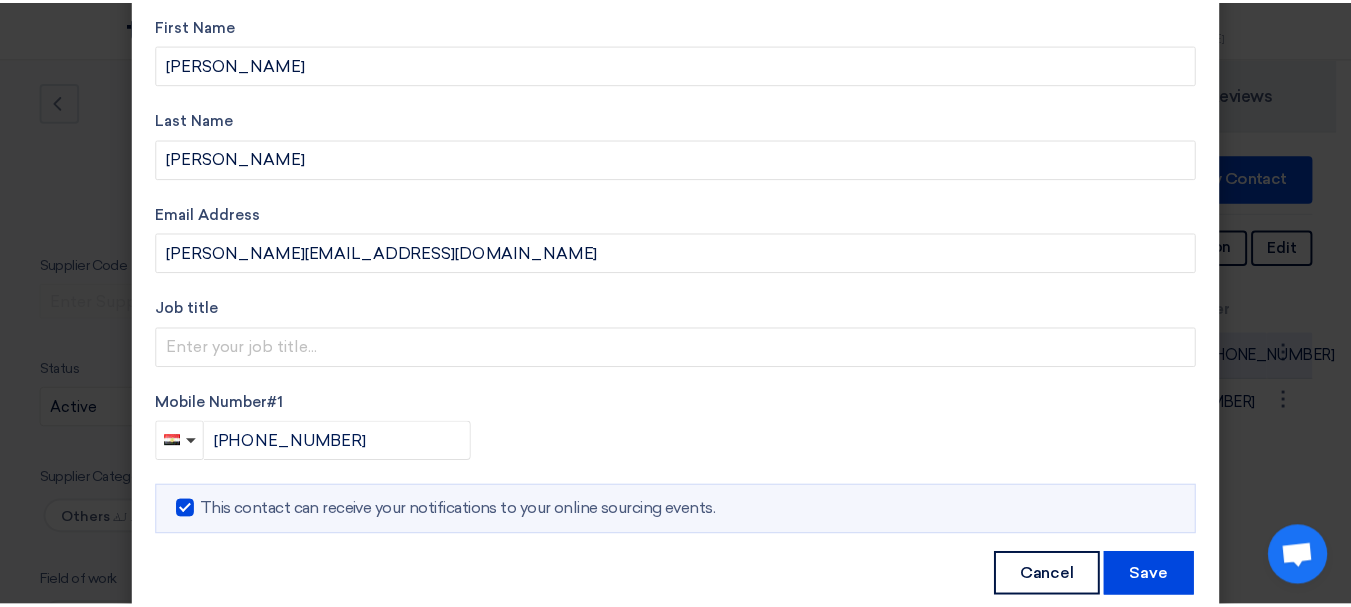 scroll, scrollTop: 127, scrollLeft: 0, axis: vertical 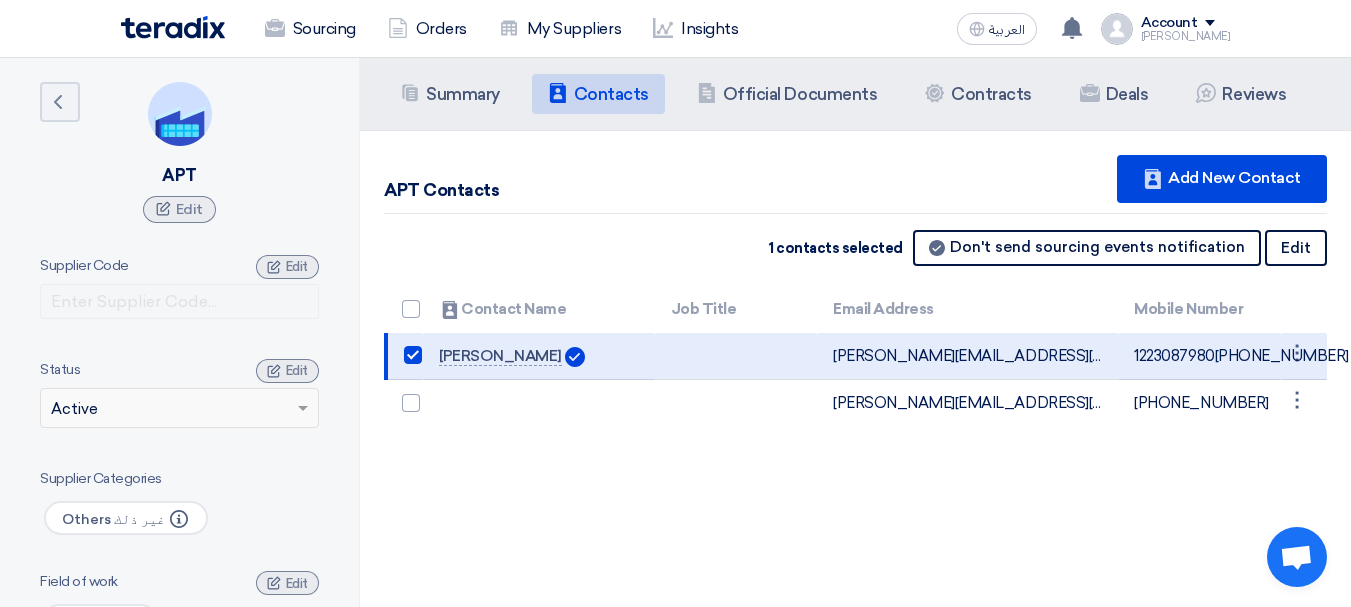 click on "Summary
Summary
Contacts
Contacts
Company Officials
Official Documents
Contracts
Contracts
Deals
Contracts
Reviews
APT Contacts
Contacts" 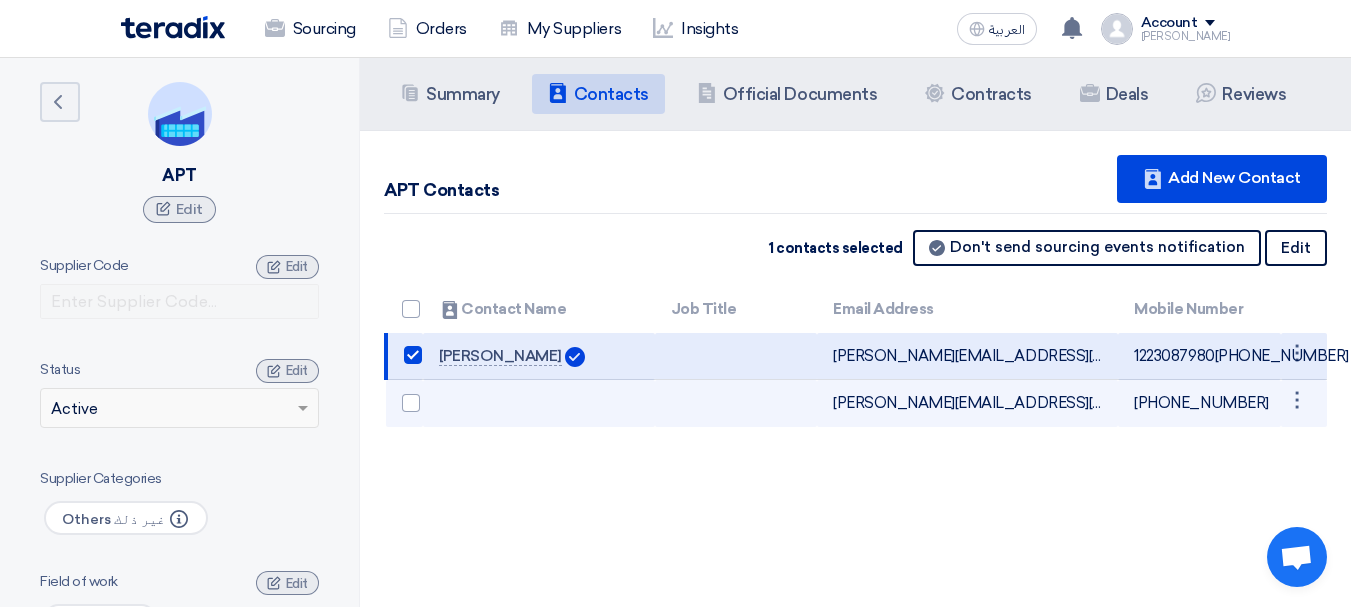 click on "m.hany@alexprogress.com
Can Receive RFQ" 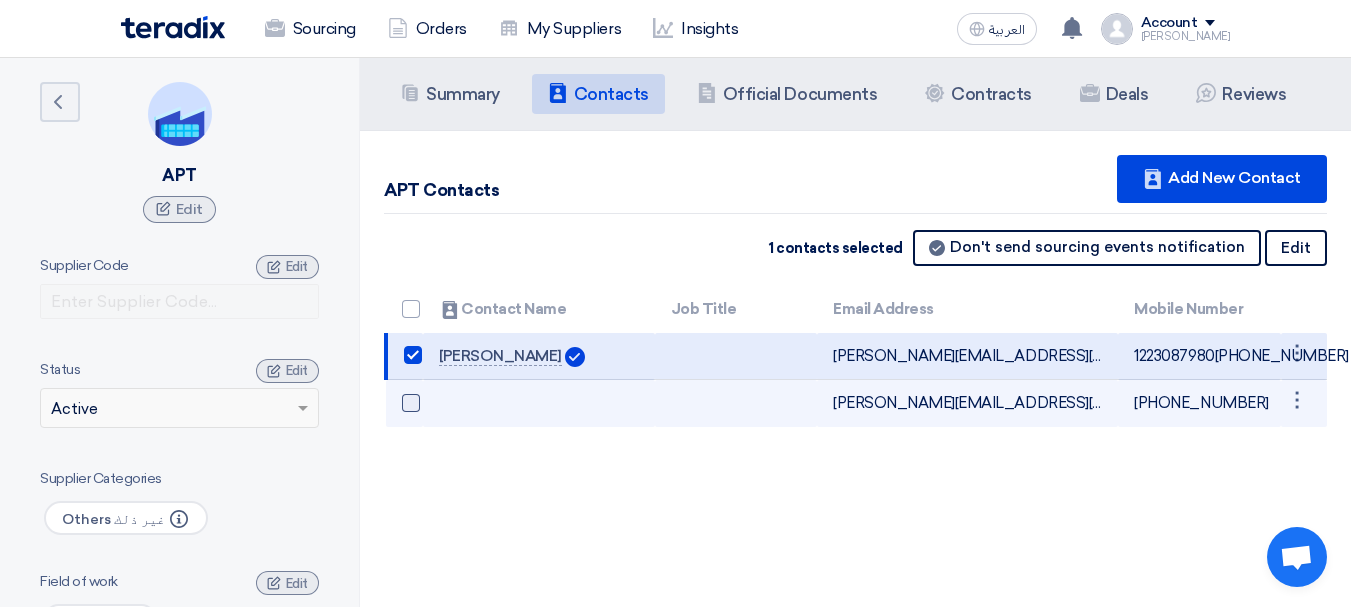 click on "m.hany@alexprogress.com
Can Receive RFQ
+201223087980
⋮
Edit" 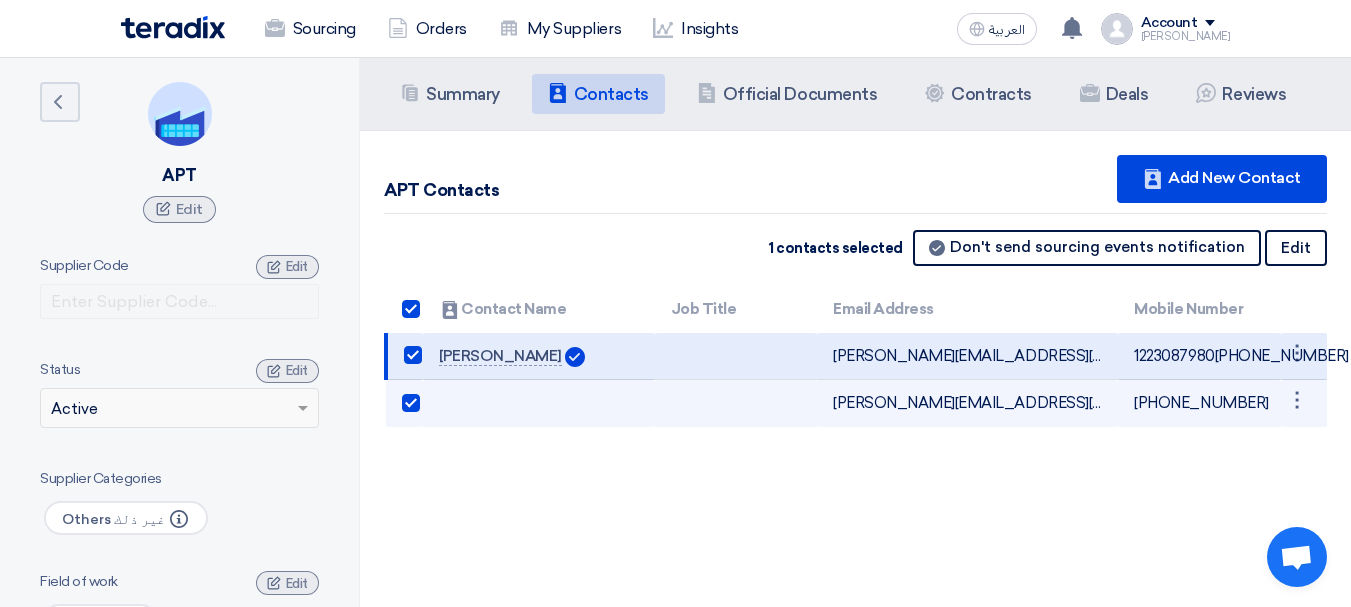 checkbox on "true" 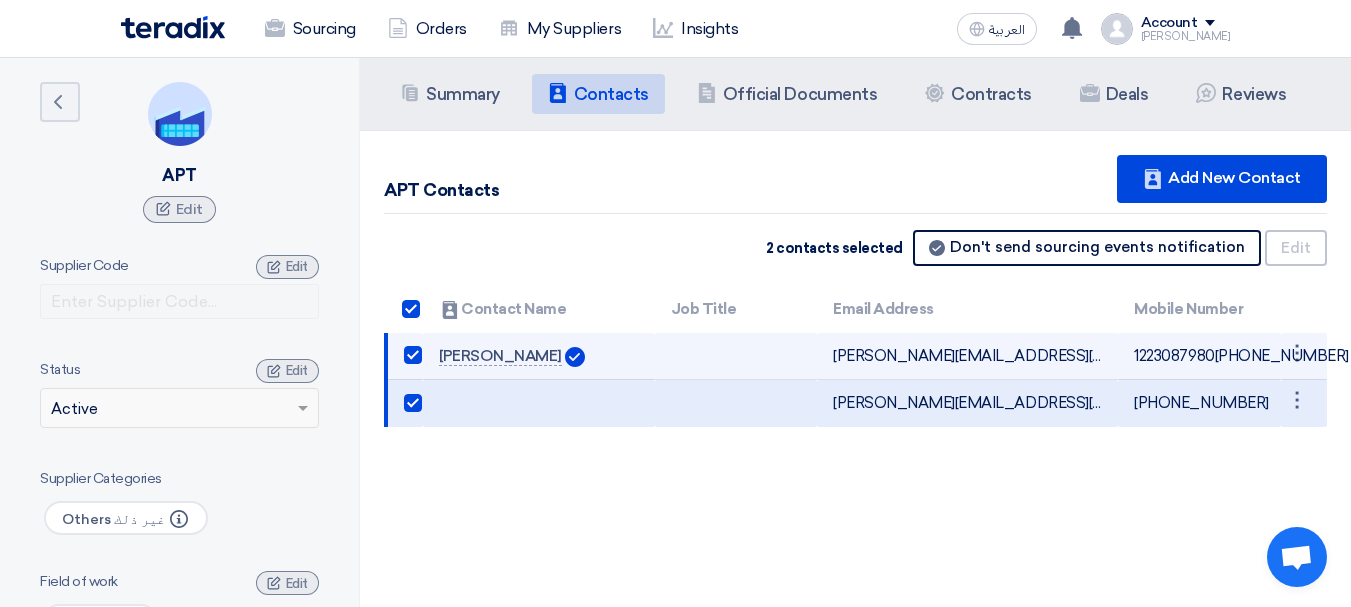 click 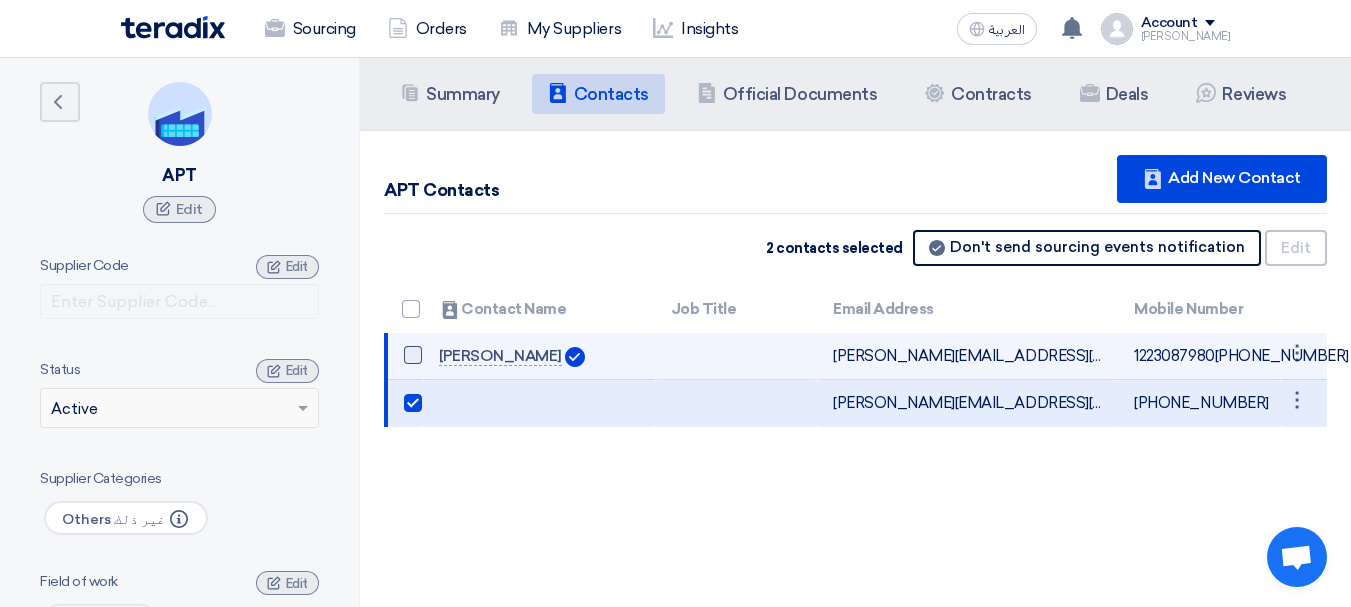 checkbox on "false" 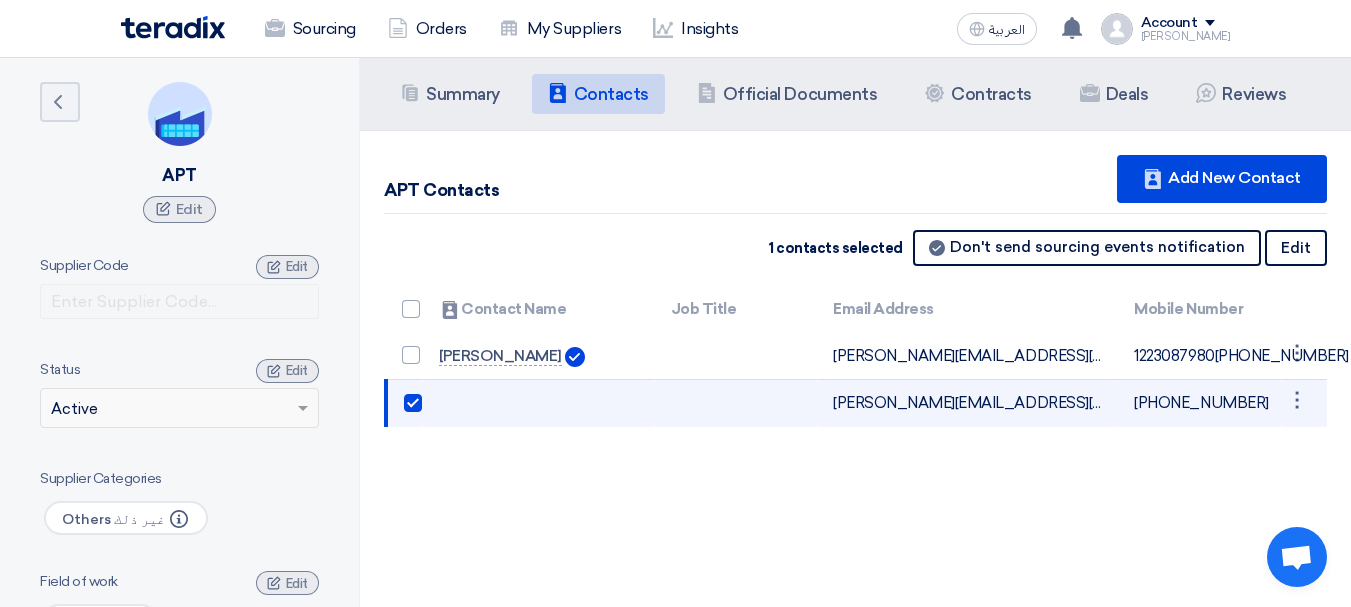 click 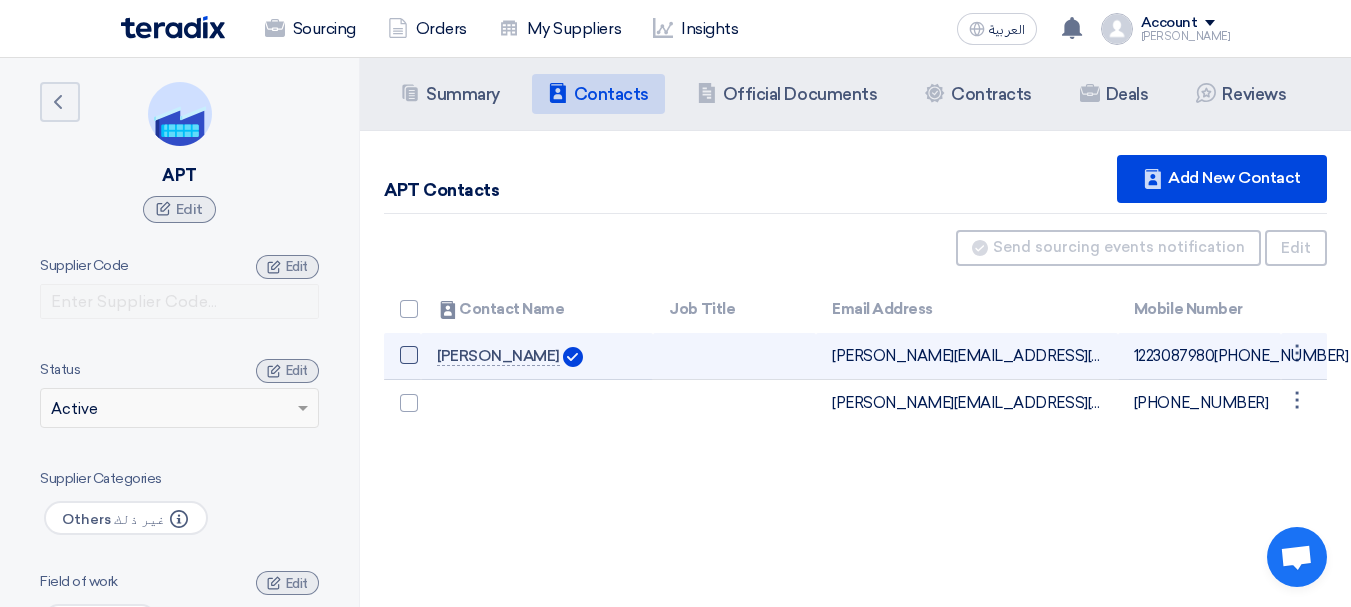 click 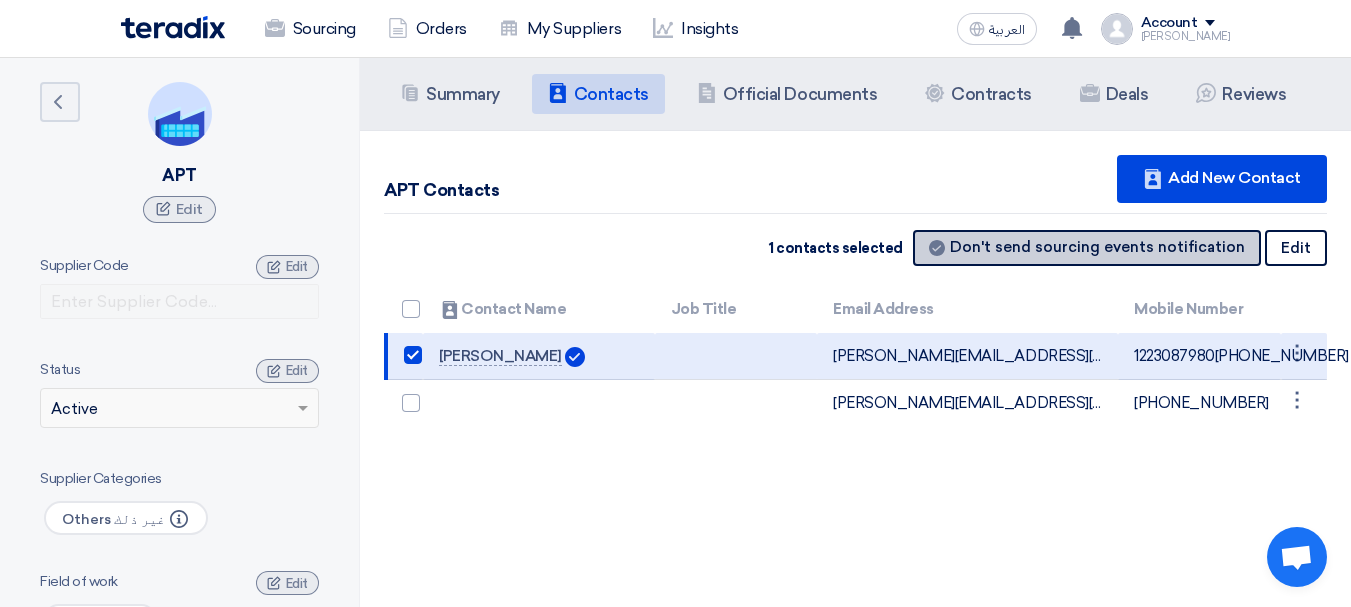 click on "Can Receive RFQ
Don't send sourcing events notification" 